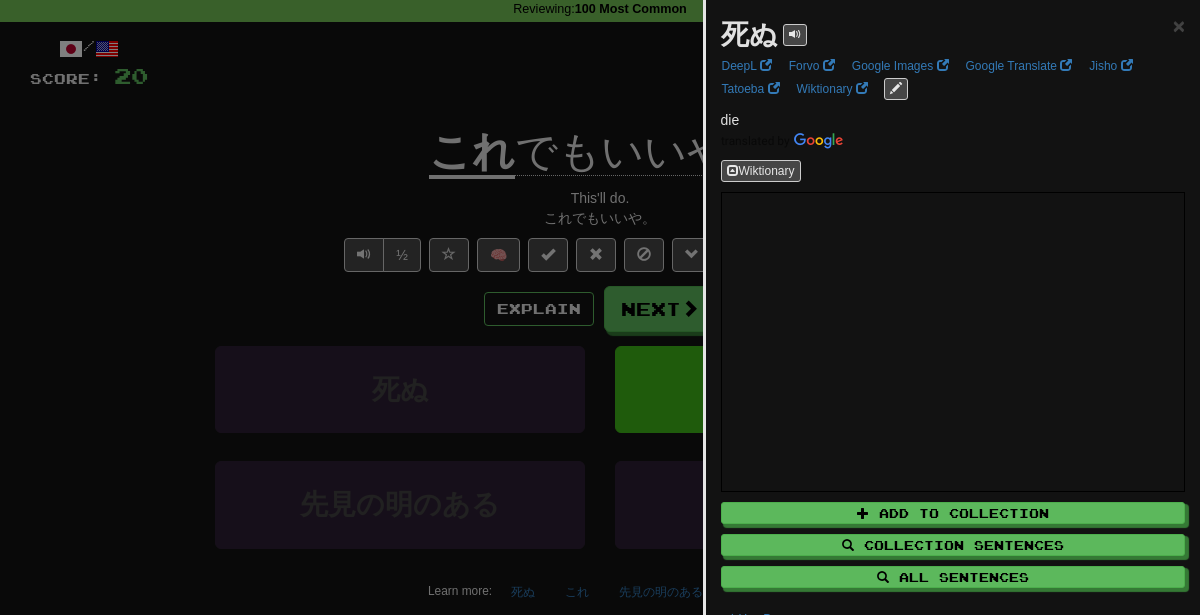 scroll, scrollTop: 83, scrollLeft: 0, axis: vertical 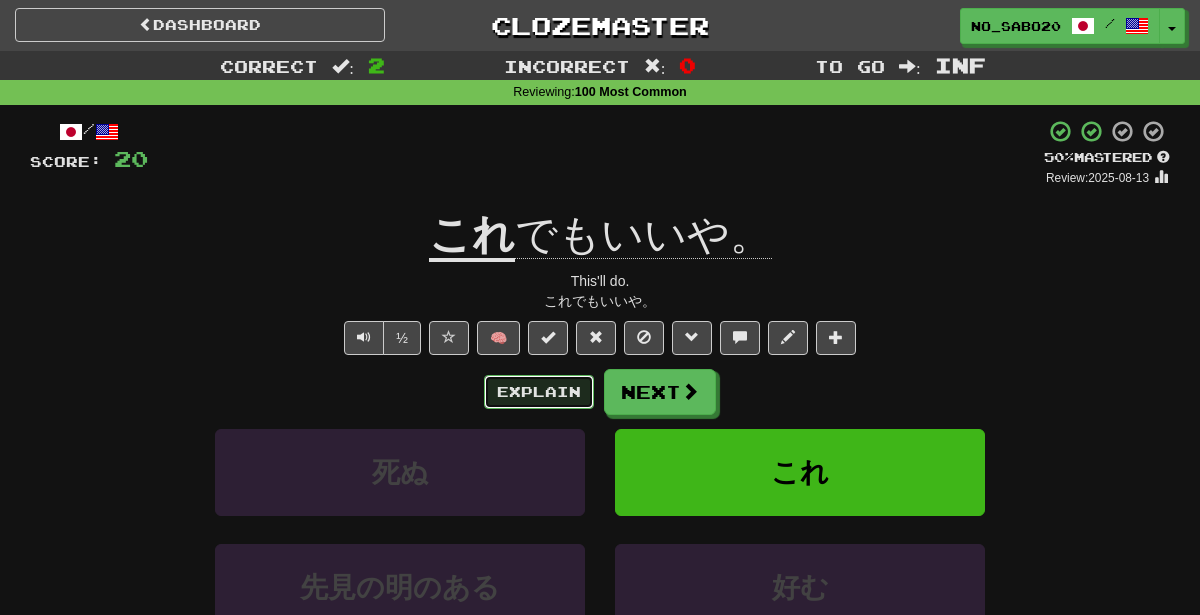 click on "Explain" at bounding box center [539, 392] 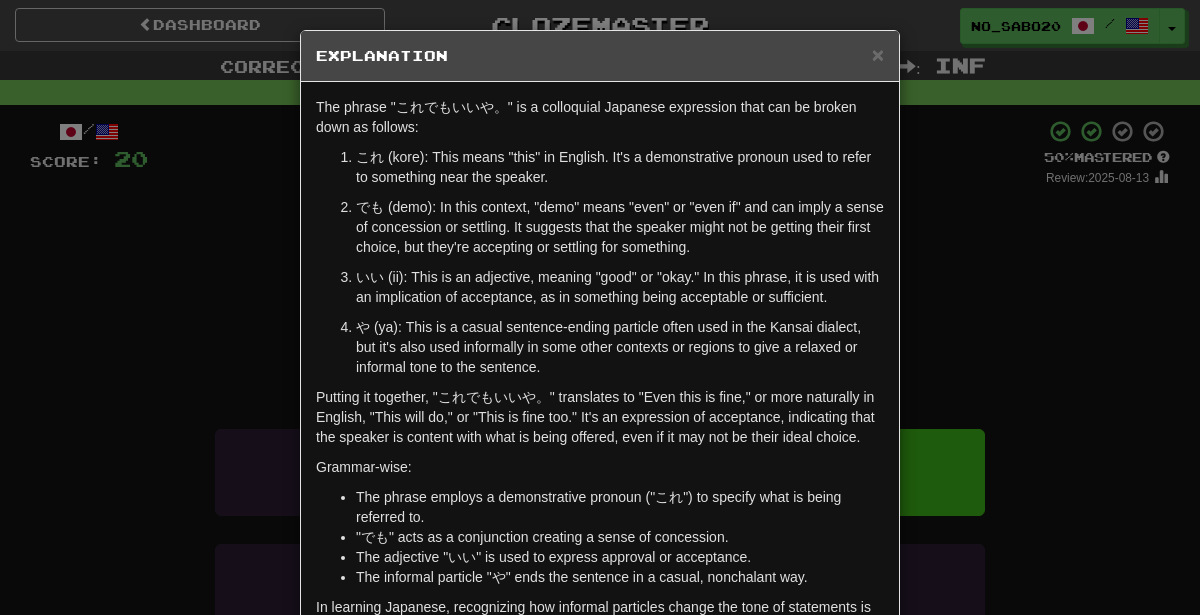 click on "× Explanation The phrase "これでもいいや。" is a colloquial Japanese expression that can be broken down as follows:
これ (kore): This means "this" in English. It's a demonstrative pronoun used to refer to something near the speaker.
でも (demo): In this context, "demo" means "even" or "even if" and can imply a sense of concession or settling. It suggests that the speaker might not be getting their first choice, but they're accepting or settling for something.
いい (ii): This is an adjective, meaning "good" or "okay." In this phrase, it is used with an implication of acceptance, as in something being acceptable or sufficient.
や (ya): This is a casual sentence-ending particle often used in the Kansai dialect, but it's also used informally in some other contexts or regions to give a relaxed or informal tone to the sentence.
Grammar-wise:
The phrase employs a demonstrative pronoun ("これ") to specify what is being referred to.
Let us know ! Close" at bounding box center [600, 307] 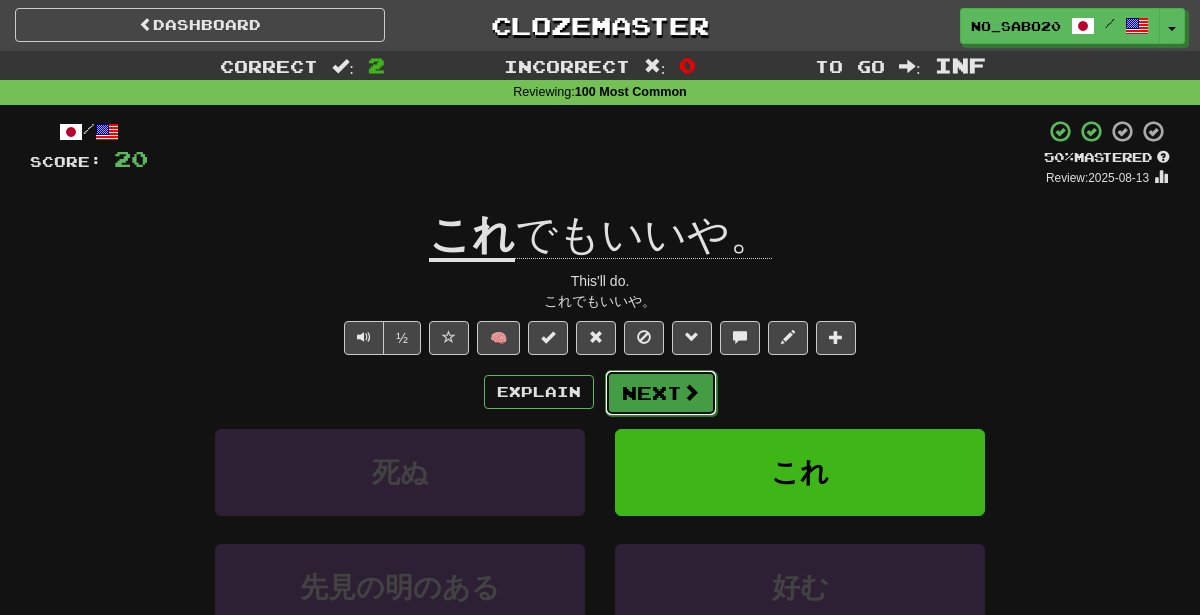 click on "Next" at bounding box center [661, 393] 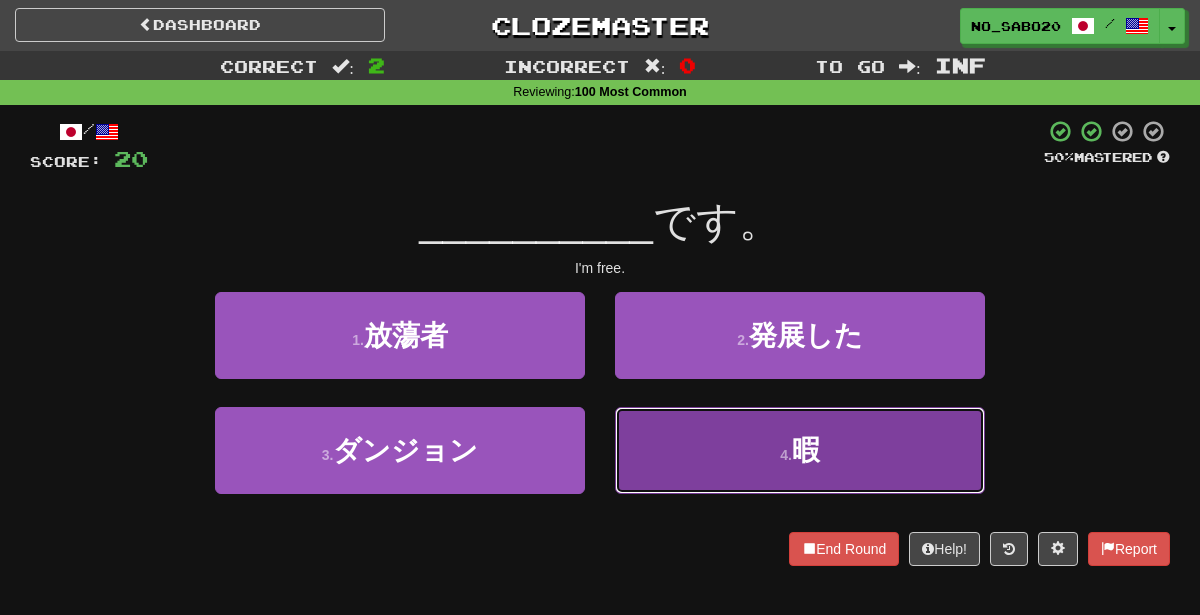 click on "4 .  暇" at bounding box center (800, 450) 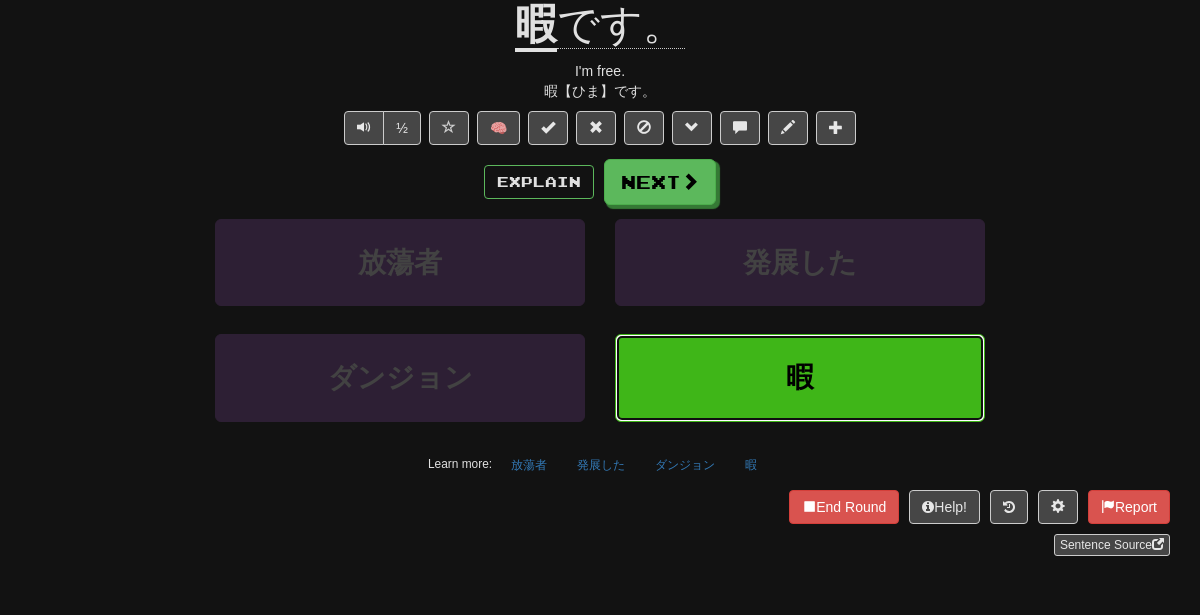 scroll, scrollTop: 210, scrollLeft: 0, axis: vertical 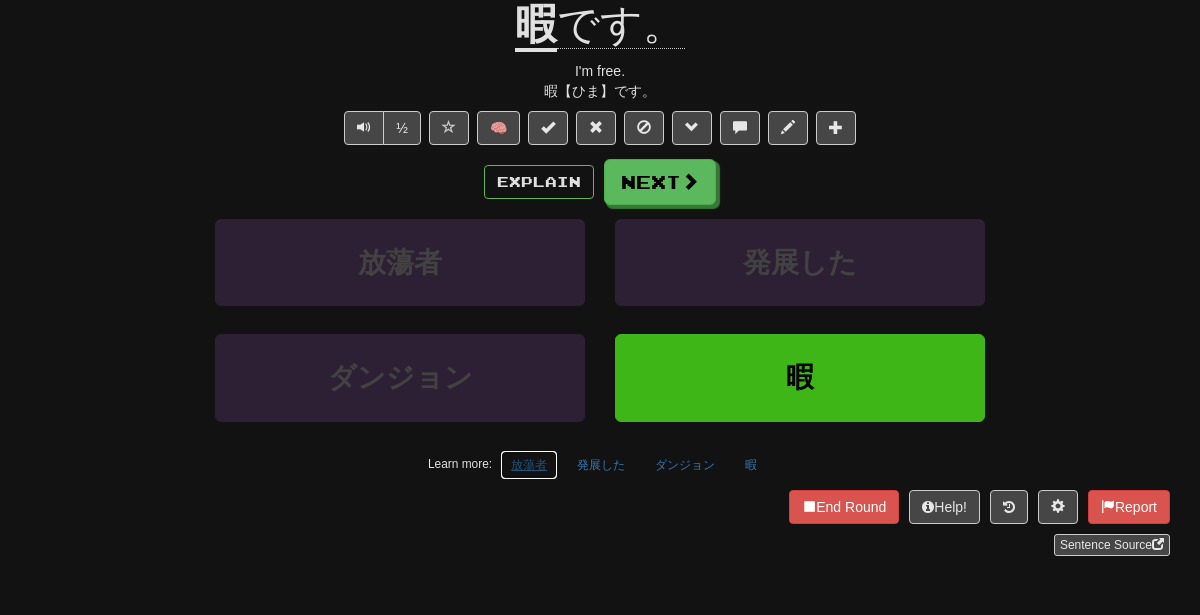 click on "放蕩者" at bounding box center (529, 465) 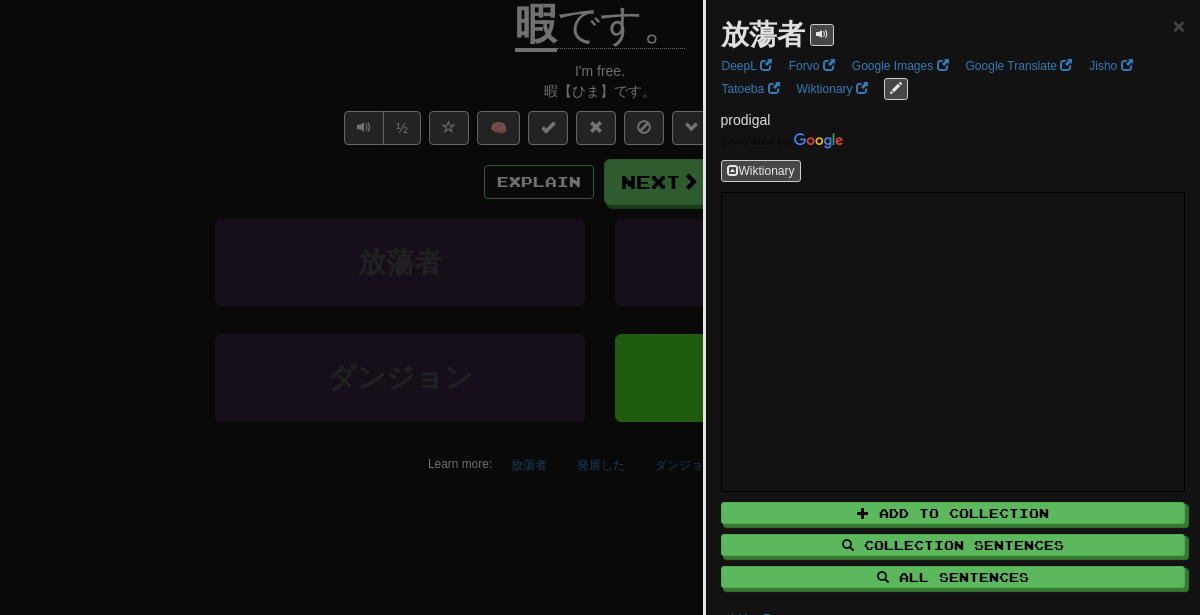 click at bounding box center [600, 307] 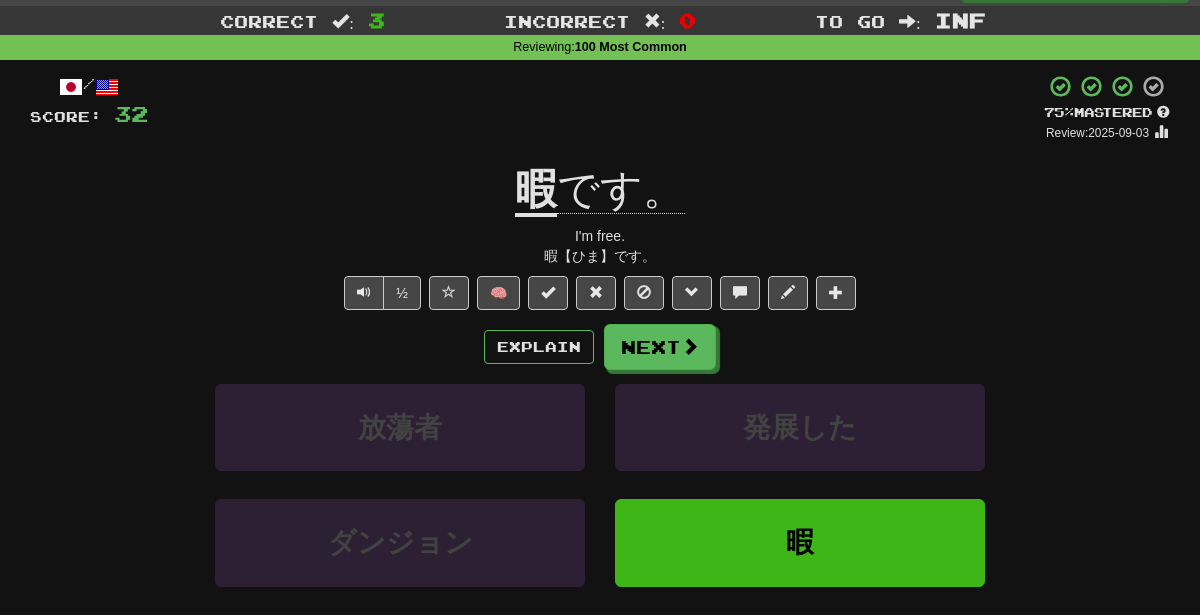 scroll, scrollTop: 126, scrollLeft: 0, axis: vertical 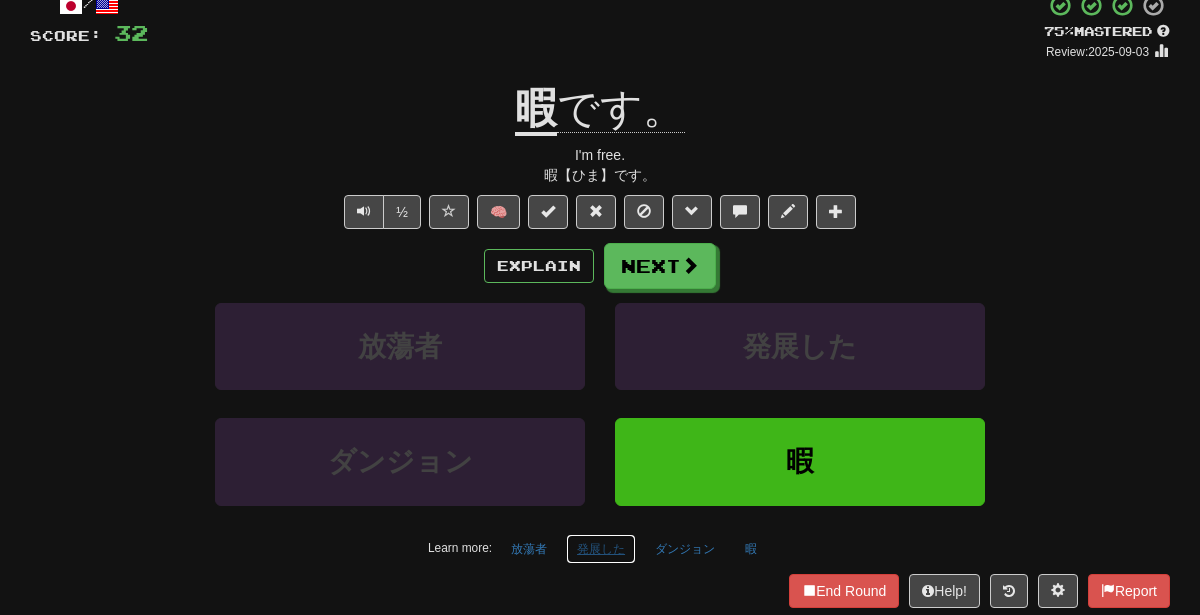 click on "発展した" at bounding box center [601, 549] 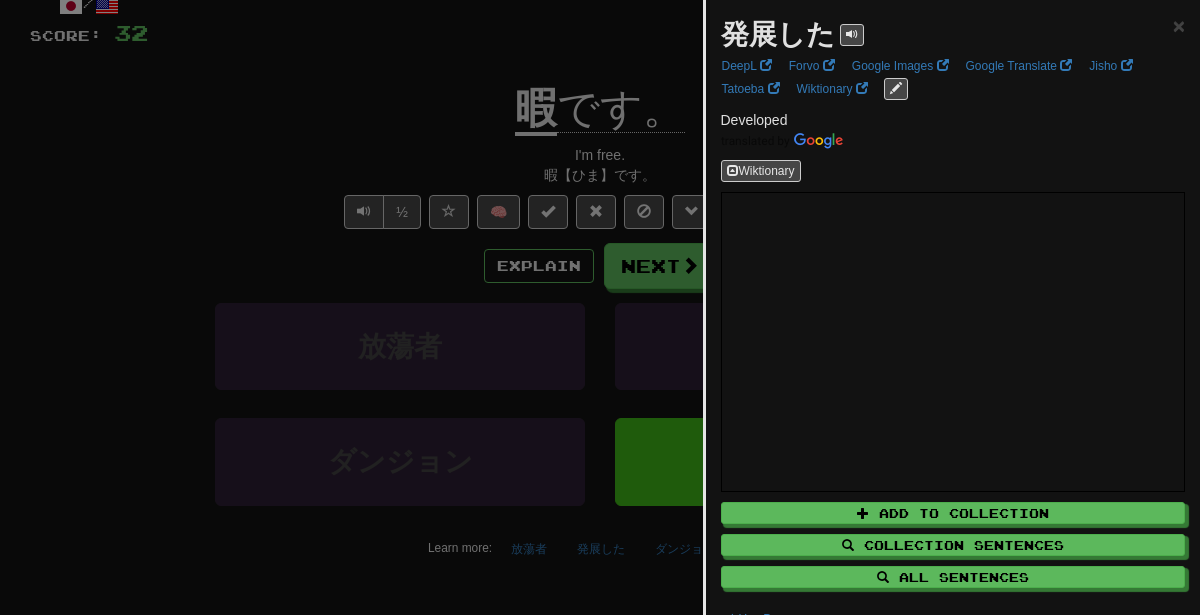 click at bounding box center (600, 307) 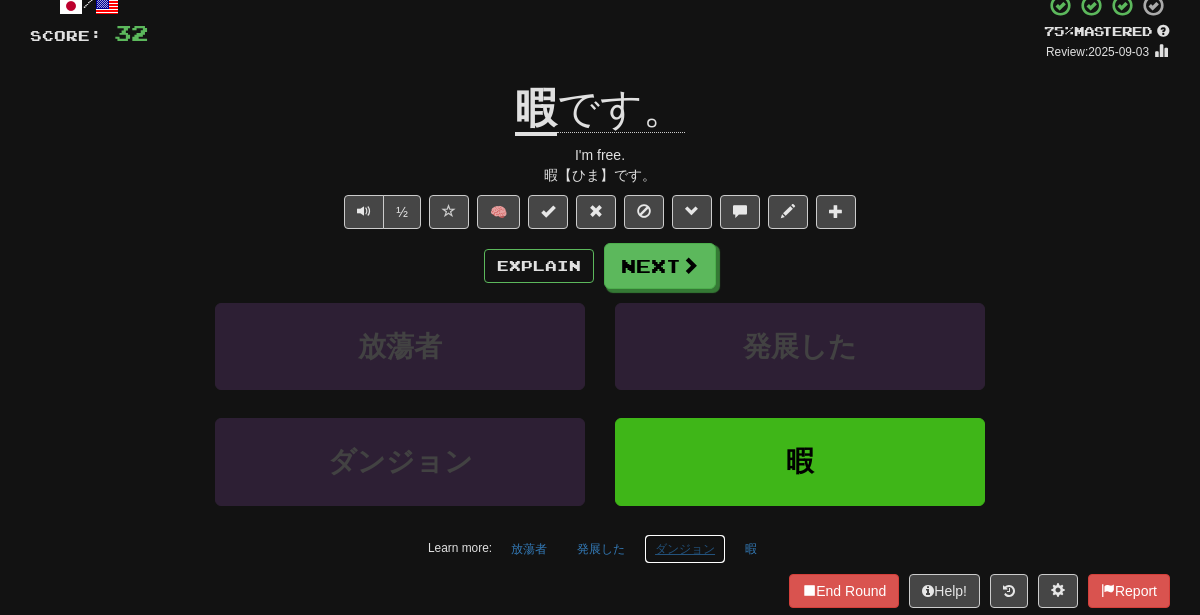 click on "ダンジョン" at bounding box center [685, 549] 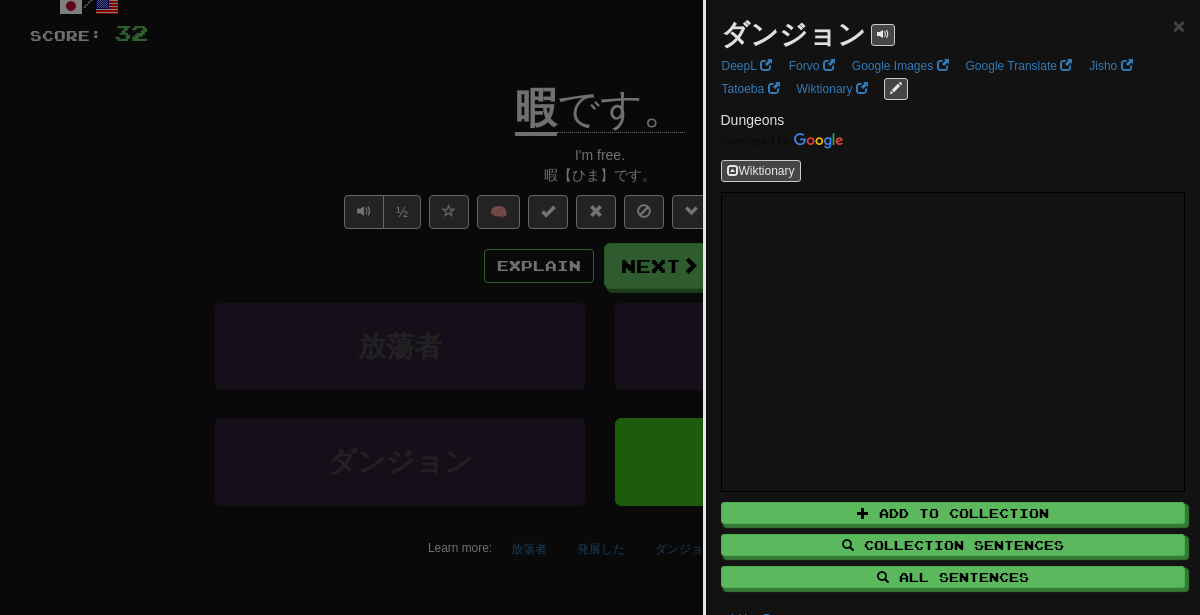 click at bounding box center (600, 307) 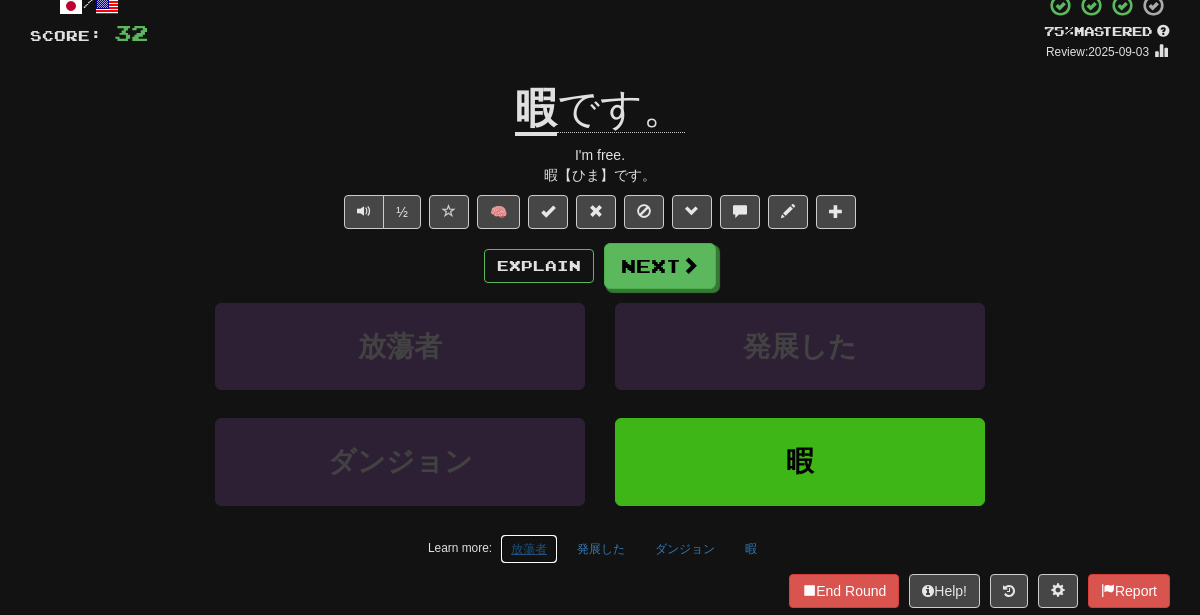 click on "放蕩者" at bounding box center (529, 549) 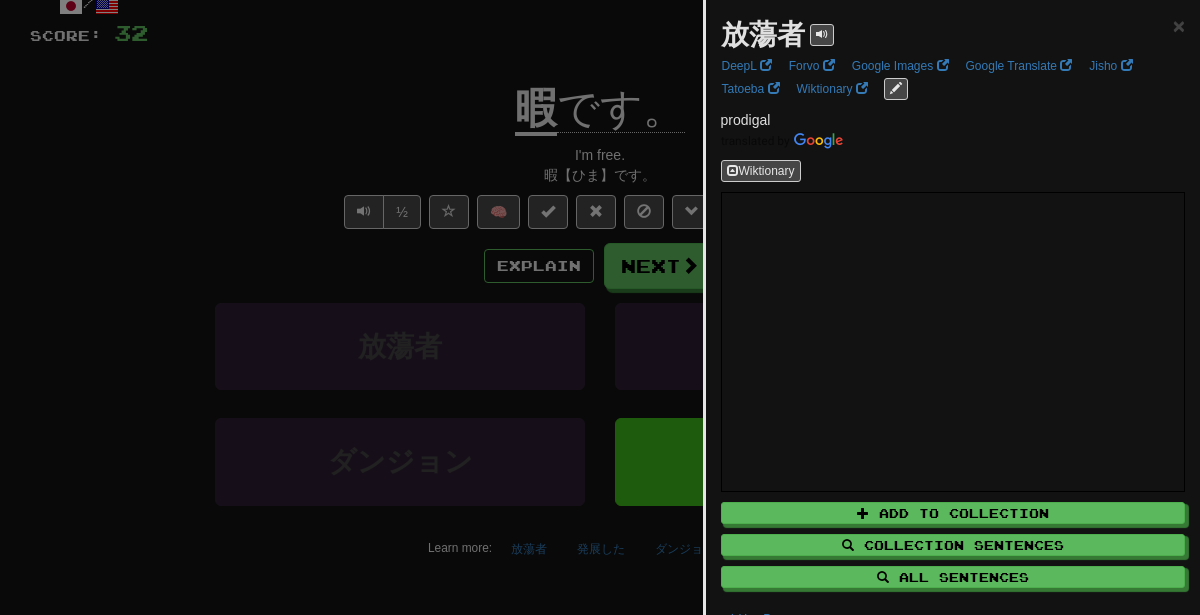 click at bounding box center [600, 307] 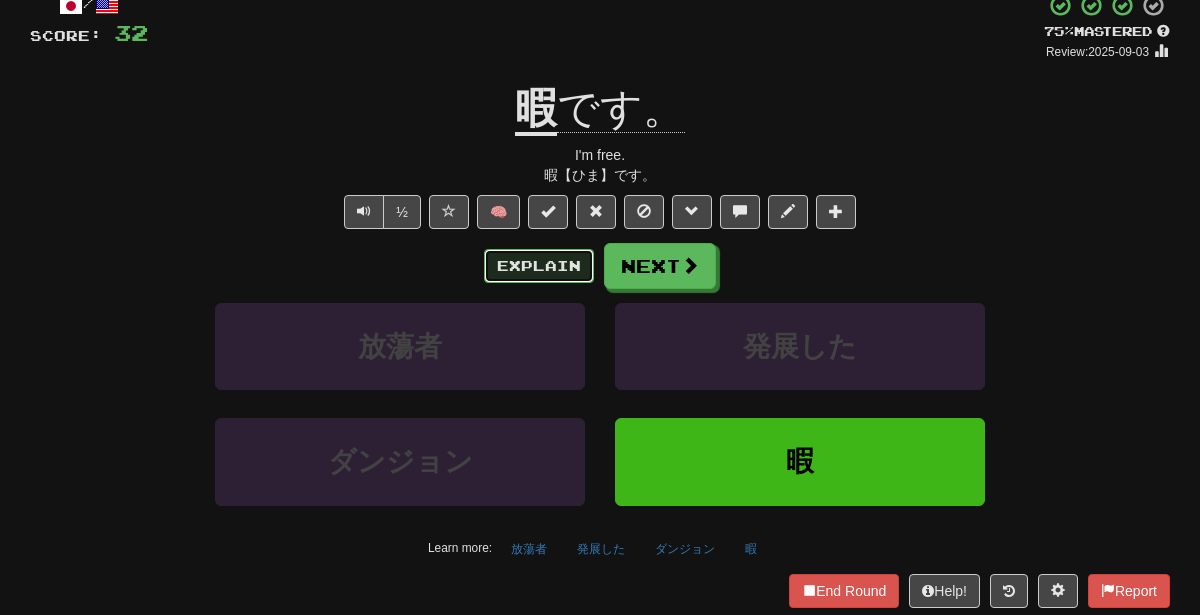 click on "Explain" at bounding box center [539, 266] 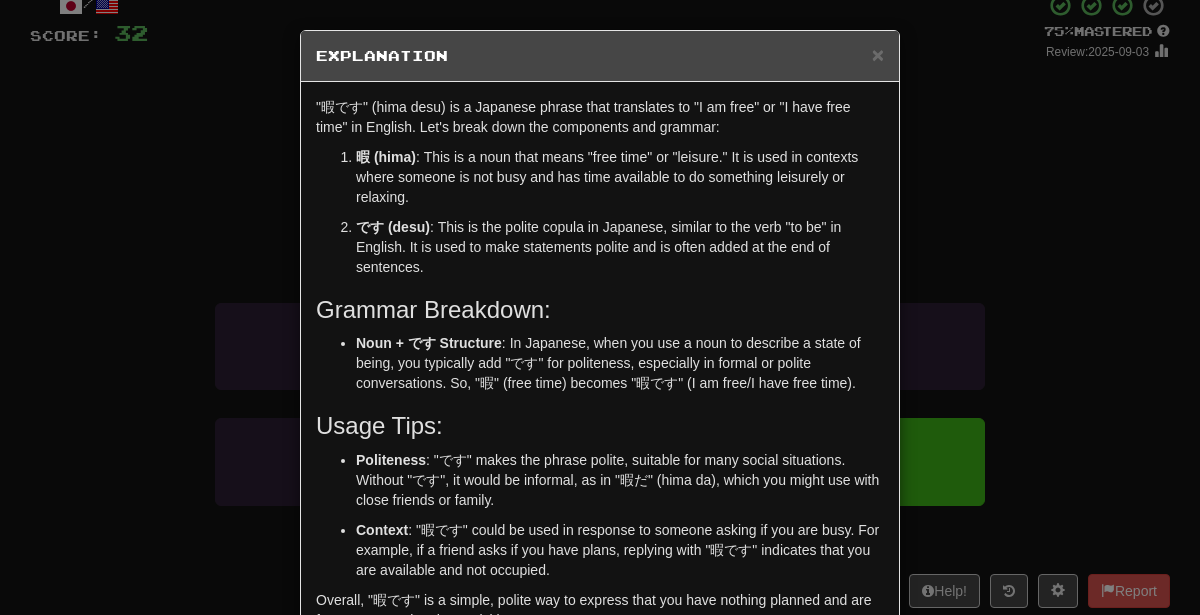 click on "× Explanation "暇です" (hima desu) is a Japanese phrase that translates to "I am free" or "I have free time" in English. Let's break down the components and grammar:
暇 (hima) : This is a noun that means "free time" or "leisure." It is used in contexts where someone is not busy and has time available to do something leisurely or relaxing.
です (desu) : This is the polite copula in Japanese, similar to the verb "to be" in English. It is used to make statements polite and is often added at the end of sentences.
Grammar Breakdown:
Noun + です Structure : In Japanese, when you use a noun to describe a state of being, you typically add "です" for politeness, especially in formal or polite conversations. So, "暇" (free time) becomes "暇です" (I am free/I have free time).
Usage Tips:
Politeness
Context
Overall, "暇です" is a simple, polite way to express that you have nothing planned and are free to engage in other activities. Let us know ! Close" at bounding box center (600, 307) 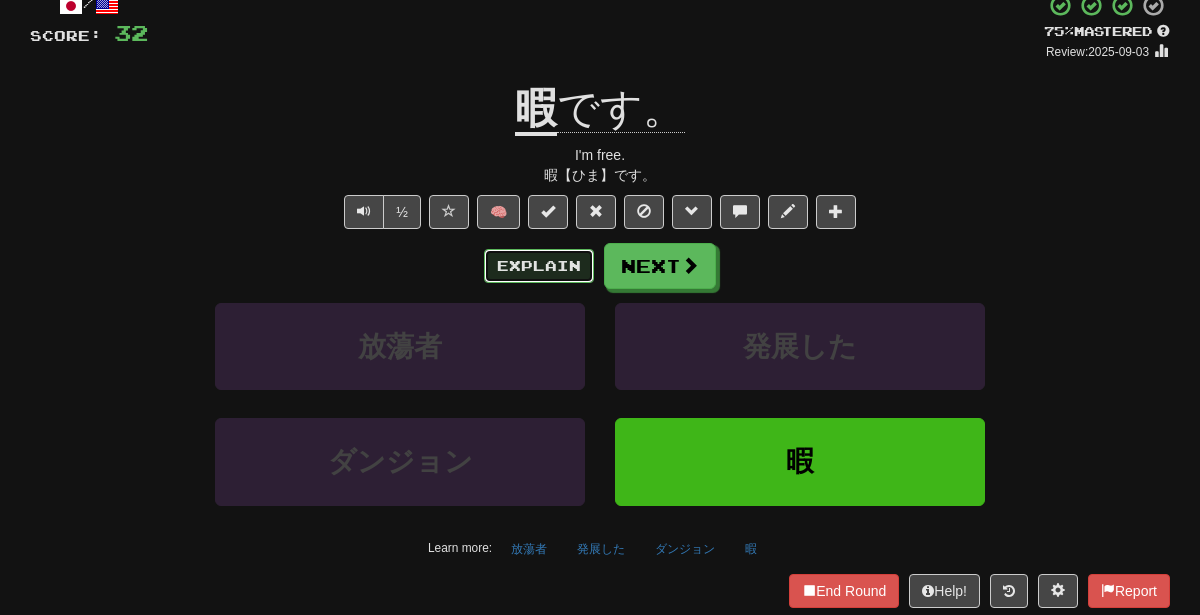click on "Explain" at bounding box center [539, 266] 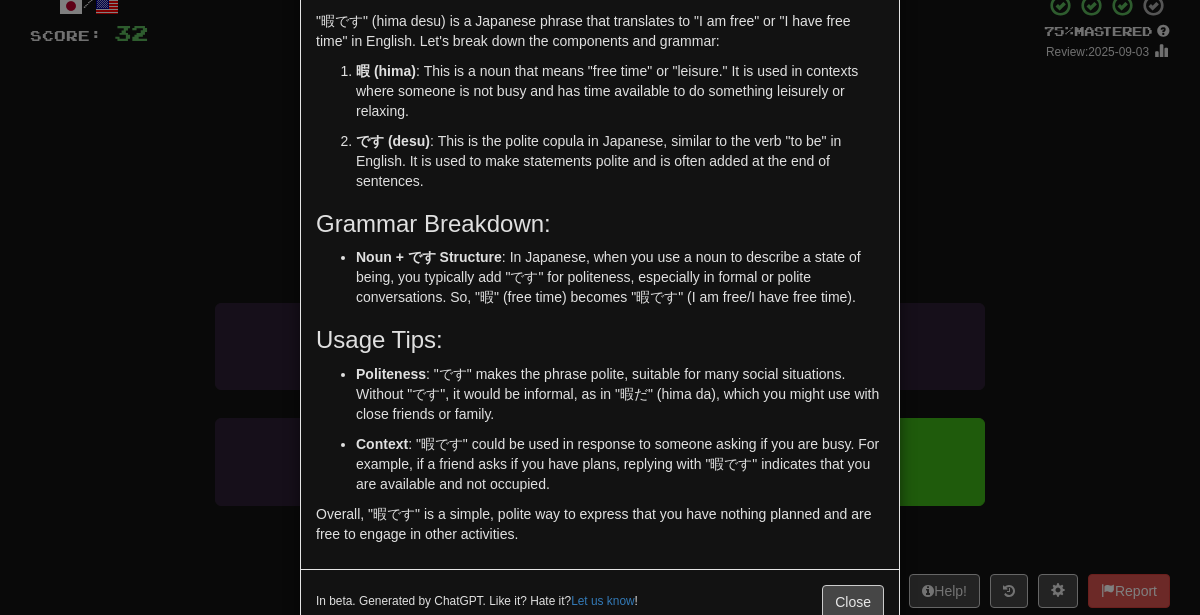 scroll, scrollTop: 89, scrollLeft: 0, axis: vertical 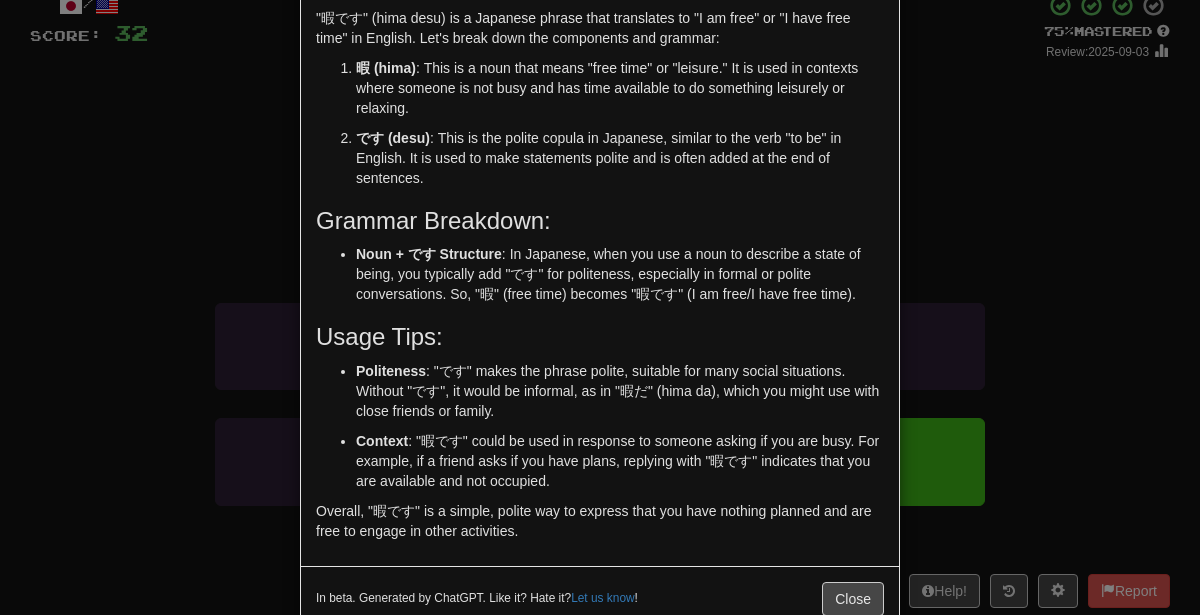 click on "× Explanation "暇です" (hima desu) is a Japanese phrase that translates to "I am free" or "I have free time" in English. Let's break down the components and grammar:
暇 (hima) : This is a noun that means "free time" or "leisure." It is used in contexts where someone is not busy and has time available to do something leisurely or relaxing.
です (desu) : This is the polite copula in Japanese, similar to the verb "to be" in English. It is used to make statements polite and is often added at the end of sentences.
Grammar Breakdown:
Noun + です Structure : In Japanese, when you use a noun to describe a state of being, you typically add "です" for politeness, especially in formal or polite conversations. So, "暇" (free time) becomes "暇です" (I am free/I have free time).
Usage Tips:
Politeness
Context
Overall, "暇です" is a simple, polite way to express that you have nothing planned and are free to engage in other activities. Let us know ! Close" at bounding box center [600, 307] 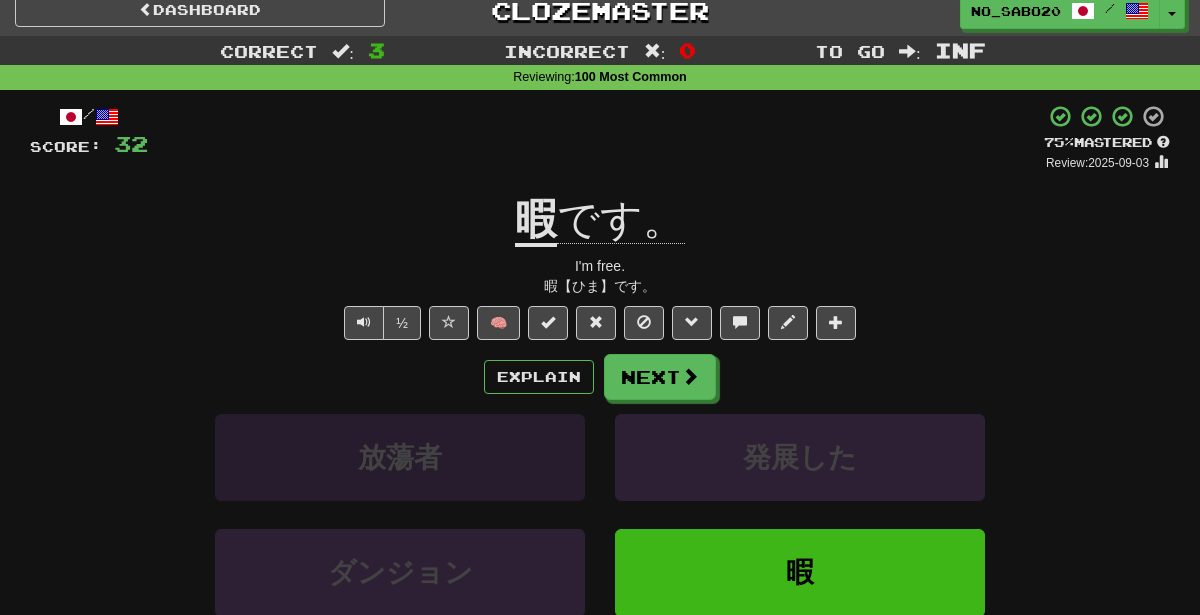 scroll, scrollTop: 20, scrollLeft: 0, axis: vertical 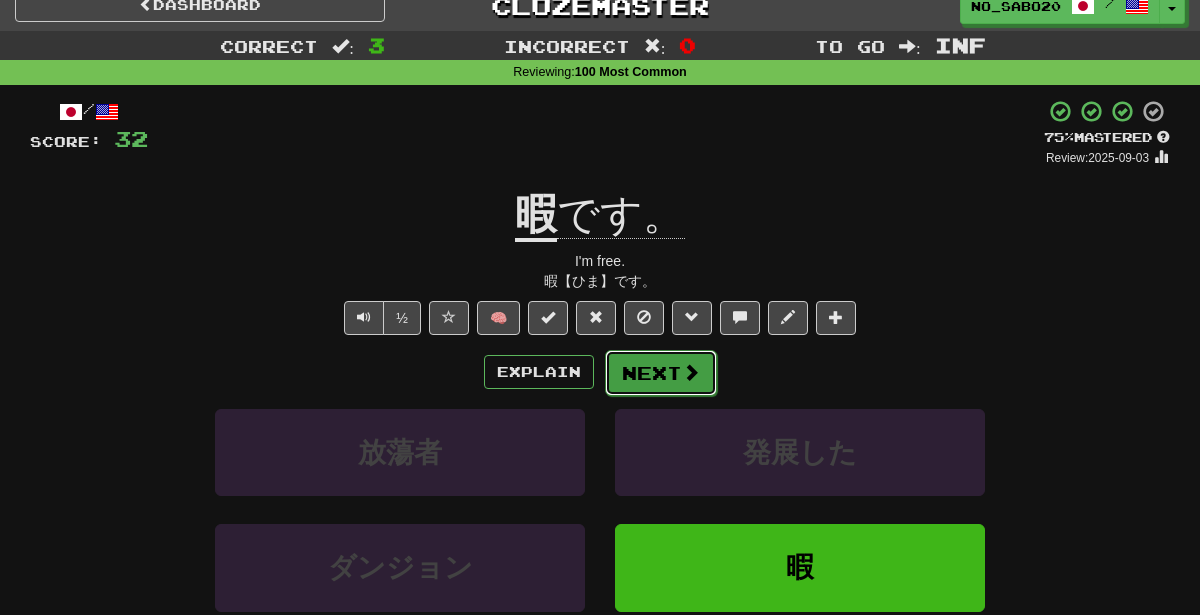 click on "Next" at bounding box center [661, 373] 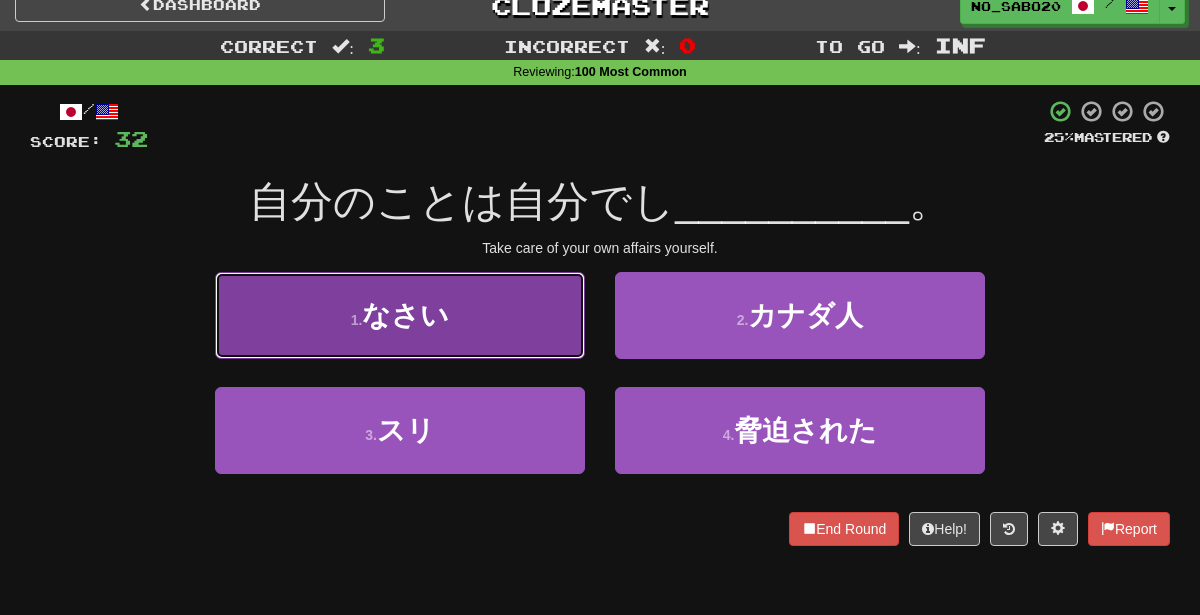 click on "1 .  なさい" at bounding box center [400, 315] 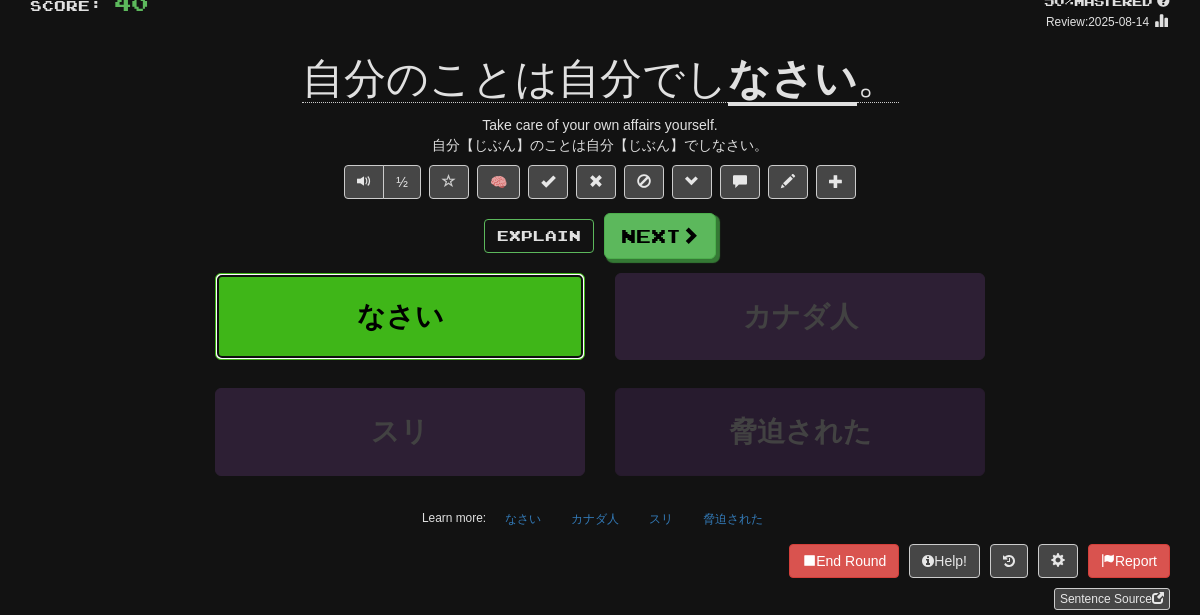 scroll, scrollTop: 161, scrollLeft: 0, axis: vertical 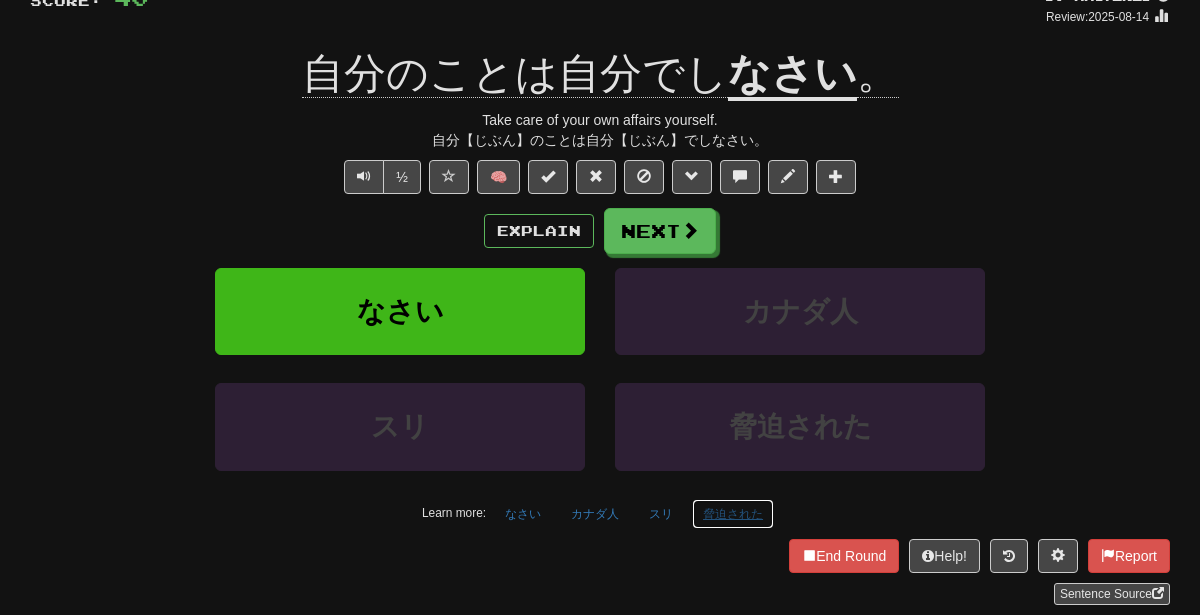 click on "脅迫された" at bounding box center [733, 514] 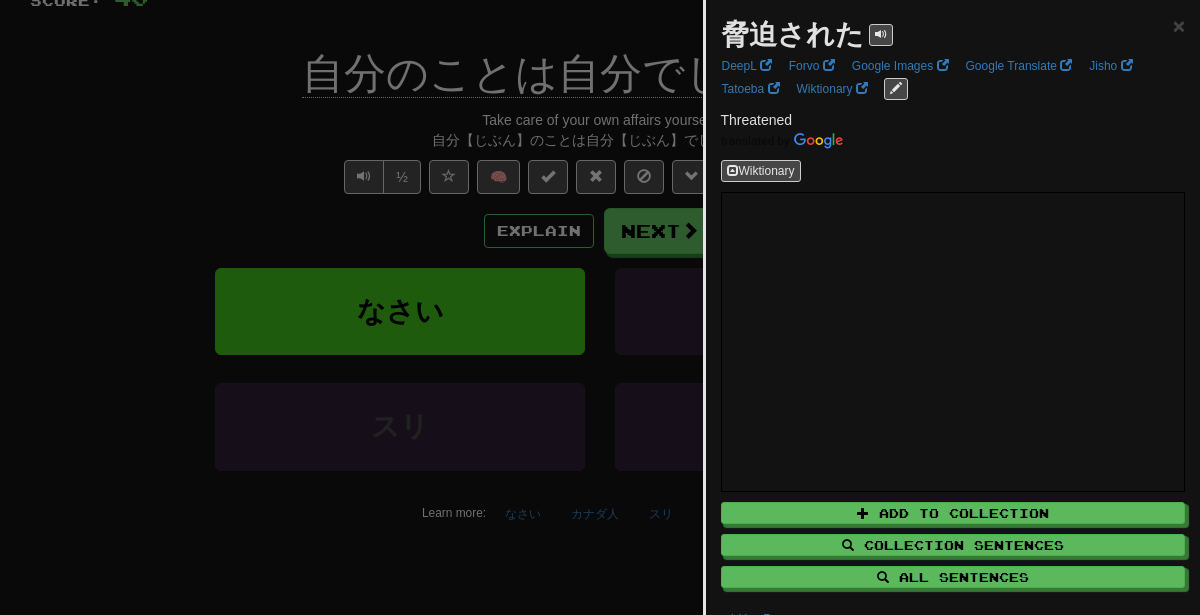 click at bounding box center [600, 307] 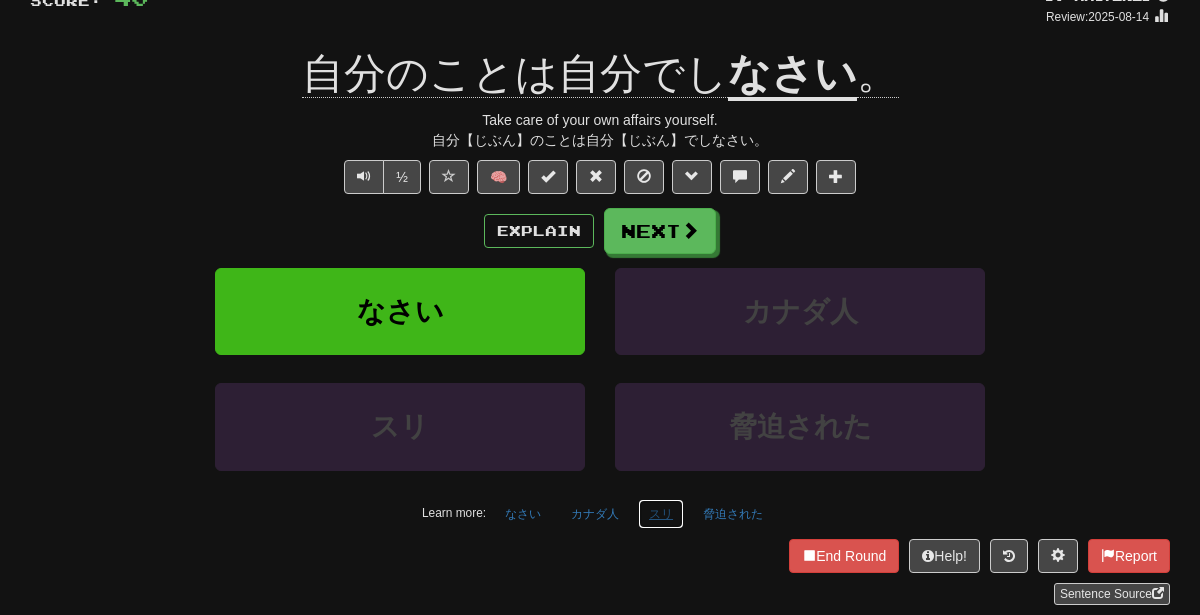 click on "スリ" at bounding box center (661, 514) 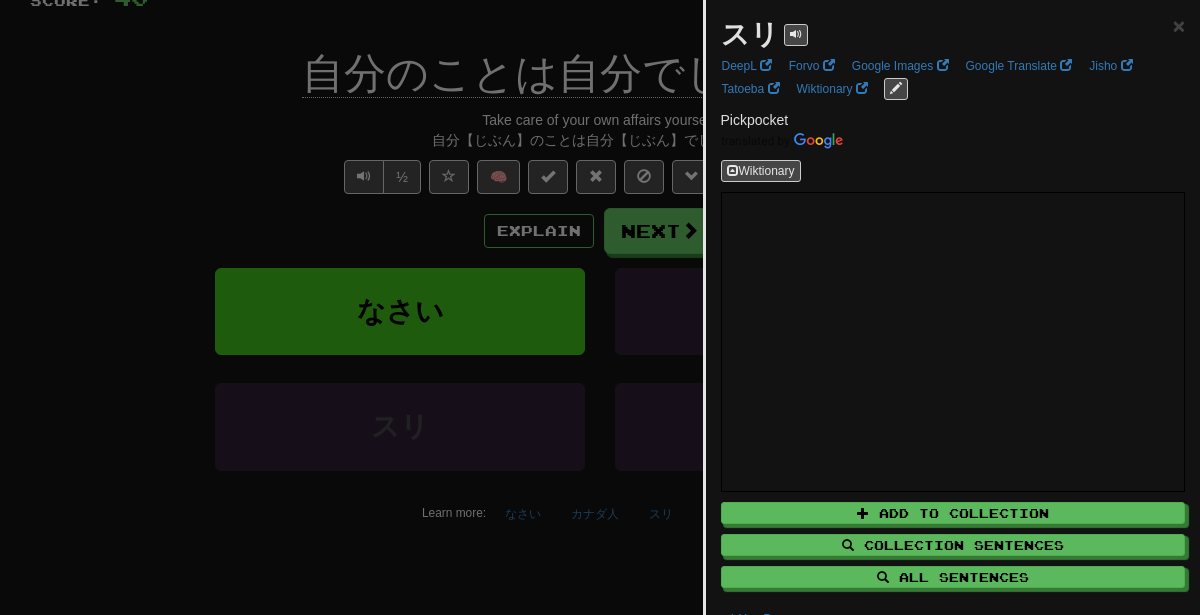 click at bounding box center (600, 307) 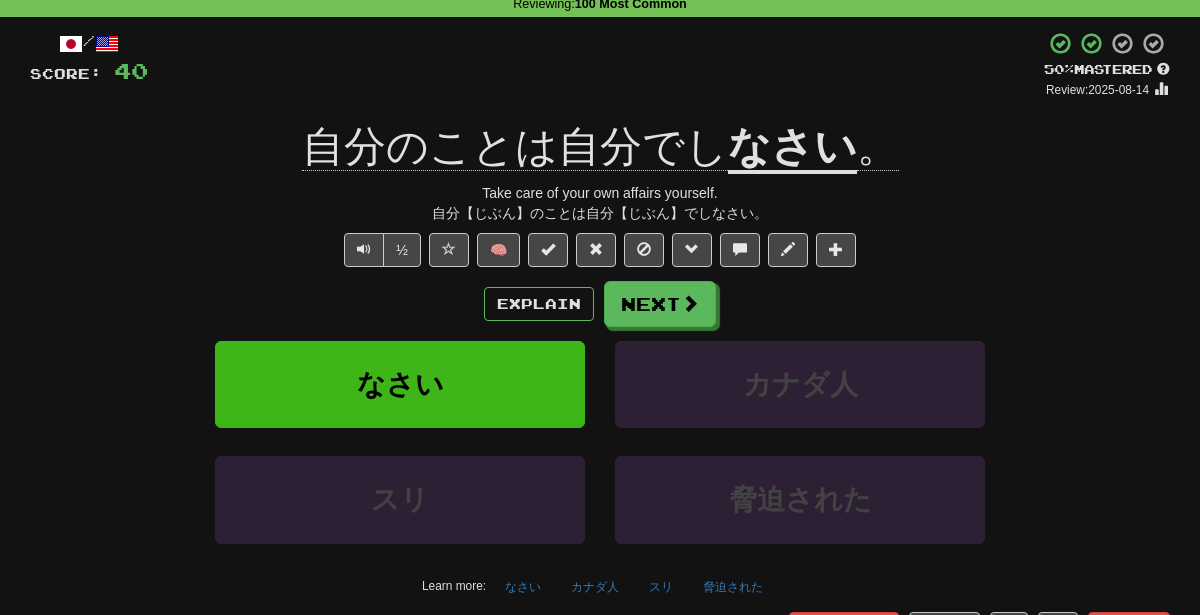scroll, scrollTop: 94, scrollLeft: 0, axis: vertical 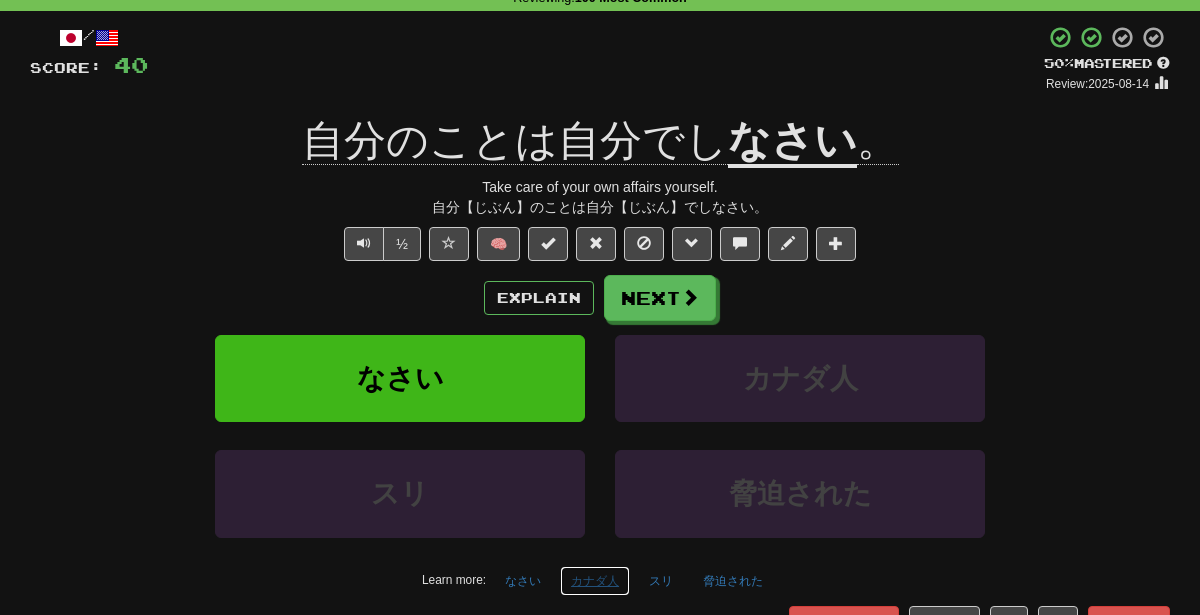 click on "カナダ人" at bounding box center [595, 581] 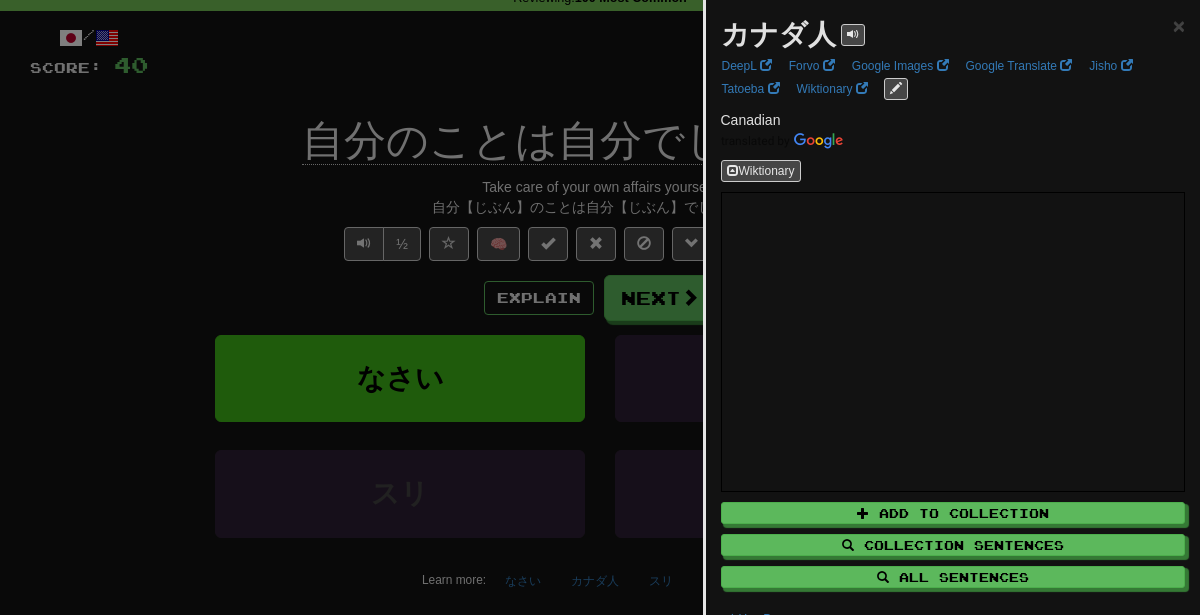 click at bounding box center [600, 307] 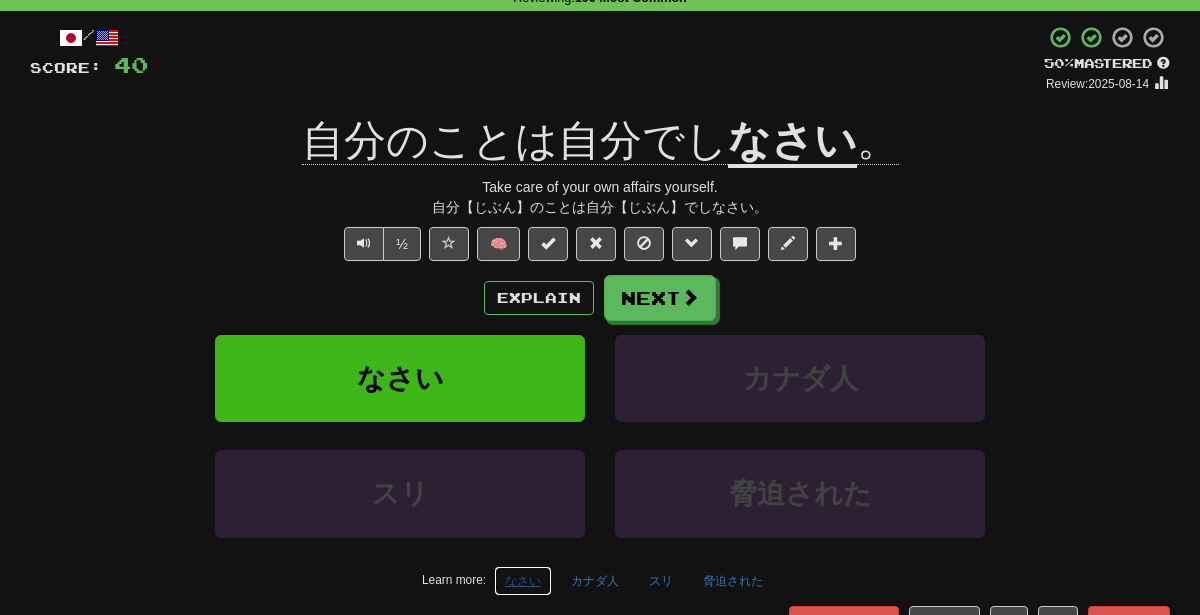 click on "なさい" at bounding box center (523, 581) 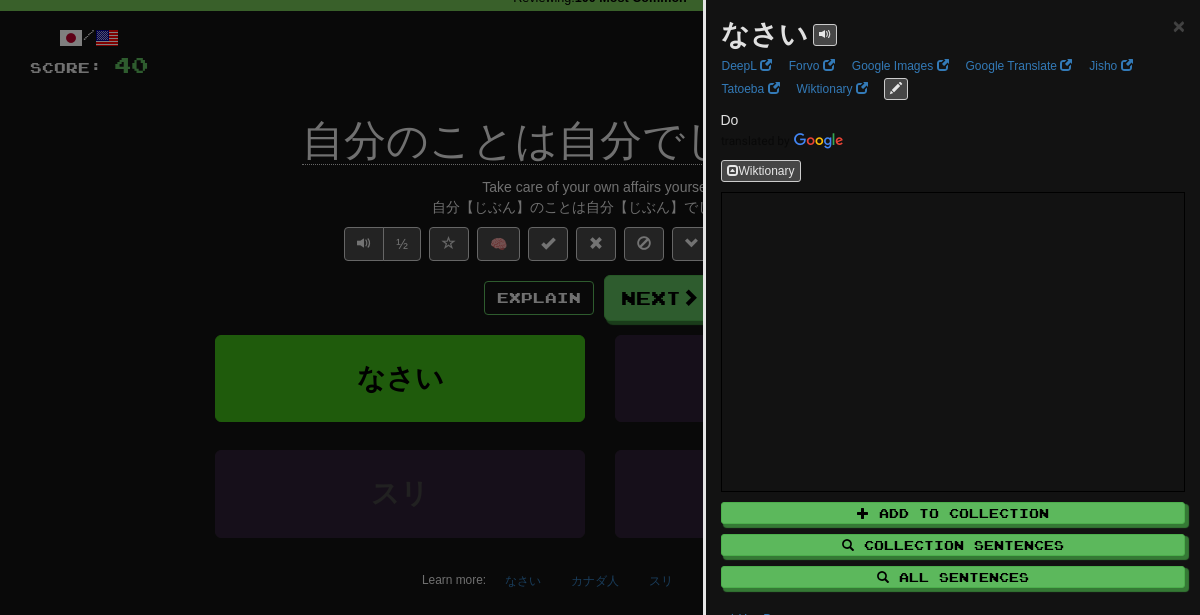 click at bounding box center (600, 307) 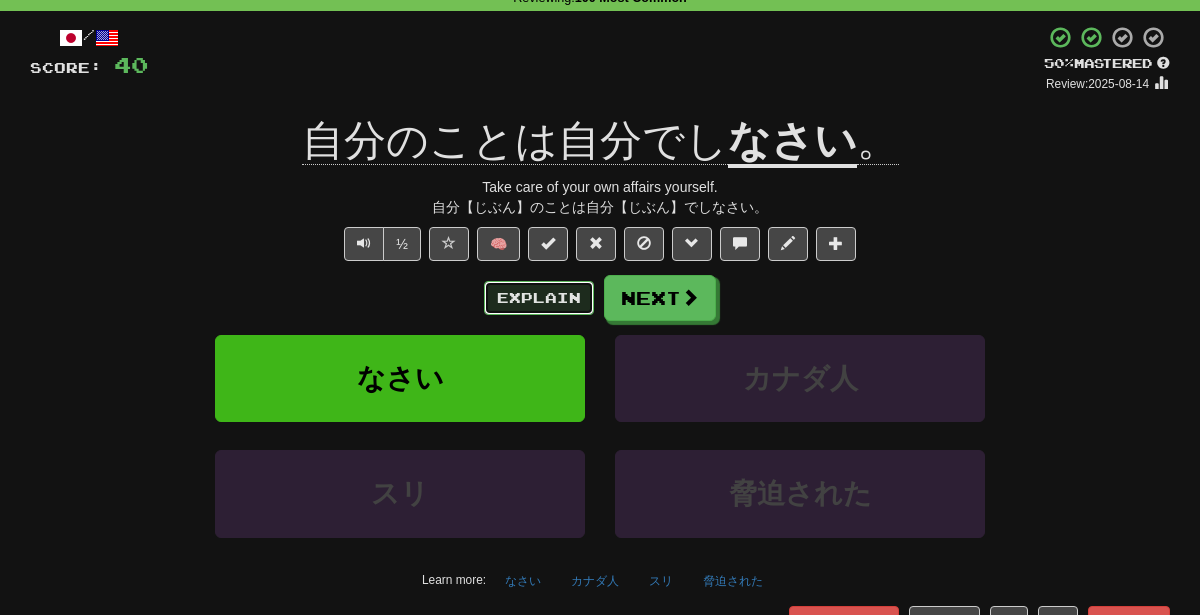 click on "Explain" at bounding box center [539, 298] 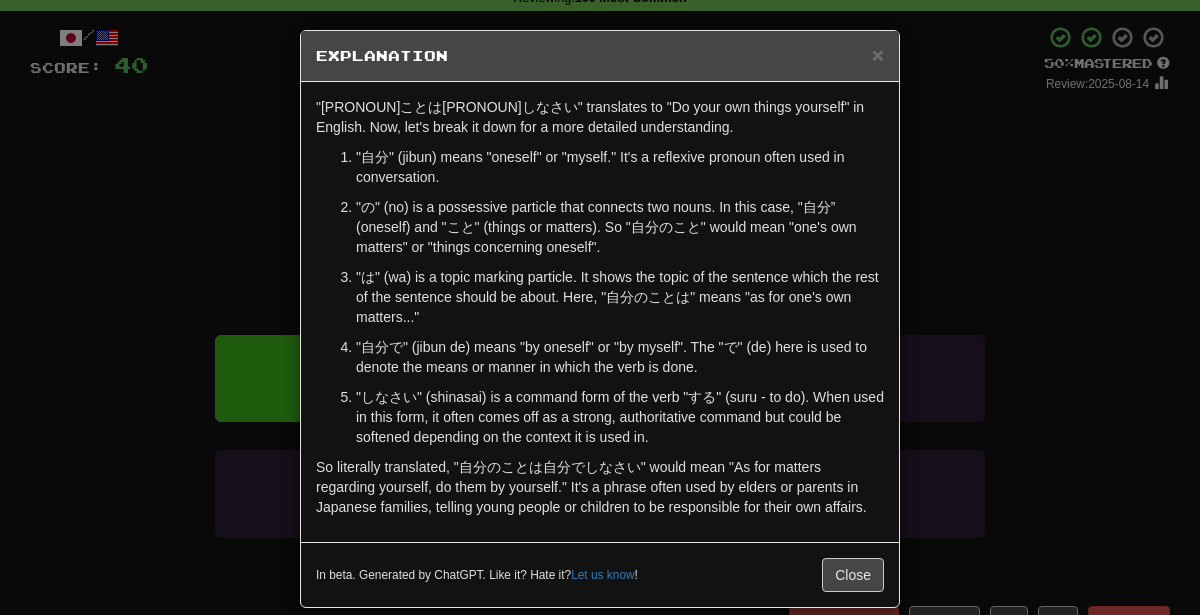 click on "× Explanation "自分のことは自分でしなさい" translates to "Do your own things yourself" in English. Now, let's break it down for a more detailed understanding.
"自分" (jibun) means "oneself" or "myself." It's a reflexive pronoun often used in conversation.
"の" (no) is a possessive particle that connects two nouns. In this case, "自分” (oneself) and "こと" (things or matters). So "自分のこと" would mean "one's own matters" or "things concerning oneself".
"は" (wa) is a topic marking particle. It shows the topic of the sentence which the rest of the sentence should be about. Here, "自分のことは" means "as for one's own matters..."
"自分で" (jibun de) means "by oneself" or "by myself". The "で" (de) here is used to denote the means or manner in which the verb is done.
In beta. Generated by ChatGPT. Like it? Hate it?  Let us know ! Close" at bounding box center [600, 307] 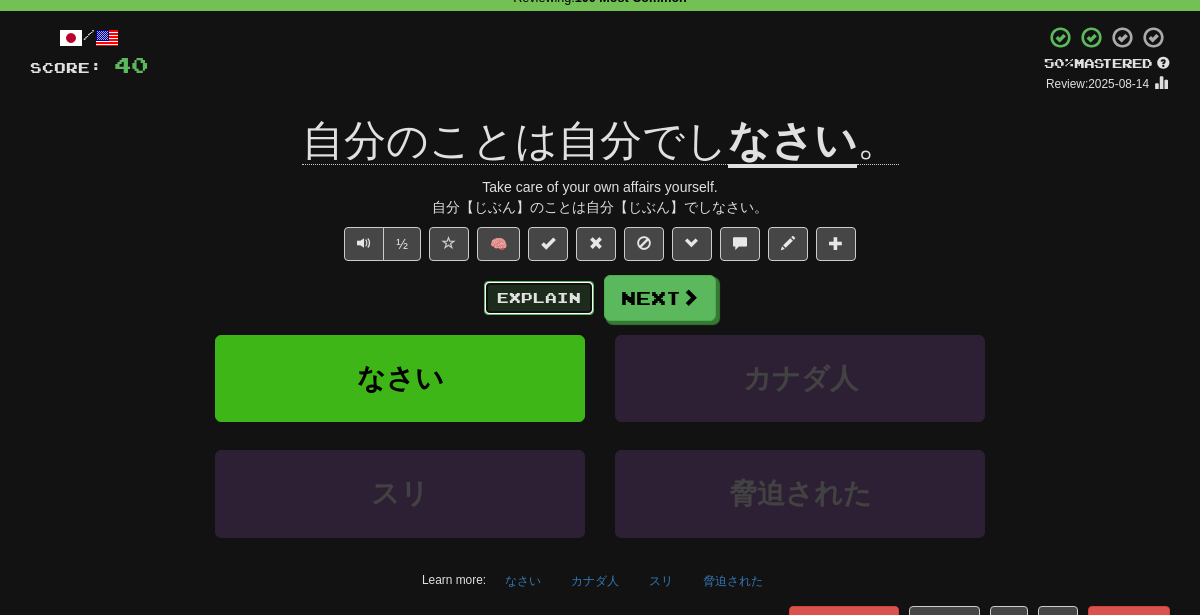 click on "Explain" at bounding box center [539, 298] 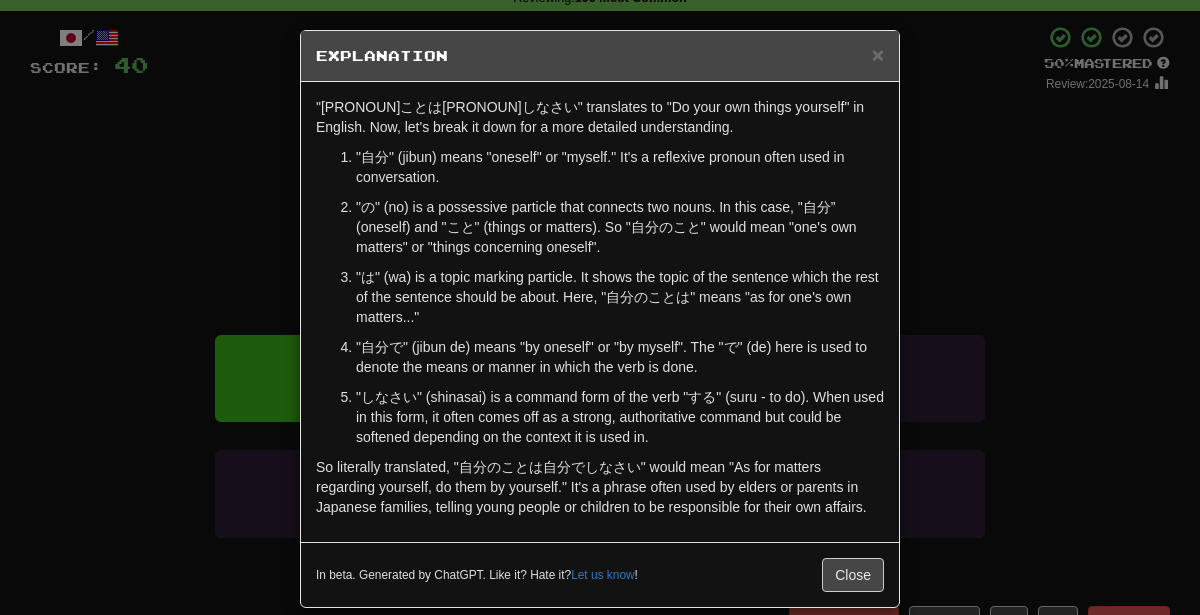 click on "× Explanation "自分のことは自分でしなさい" translates to "Do your own things yourself" in English. Now, let's break it down for a more detailed understanding.
"自分" (jibun) means "oneself" or "myself." It's a reflexive pronoun often used in conversation.
"の" (no) is a possessive particle that connects two nouns. In this case, "自分” (oneself) and "こと" (things or matters). So "自分のこと" would mean "one's own matters" or "things concerning oneself".
"は" (wa) is a topic marking particle. It shows the topic of the sentence which the rest of the sentence should be about. Here, "自分のことは" means "as for one's own matters..."
"自分で" (jibun de) means "by oneself" or "by myself". The "で" (de) here is used to denote the means or manner in which the verb is done.
In beta. Generated by ChatGPT. Like it? Hate it?  Let us know ! Close" at bounding box center [600, 307] 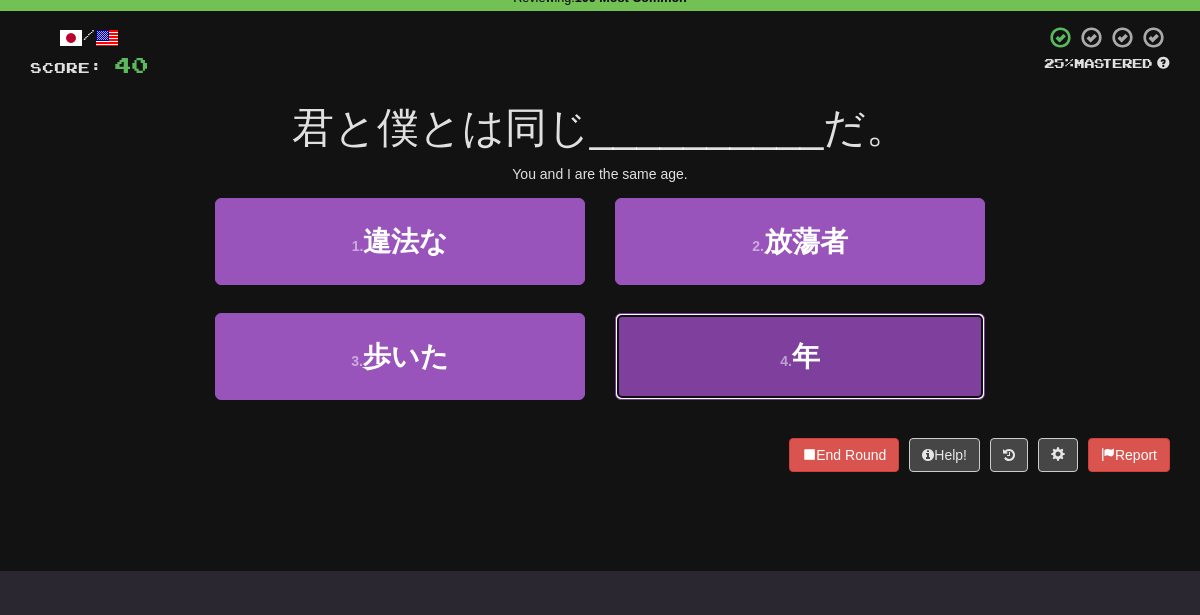 click on "4 .  年" at bounding box center (800, 356) 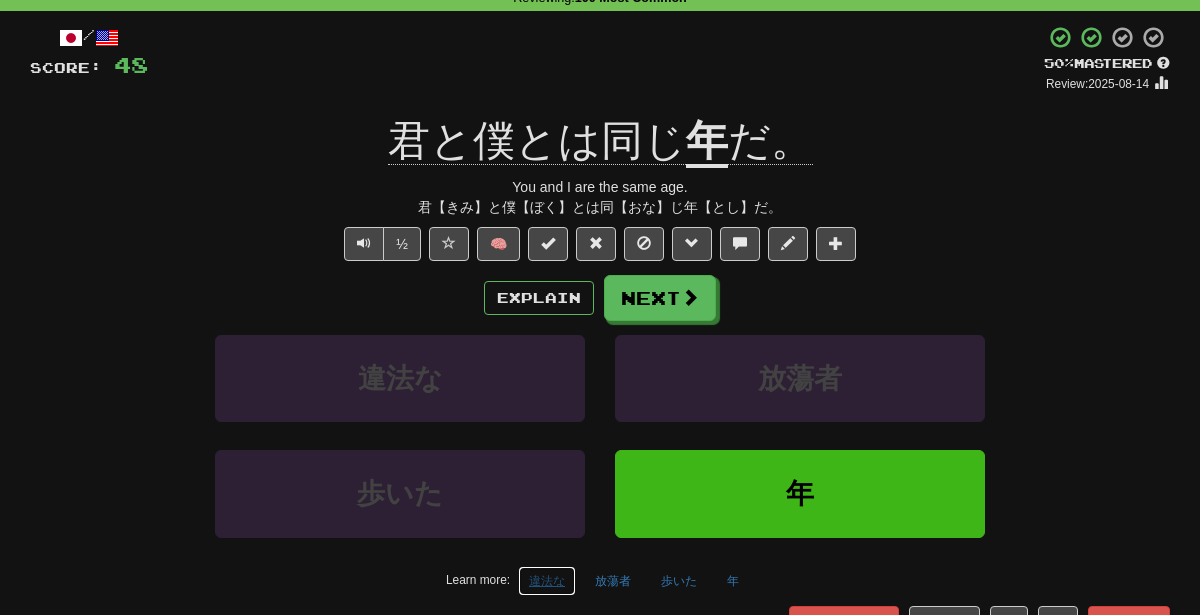 click on "違法な" at bounding box center (547, 581) 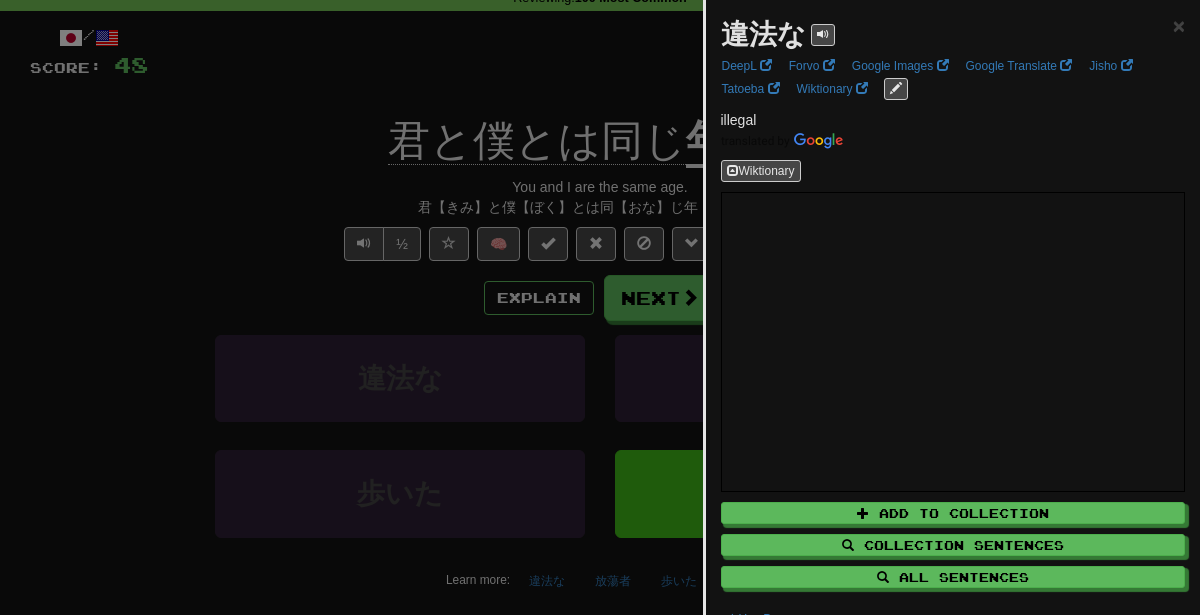 click at bounding box center [600, 307] 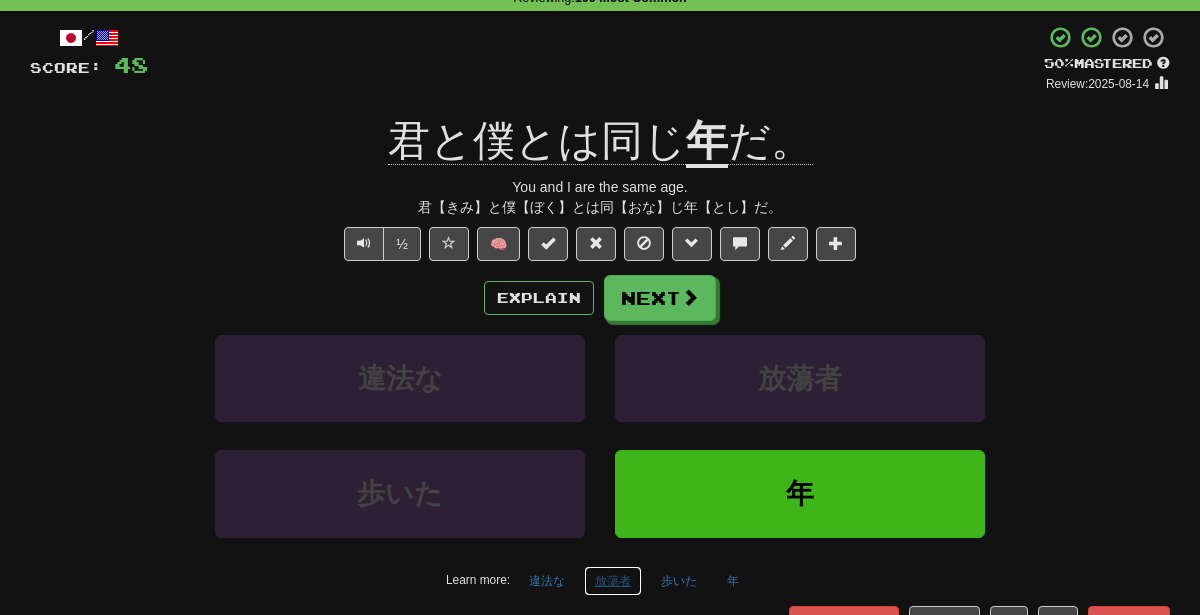 click on "放蕩者" at bounding box center [613, 581] 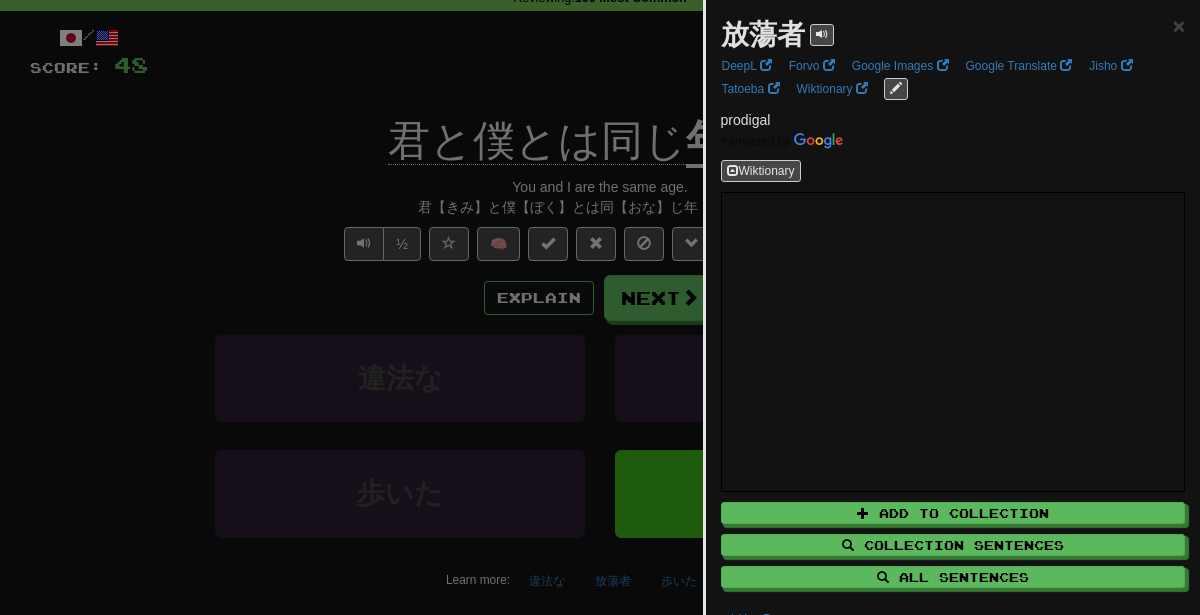 click at bounding box center [600, 307] 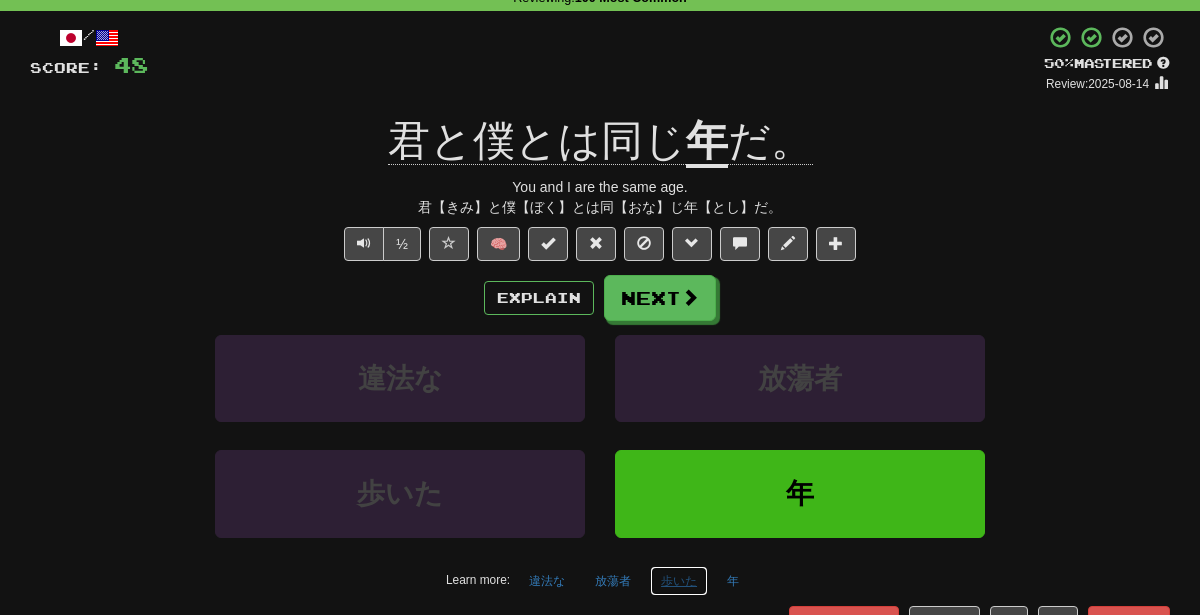 click on "歩いた" at bounding box center [679, 581] 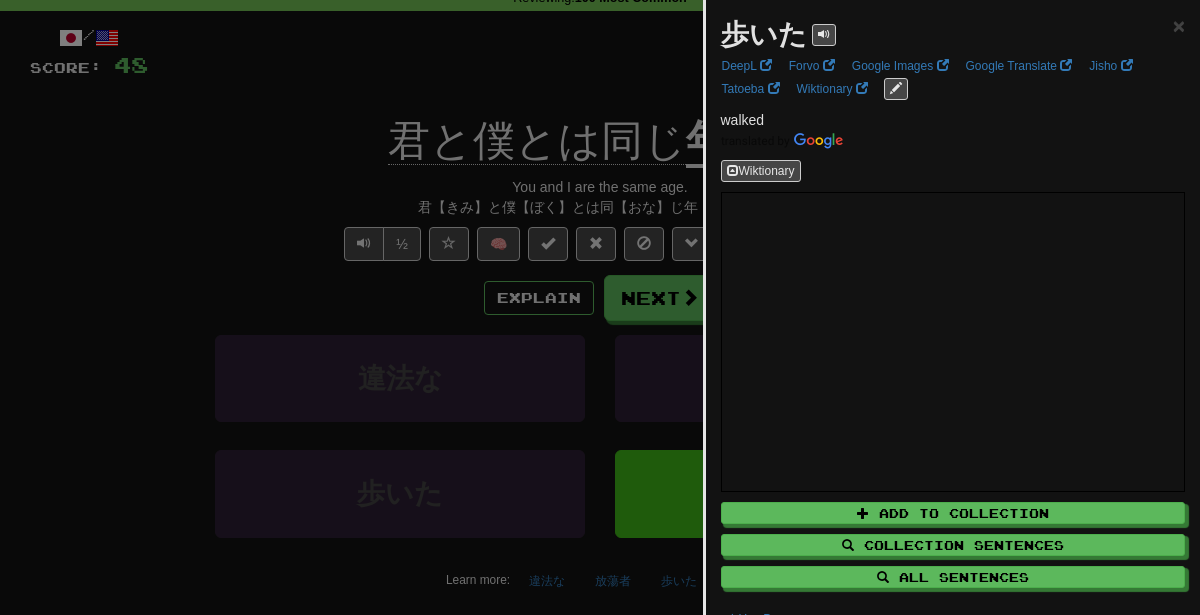 click at bounding box center [600, 307] 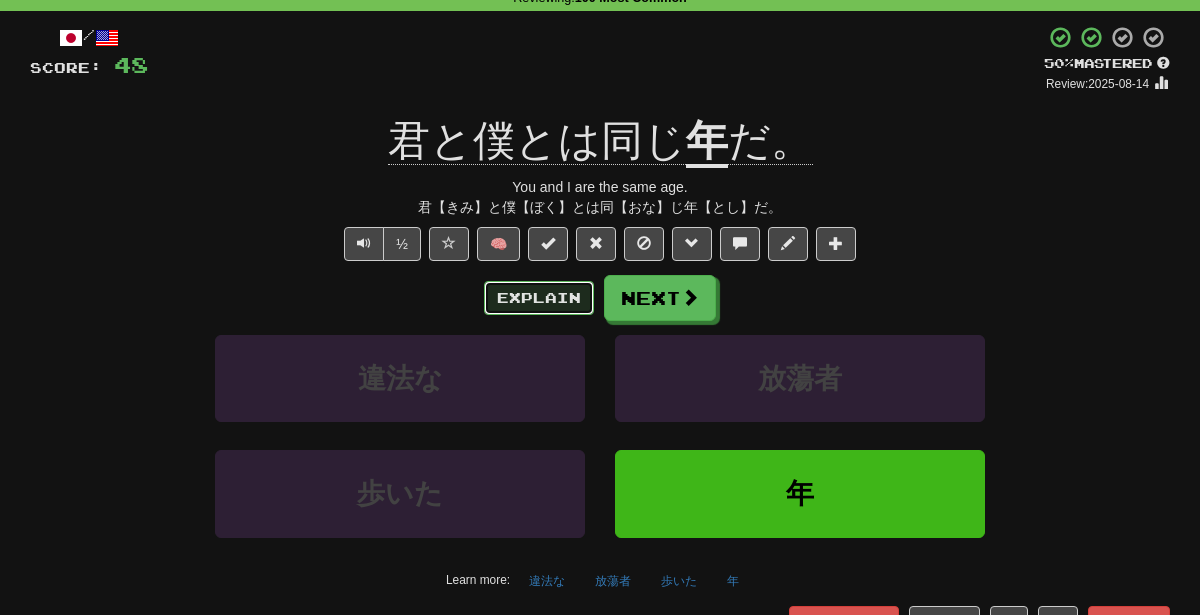 click on "Explain" at bounding box center [539, 298] 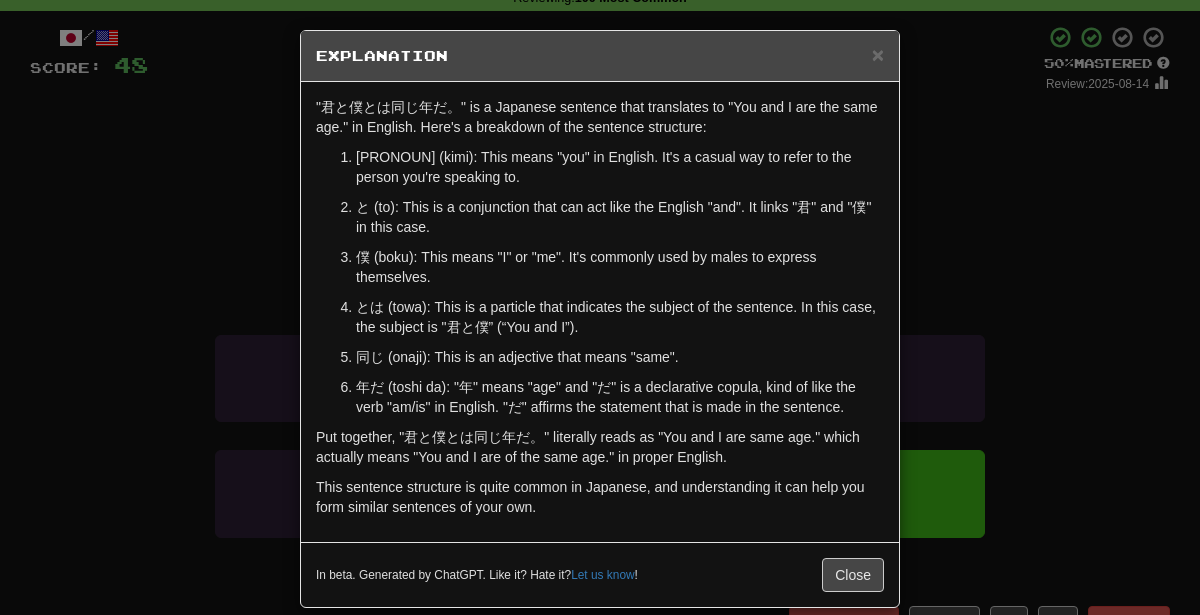 click on "× Explanation "君と僕とは同じ年だ。" is a Japanese sentence that translates to "You and I are the same age." in English. Here's a breakdown of the sentence structure:
君 (kimi): This means "you" in English. It's a casual way to refer to the person you're speaking to.
と (to): This is a conjunction that can act like the English "and". It links "君" and "僕" in this case.
僕 (boku): This means "I" or "me". It's commonly used by males to express themselves.
とは (towa): This is a particle that indicates the subject of the sentence. In this case, the subject is "君と僕” (“You and I”).
同じ (onaji): This is an adjective that means "same".
年だ (toshi da): "年" means "age" and "だ" is a declarative copula, kind of like the verb "am/is" in English. "だ" affirms the statement that is made in the sentence.
This sentence structure is quite common in Japanese, and understanding it can help you form similar sentences of your own. Let us know !" at bounding box center [600, 307] 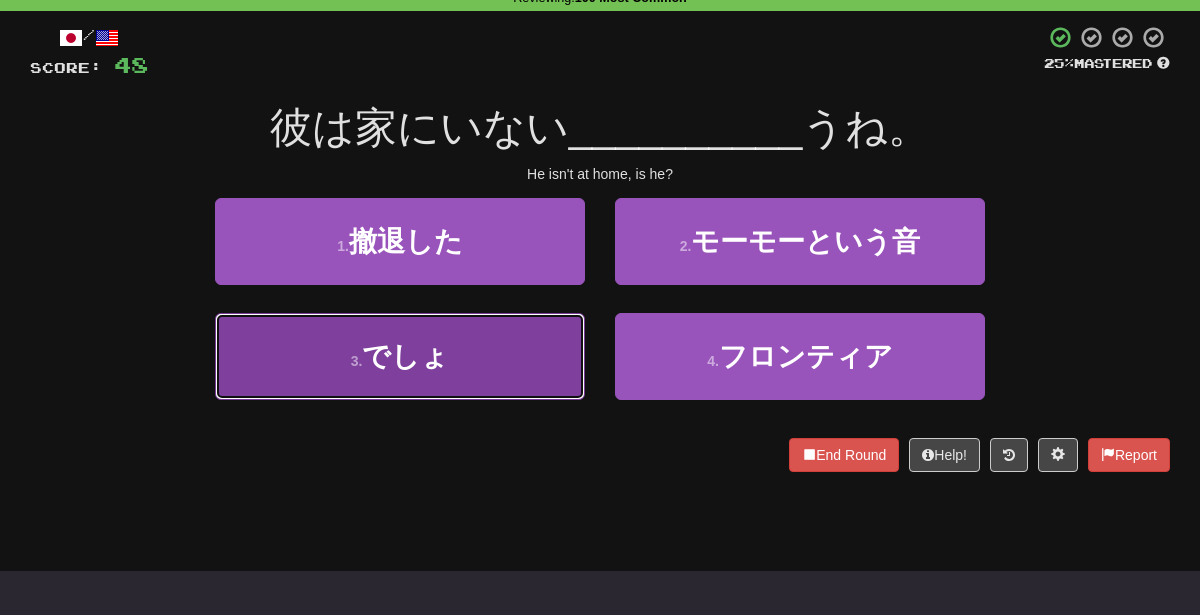 click on "3 .  でしょ" at bounding box center [400, 356] 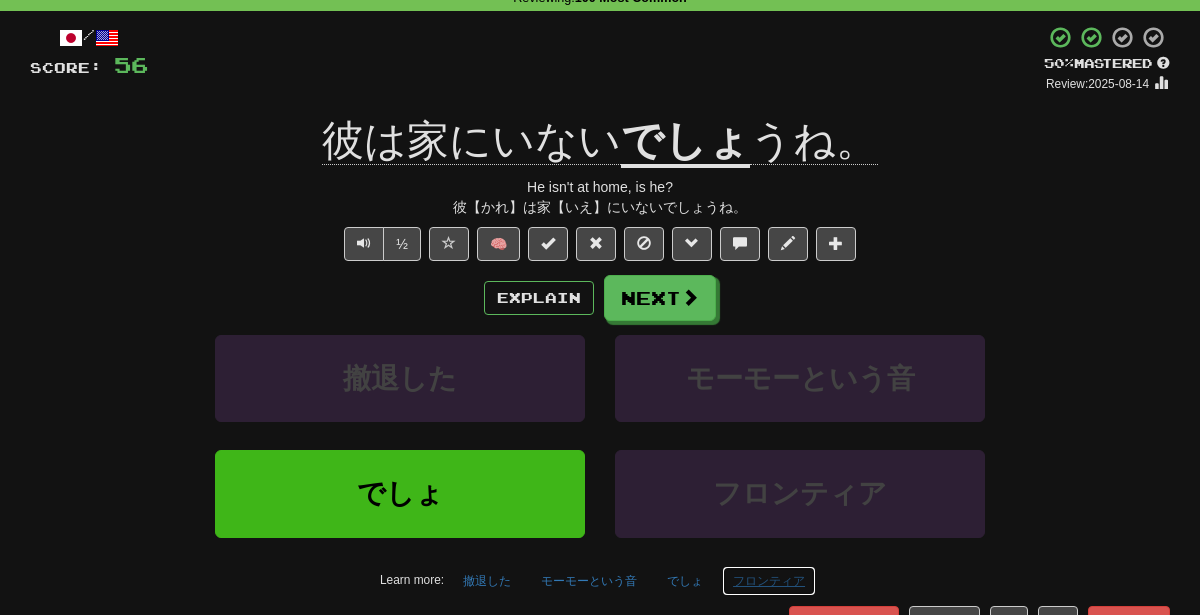 click on "フロンティア" at bounding box center (769, 581) 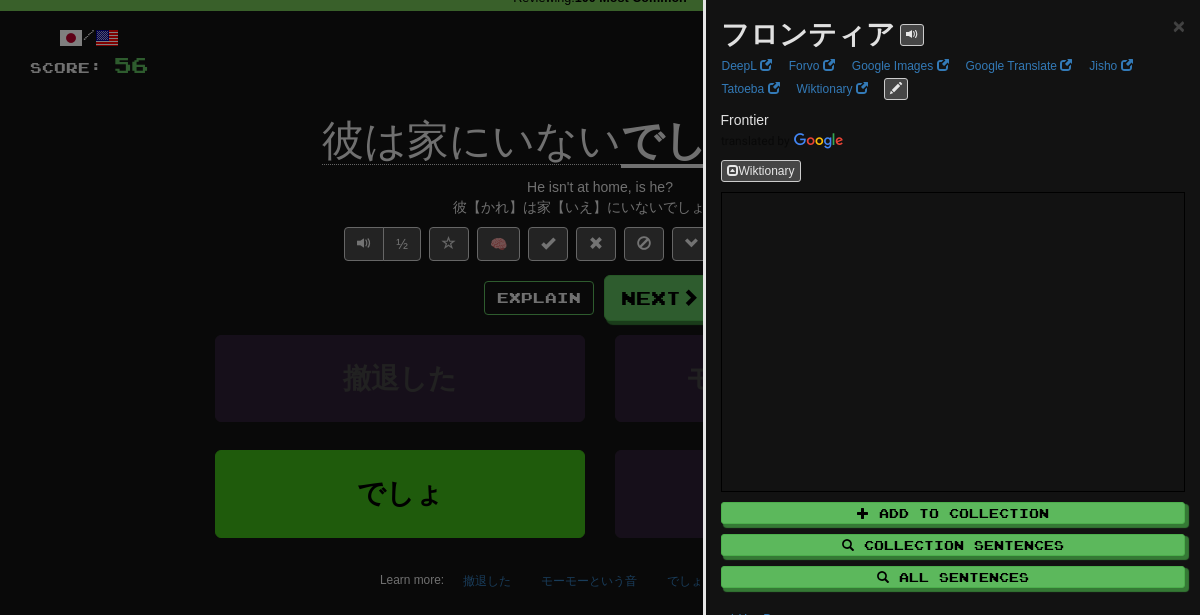 type 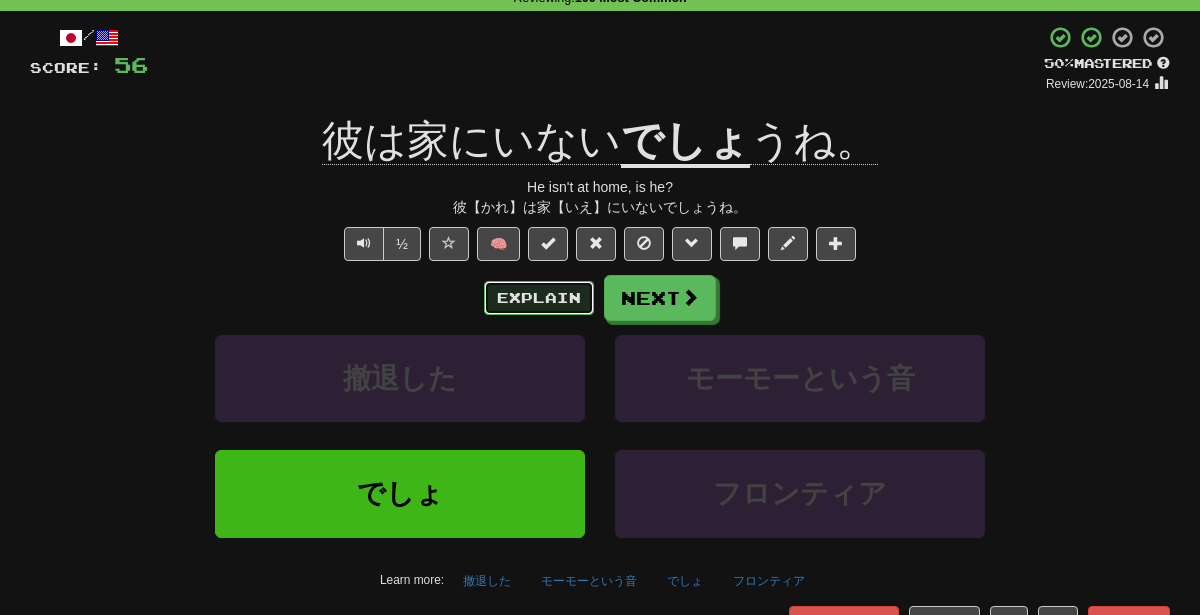 click on "Explain" at bounding box center [539, 298] 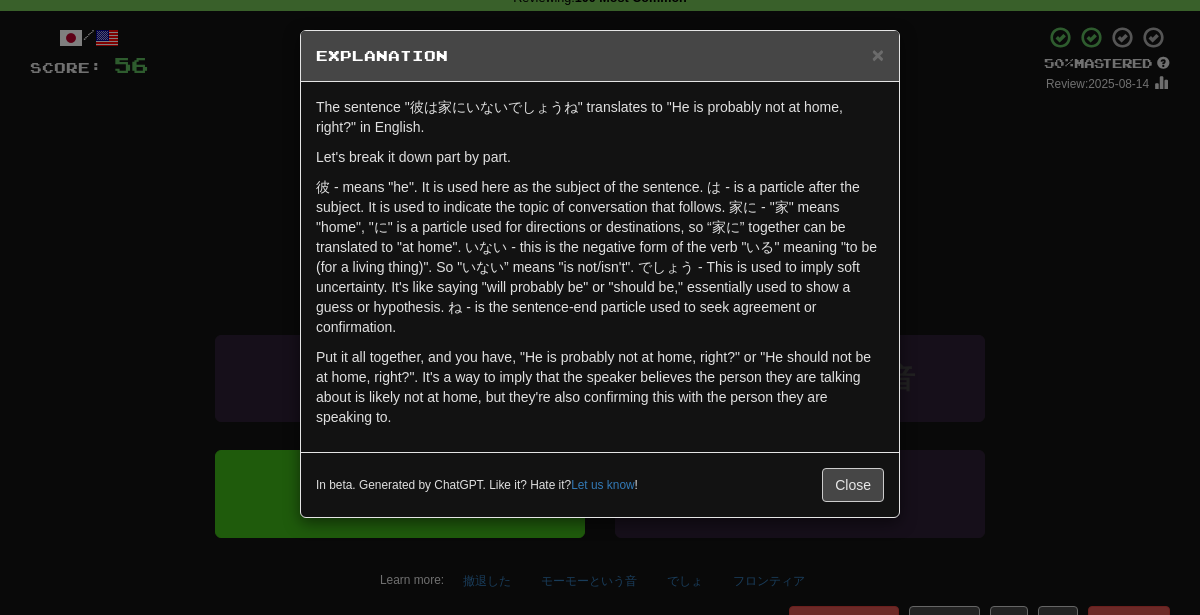 click on "× Explanation The sentence "彼は家にいないでしょうね" translates to "He is probably not at home, right?" in English.
Let's break it down part by part.
彼 - means "he". It is used here as the subject of the sentence.
は - is a particle after the subject. It is used to indicate the topic of conversation that follows.
家に - "家" means "home", "に" is a particle used for directions or destinations, so “家に” together can be translated to "at home".
いない - this is the negative form of the verb "いる" meaning "to be (for a living thing)". So "いない” means "is not/isn't".
でしょう - This is used to imply soft uncertainty. It's like saying "will probably be" or "should be," essentially used to show a guess or hypothesis.
ね - is the sentence-end particle used to seek agreement or confirmation.
In beta. Generated by ChatGPT. Like it? Hate it?  Let us know ! Close" at bounding box center (600, 307) 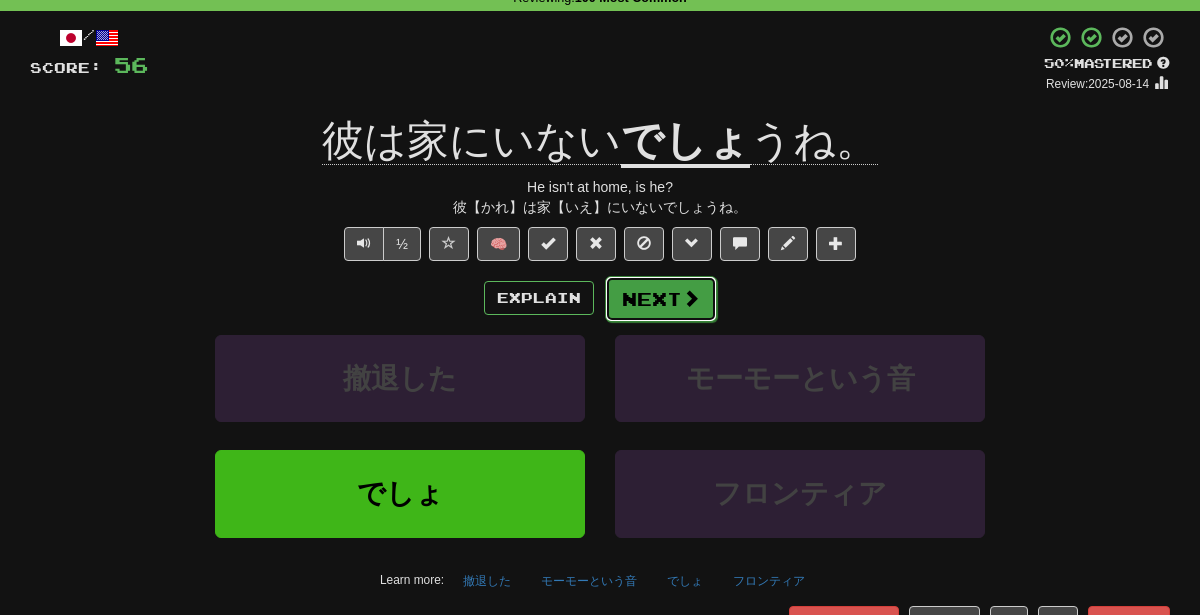 click on "Next" at bounding box center (661, 299) 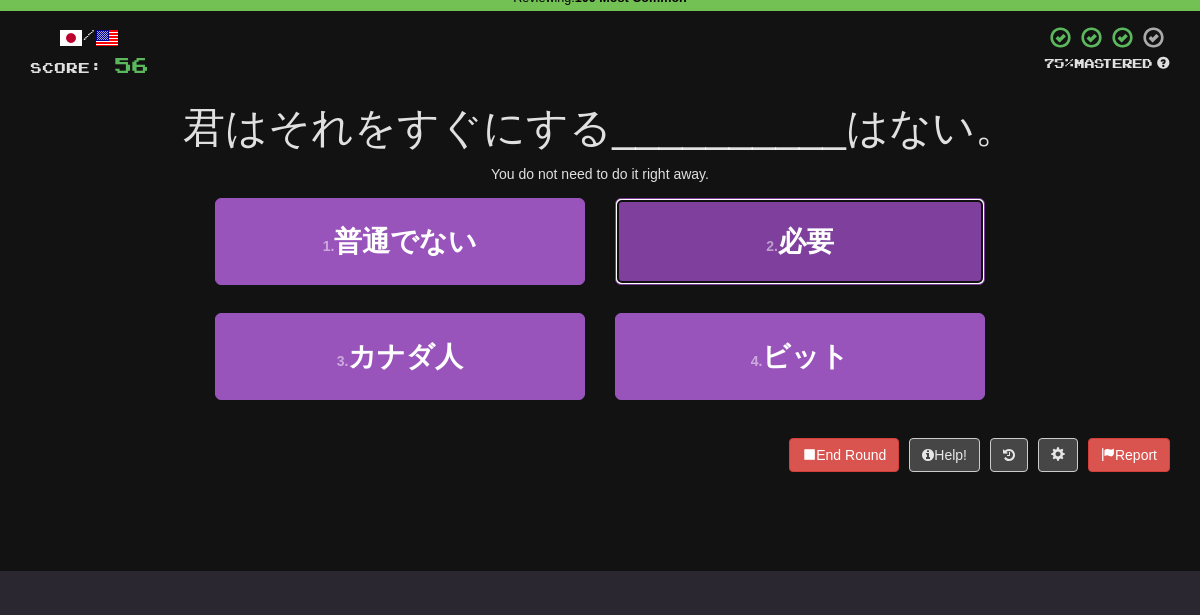 click on "2 .  必要" at bounding box center (800, 241) 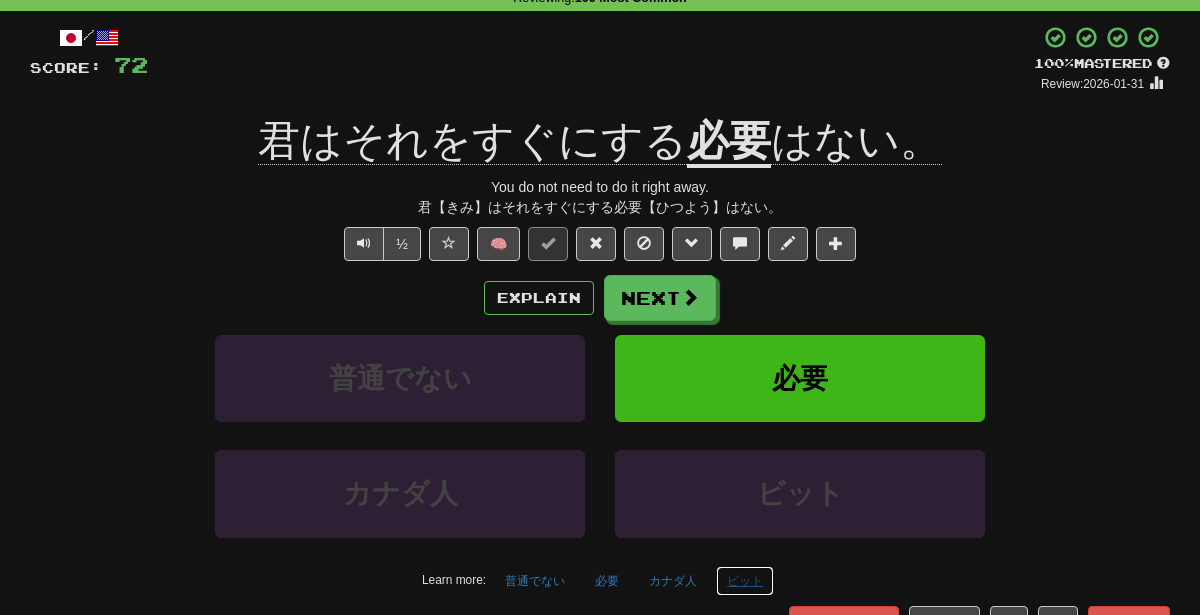 click on "ビット" at bounding box center [745, 581] 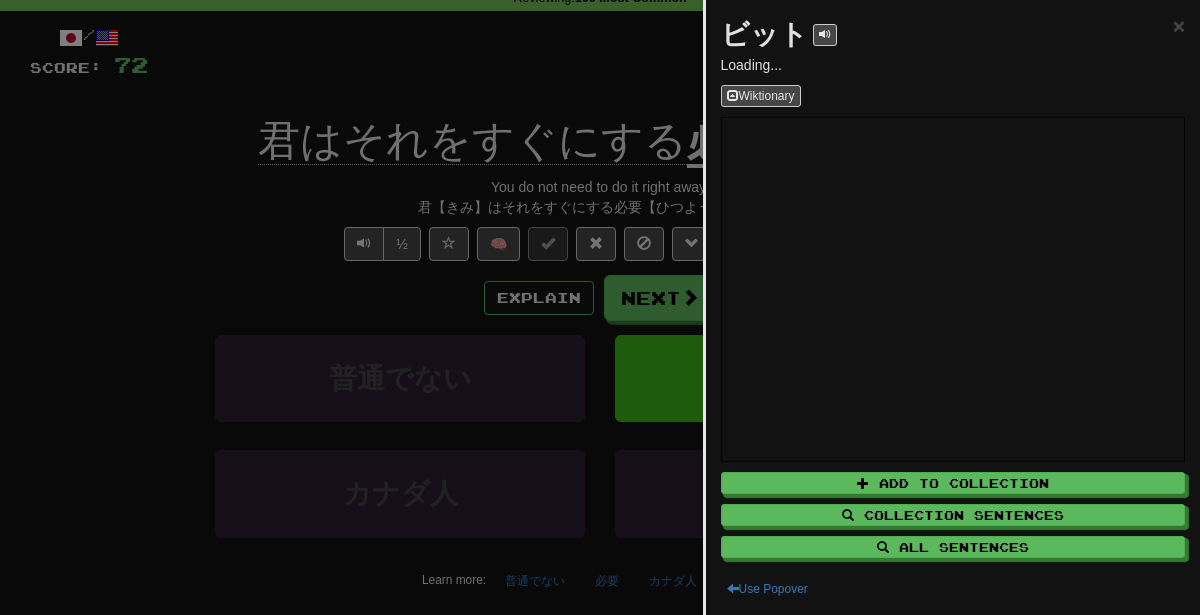 click on "ビット × Loading...  Wiktionary   Add to Collection   Collection Sentences   All Sentences  Use Popover" at bounding box center [953, 307] 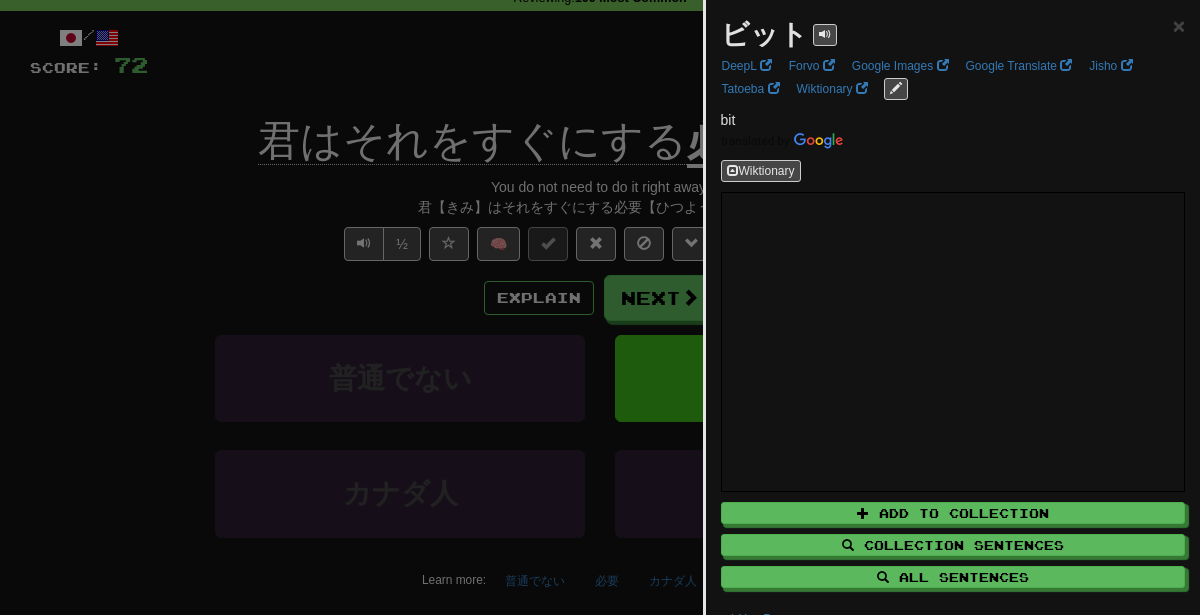 click at bounding box center (600, 307) 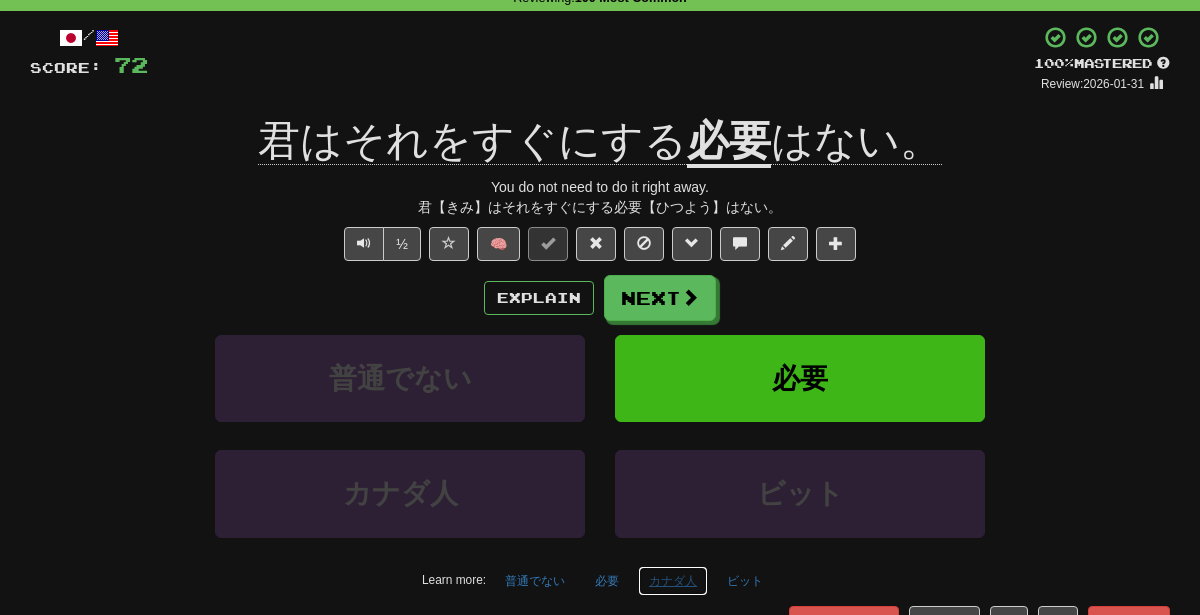 click on "カナダ人" at bounding box center [673, 581] 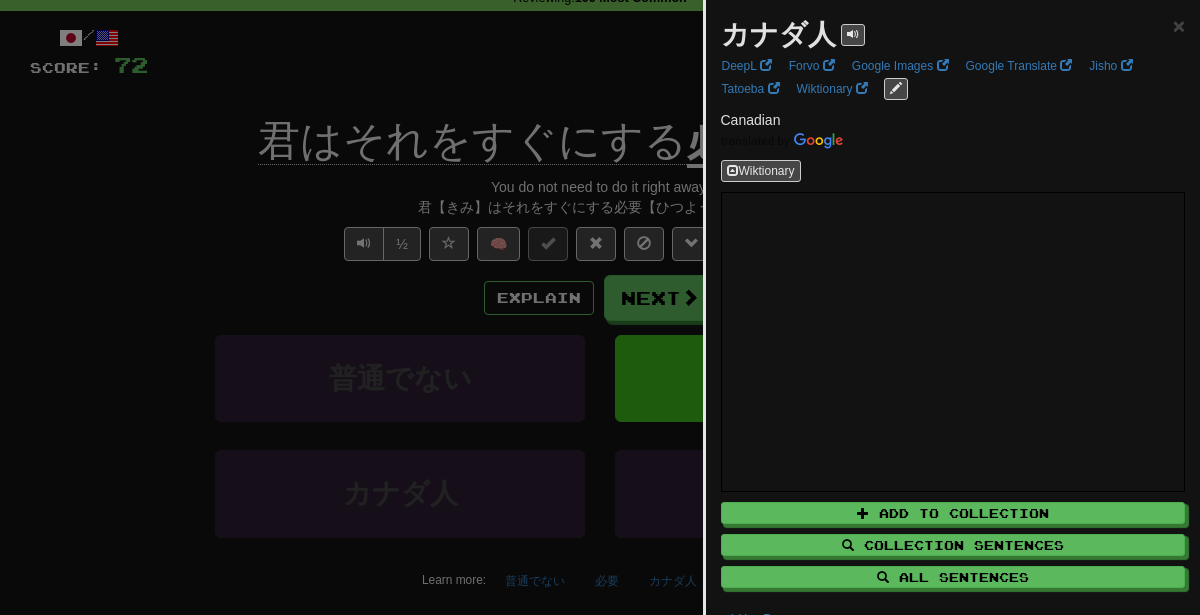 click at bounding box center (600, 307) 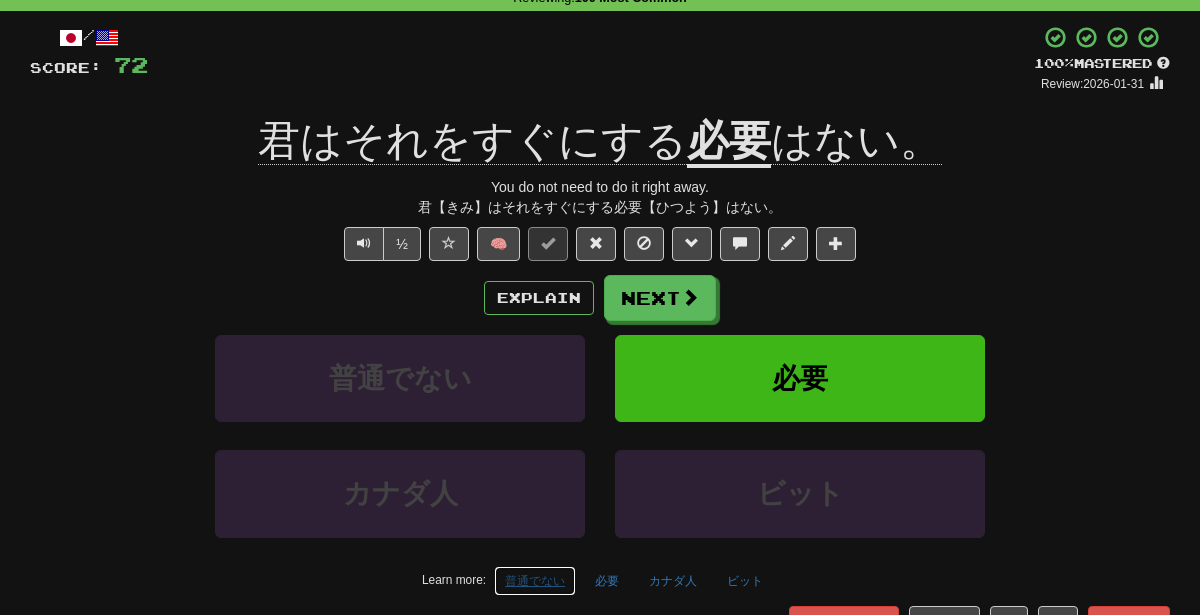 click on "普通でない" at bounding box center (535, 581) 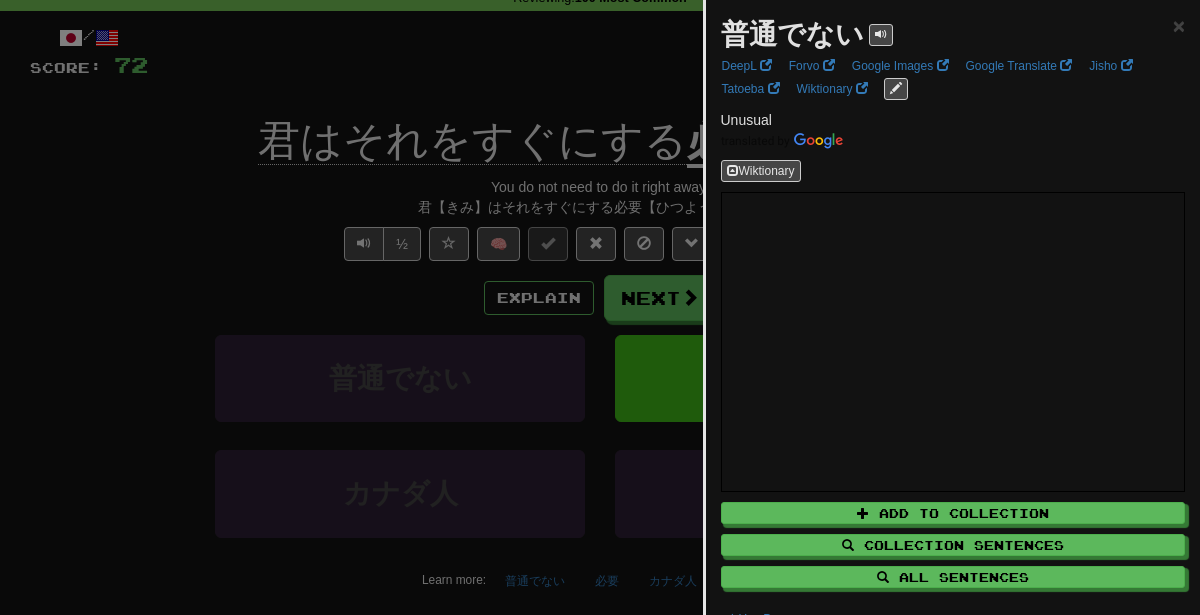 click at bounding box center (600, 307) 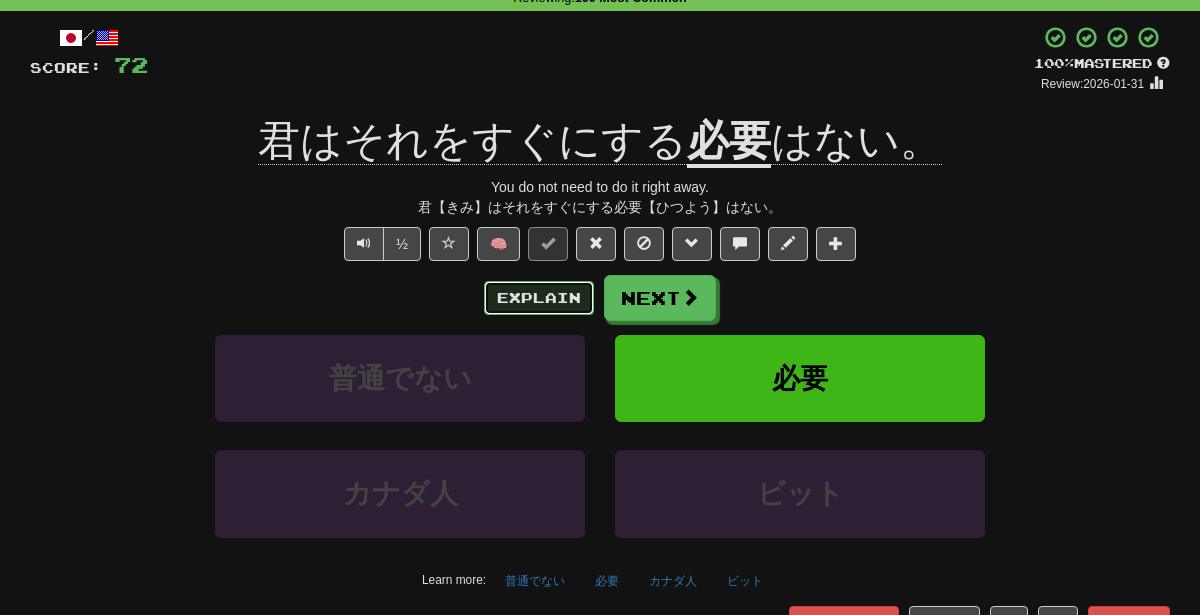 click on "Explain" at bounding box center (539, 298) 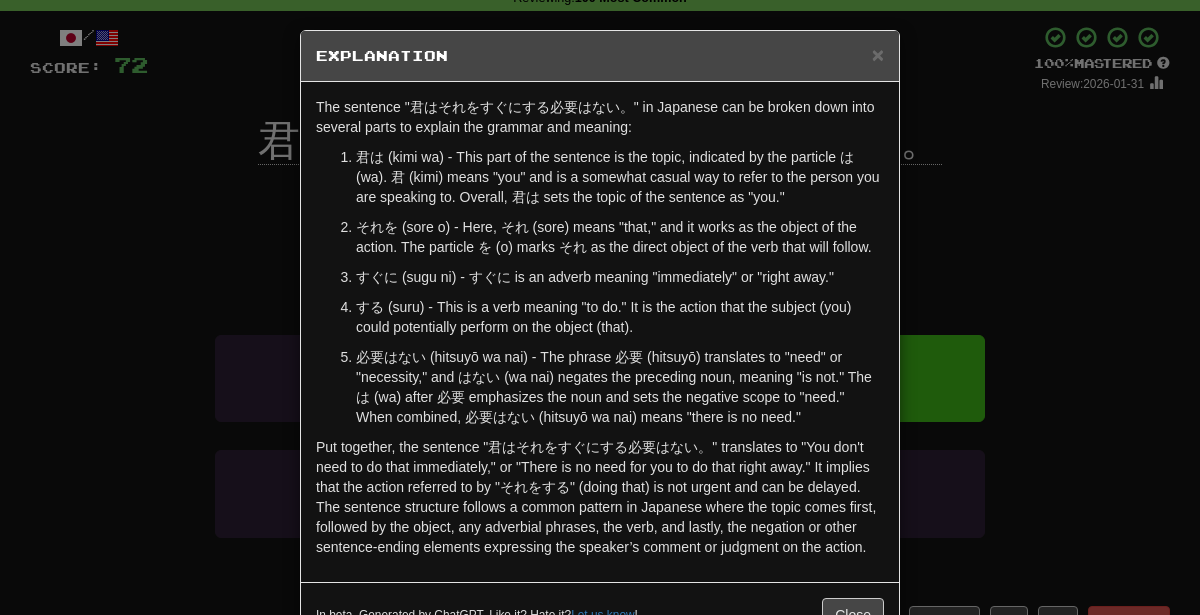 click on "× Explanation The sentence "君はそれをすぐにする必要はない。" in Japanese can be broken down into several parts to explain the grammar and meaning:
君は (kimi wa) - This part of the sentence is the topic, indicated by the particle は (wa). 君 (kimi) means "you" and is a somewhat casual way to refer to the person you are speaking to. Overall, 君は sets the topic of the sentence as "you."
それを (sore o) - Here, それ (sore) means "that," and it works as the object of the action. The particle を (o) marks それ as the direct object of the verb that will follow.
すぐに (sugu ni) - すぐに is an adverb meaning "immediately" or "right away."
する (suru) - This is a verb meaning "to do." It is the action that the subject (you) could potentially perform on the object (that).
In beta. Generated by ChatGPT. Like it? Hate it?  Let us know ! Close" at bounding box center (600, 307) 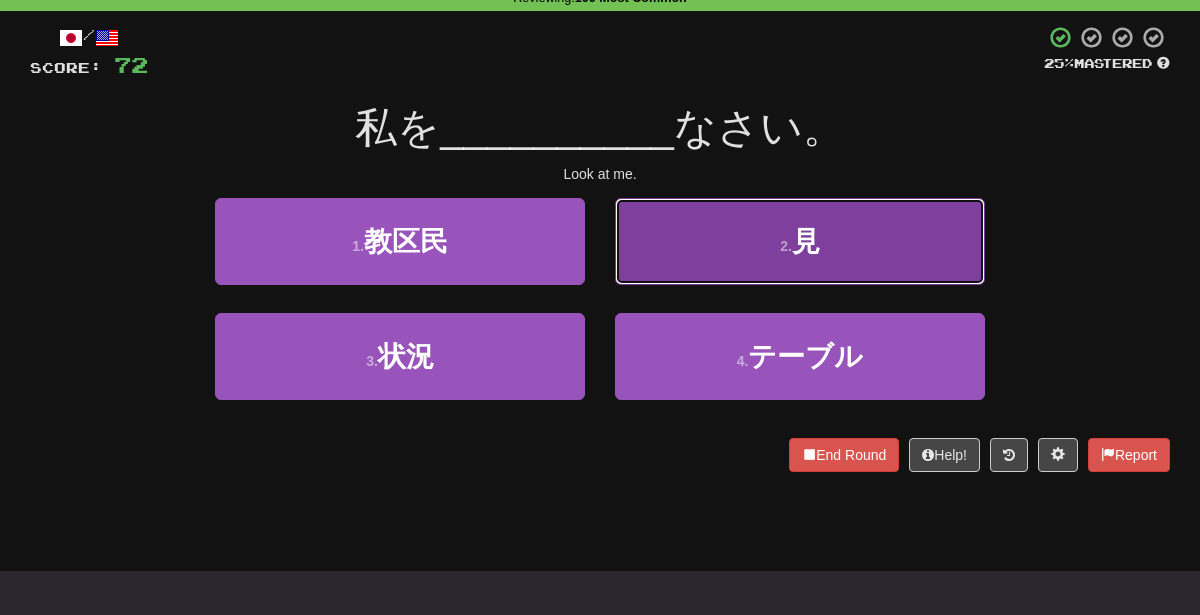 click on "2 ." at bounding box center (786, 246) 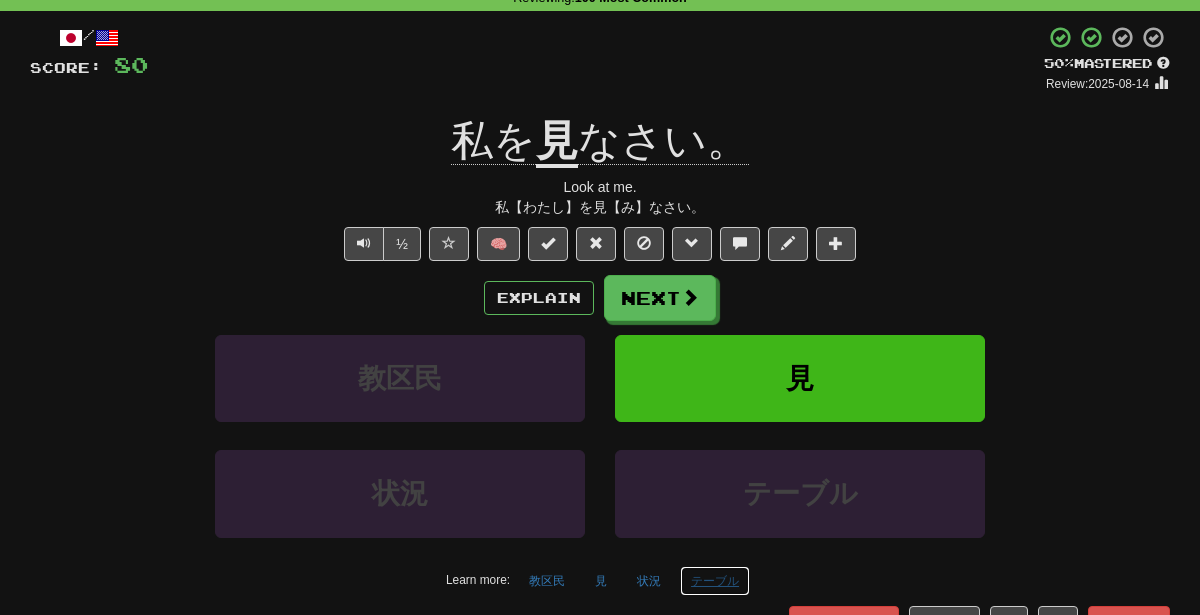 click on "テーブル" at bounding box center (715, 581) 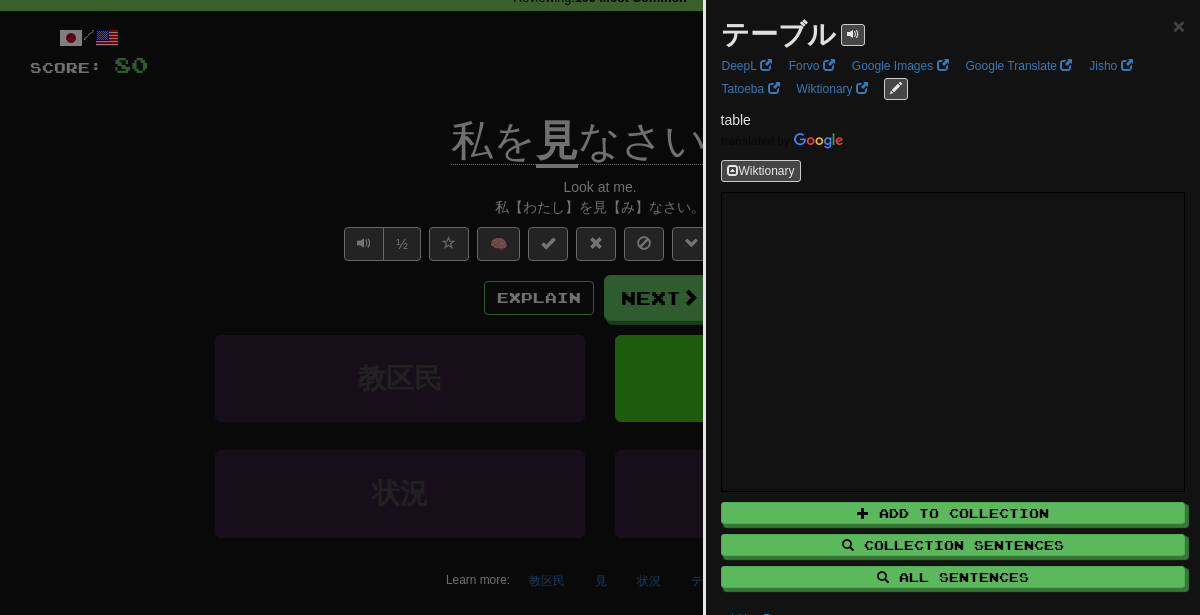 click at bounding box center (600, 307) 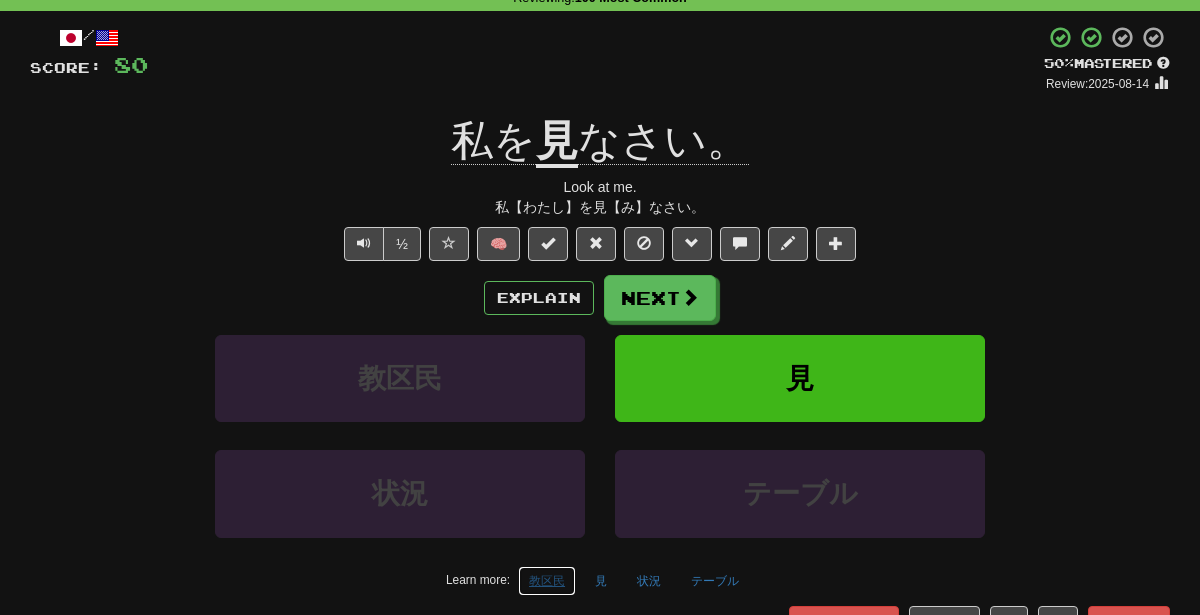 click on "教区民" at bounding box center [547, 581] 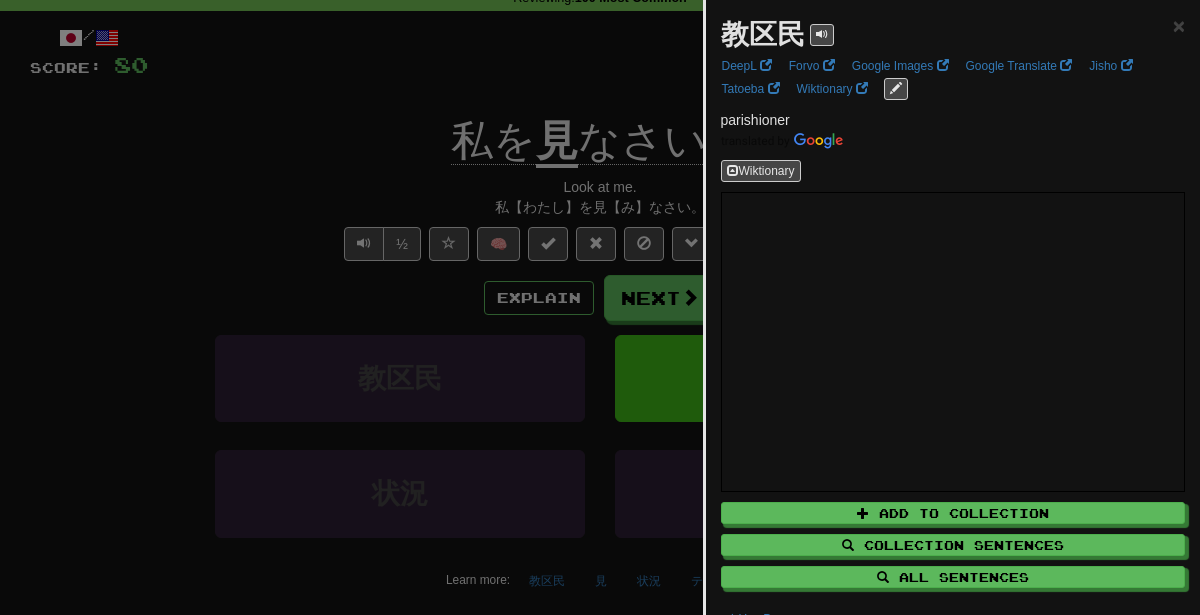 click at bounding box center (600, 307) 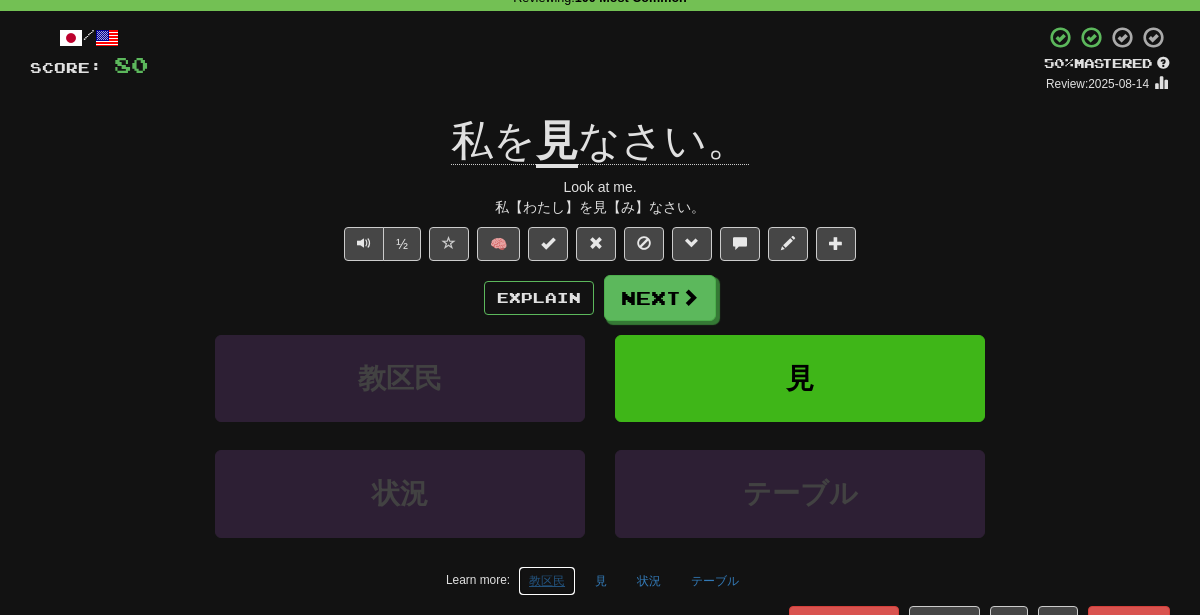 click on "教区民" at bounding box center (547, 581) 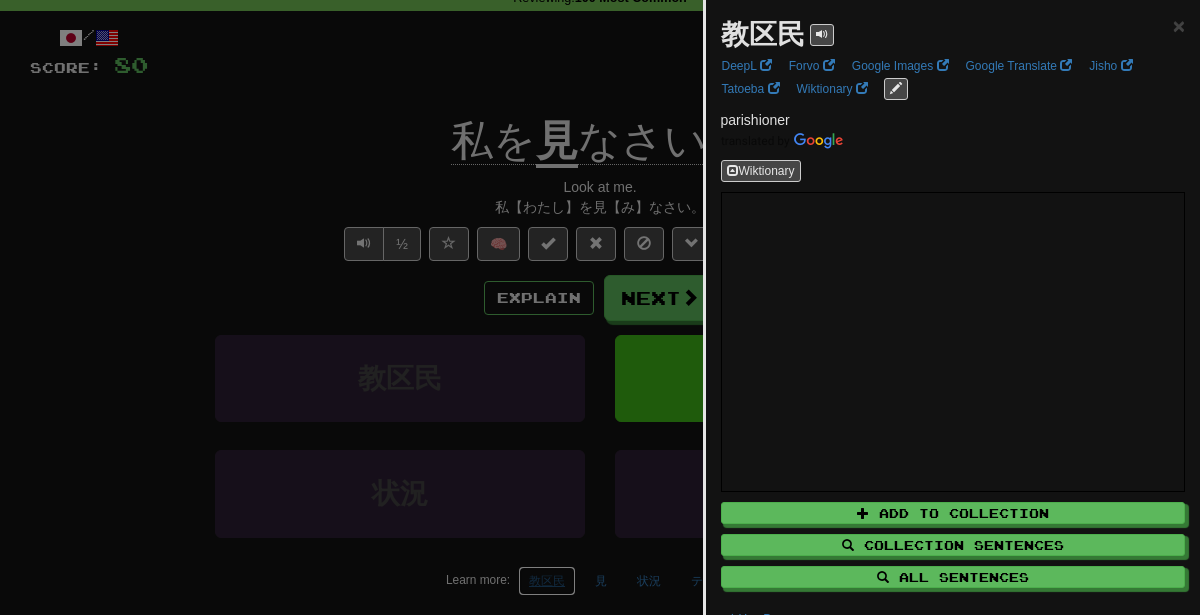 scroll, scrollTop: 95, scrollLeft: 0, axis: vertical 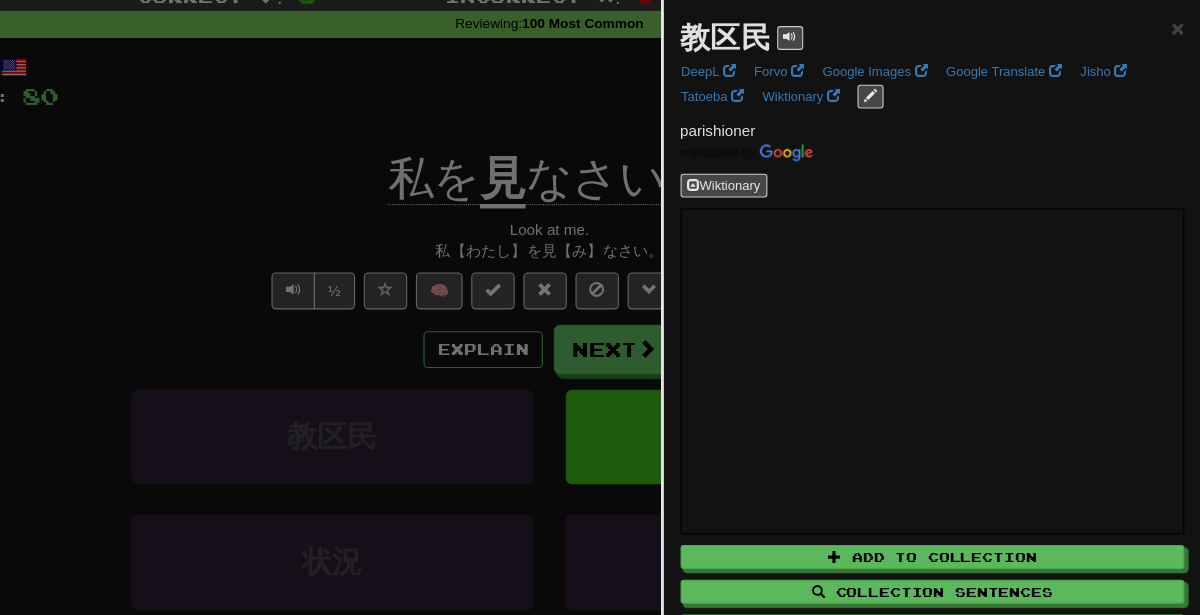 click at bounding box center (600, 307) 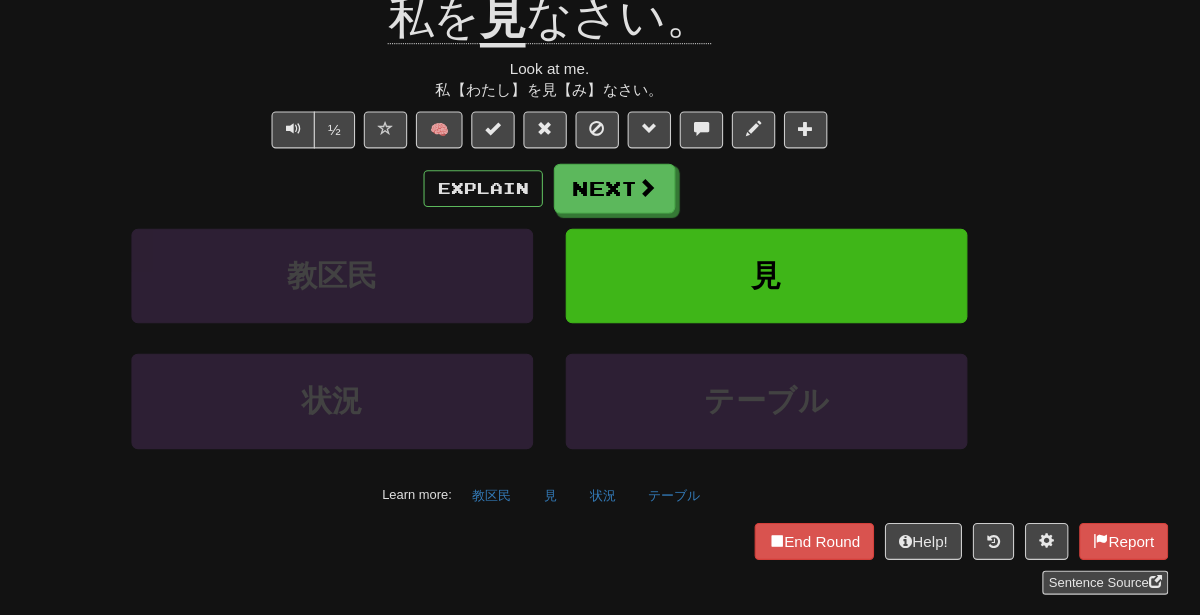 scroll, scrollTop: 203, scrollLeft: 0, axis: vertical 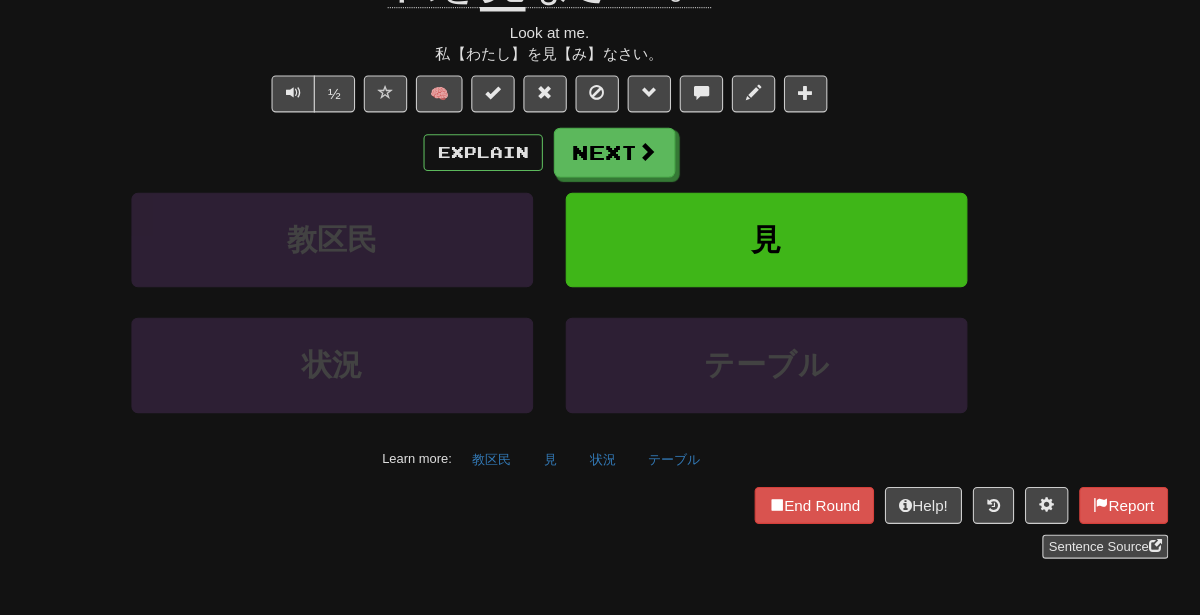 click on "テーブル" at bounding box center (800, 398) 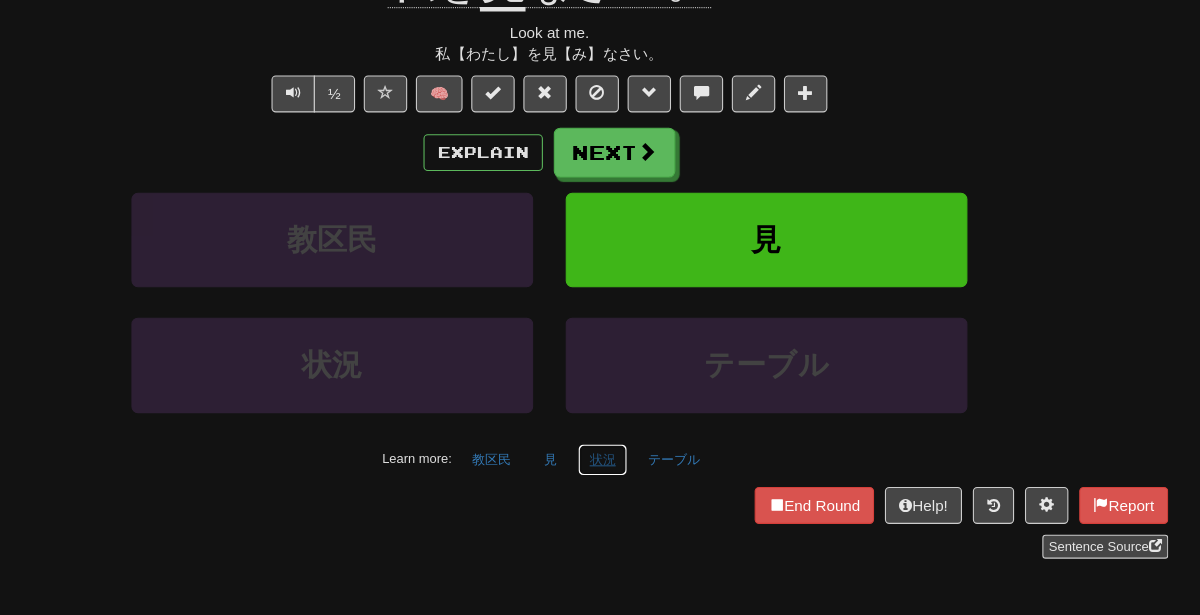click on "状況" at bounding box center (649, 472) 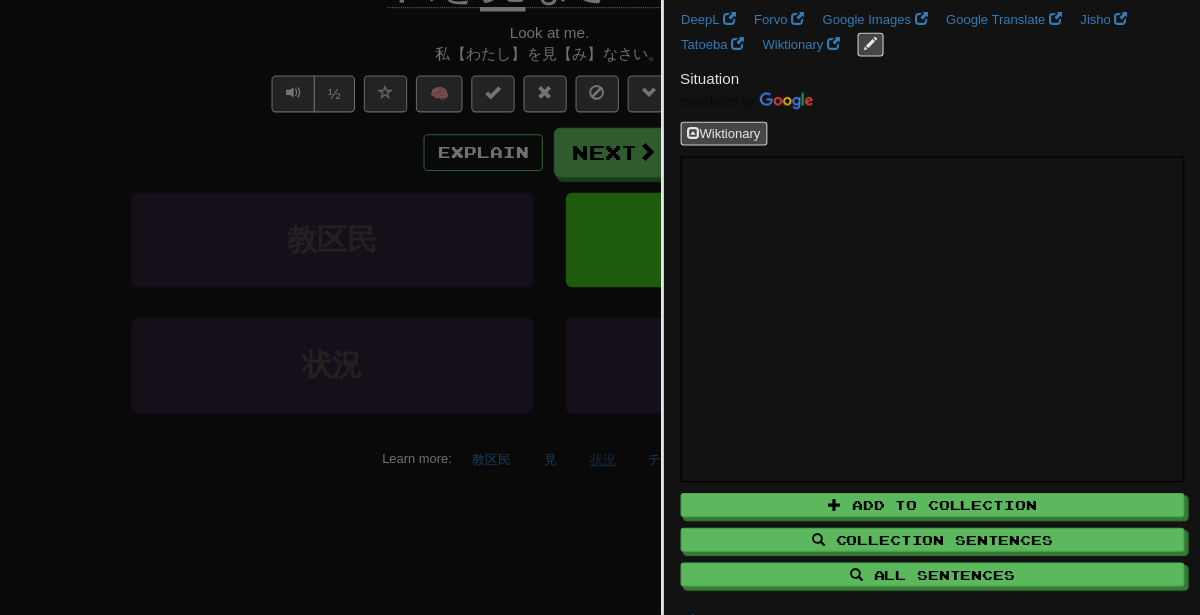 click at bounding box center [600, 307] 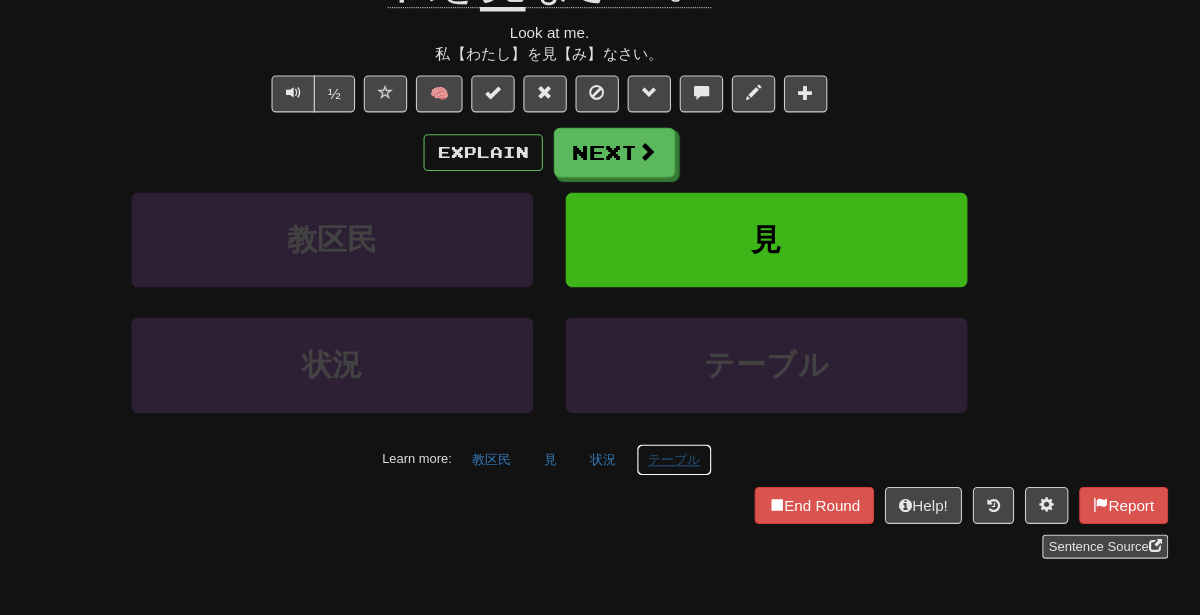 click on "テーブル" at bounding box center [715, 472] 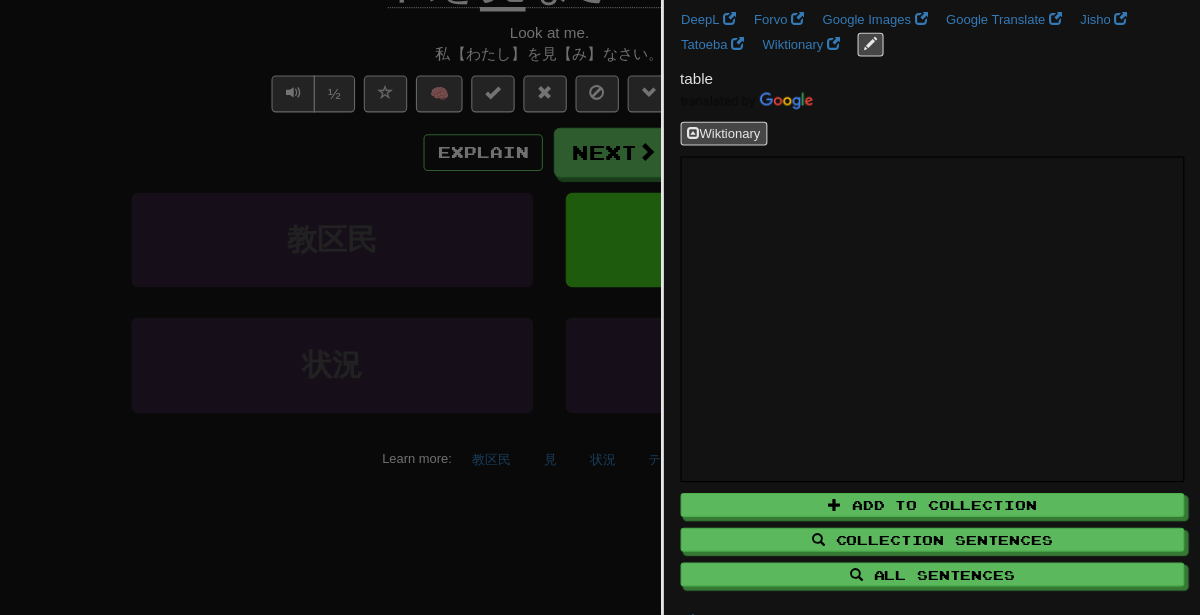 click at bounding box center (600, 307) 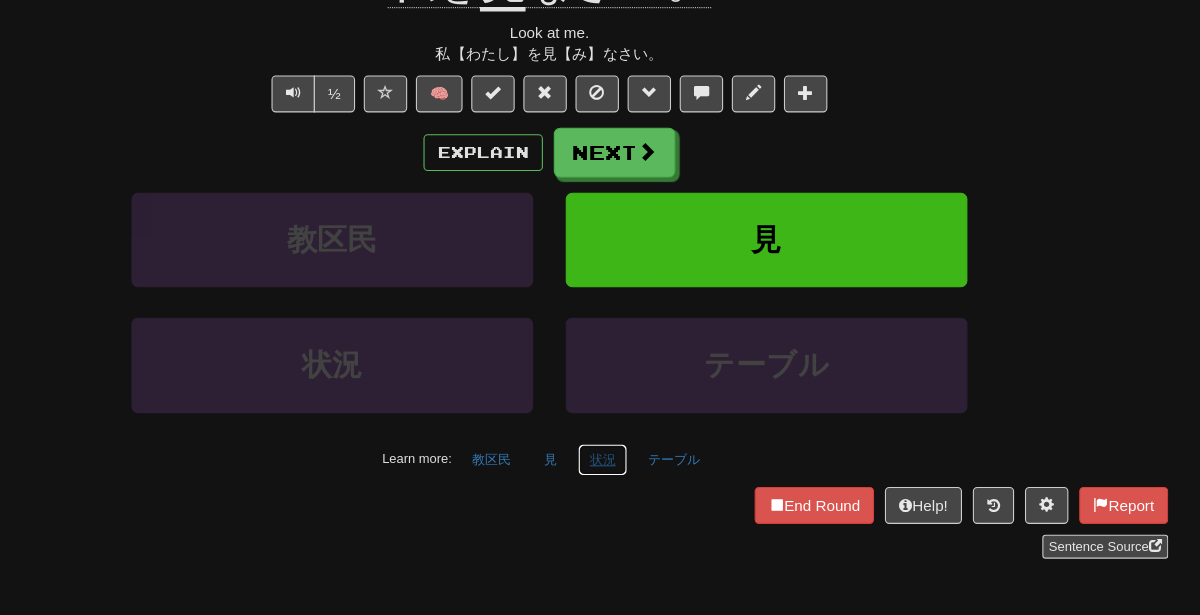 click on "状況" at bounding box center [649, 472] 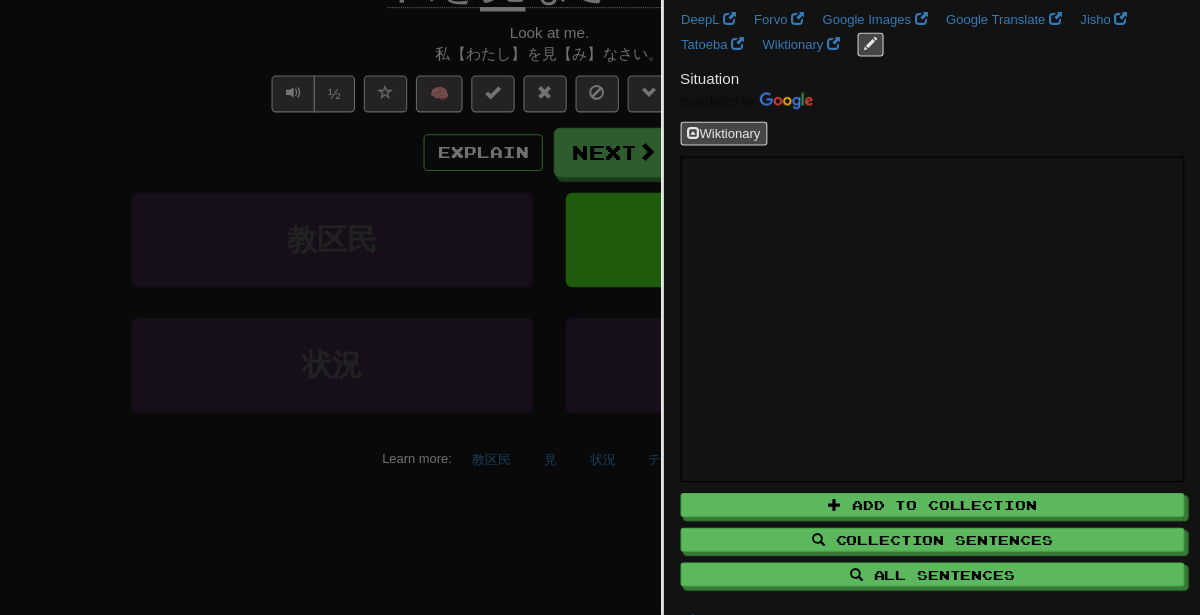 click at bounding box center (600, 307) 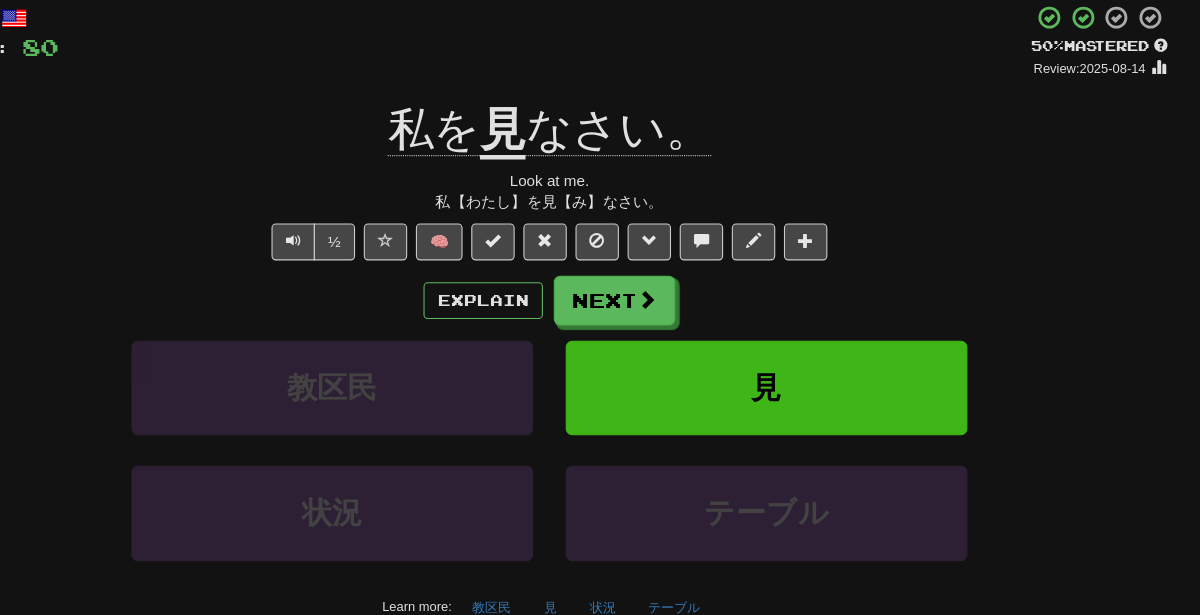 scroll, scrollTop: 110, scrollLeft: 0, axis: vertical 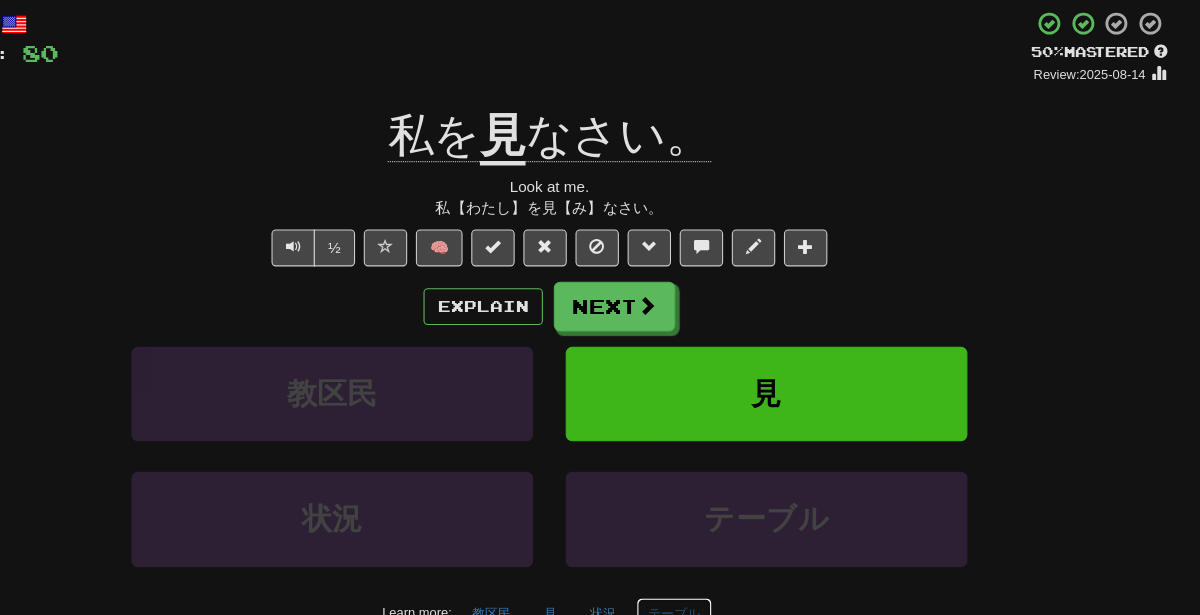 click on "テーブル" at bounding box center (715, 565) 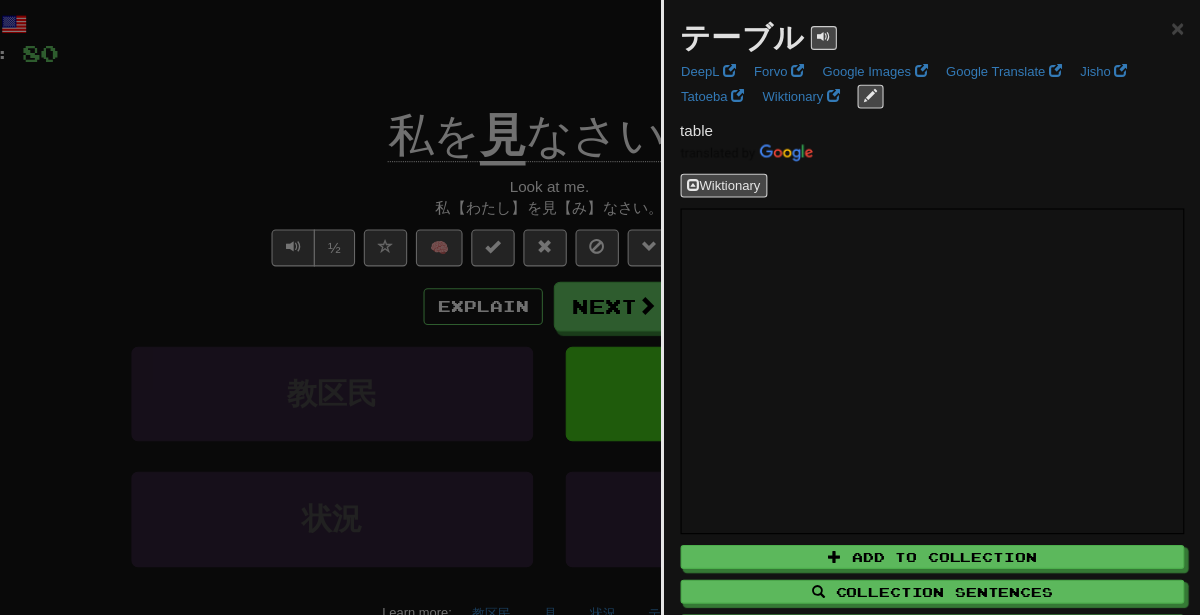 click at bounding box center [600, 307] 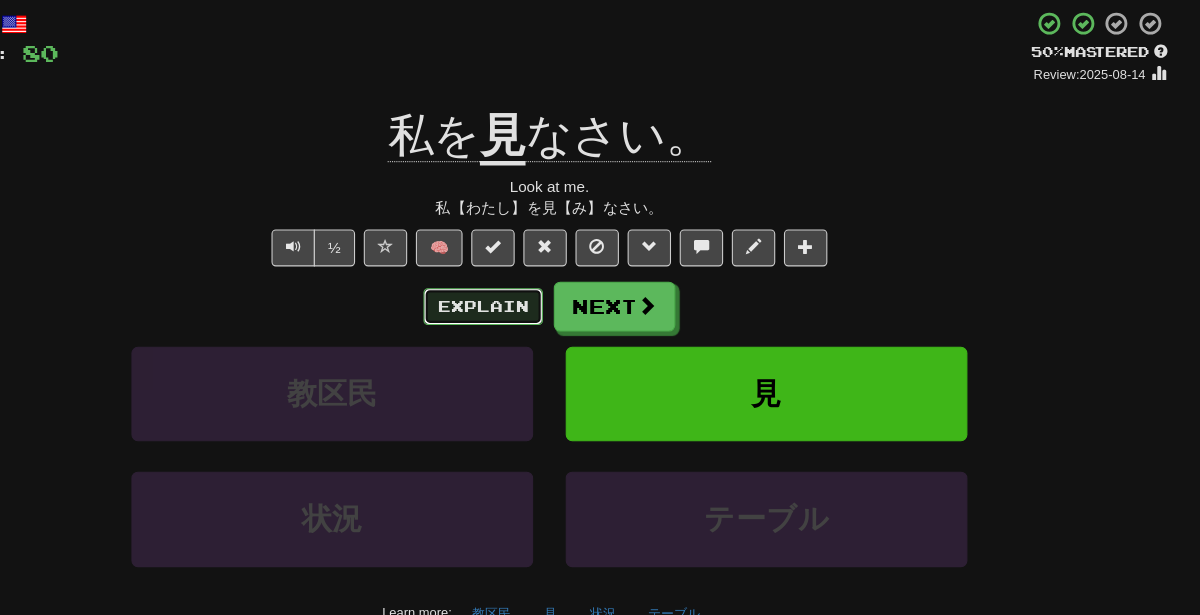 click on "Explain" at bounding box center (539, 282) 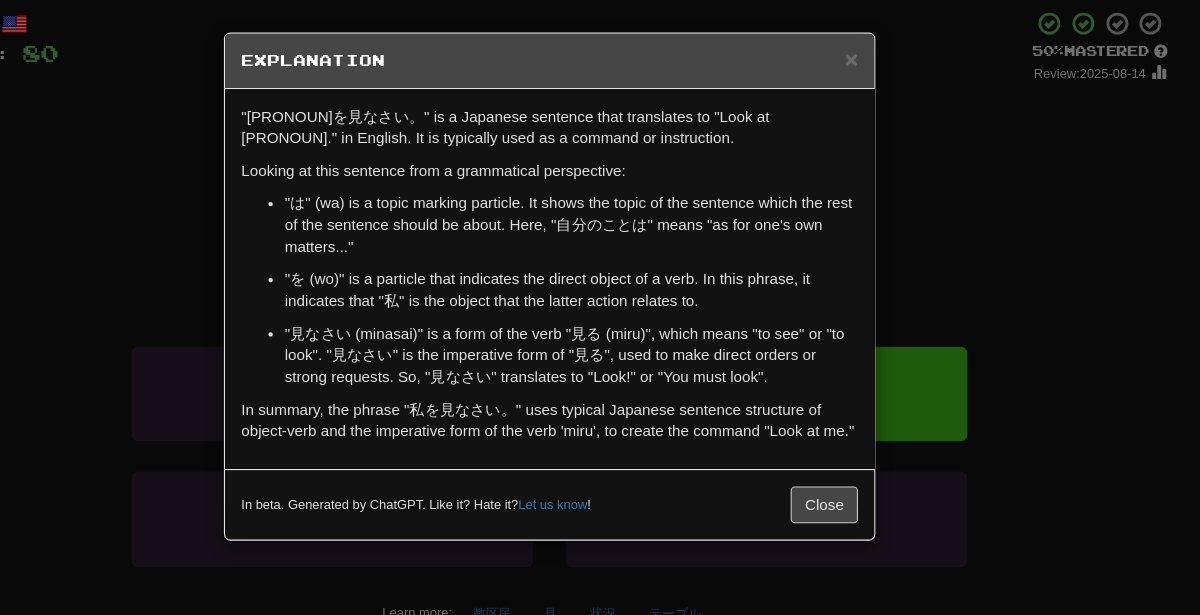 click on ""私を見なさい。" is a Japanese sentence that translates to "Look at me." in English. It is typically used as a command or instruction.
Looking at this sentence from a grammatical perspective:
"私 (watashi)" means "I" or "me" in English. It is a first-person pronoun used to refer to oneself. In Japanese sentence structure, the object tends to come before the verb, thus "私" is found at the beginning of the sentence.
"を (wo)" is a particle that indicates the direct object of a verb. In this phrase, it indicates that "私" is the object that the latter action relates to.
"見なさい (minasai)" is a form of the verb "見る (miru)", which means "to see" or "to look". "見なさい" is the imperative form of "見る", used to make direct orders or strong requests. So, "見なさい" translates to "Look!" or "You must look".
In beta. Generated by ChatGPT. Like it? Hate it?  Let us know ! Close" at bounding box center (600, 307) 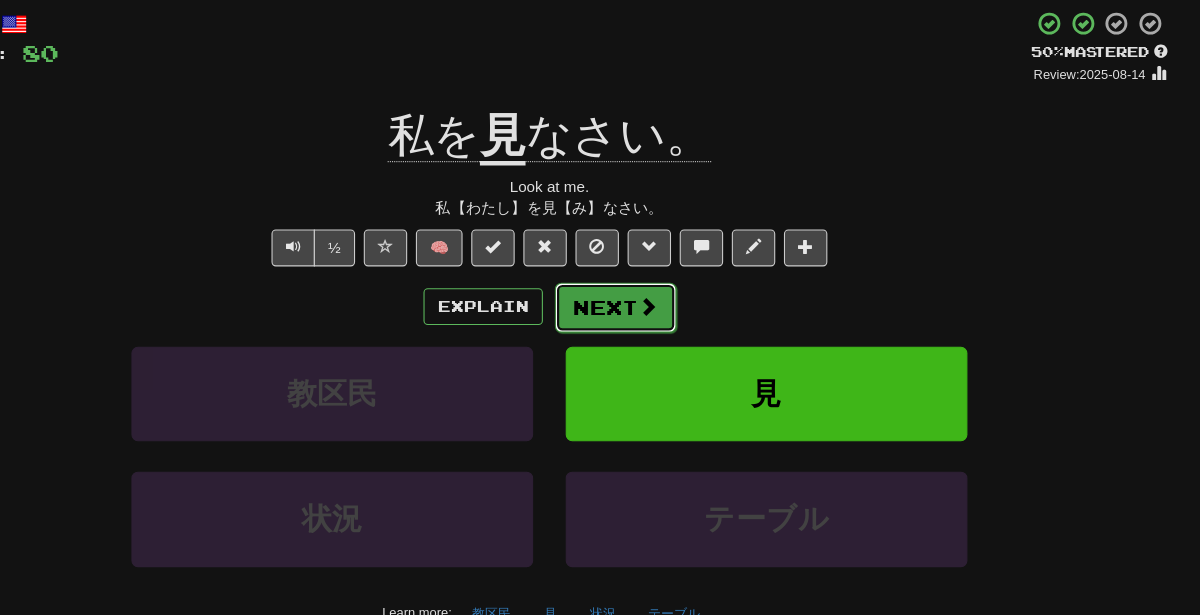 click on "Next" at bounding box center [661, 283] 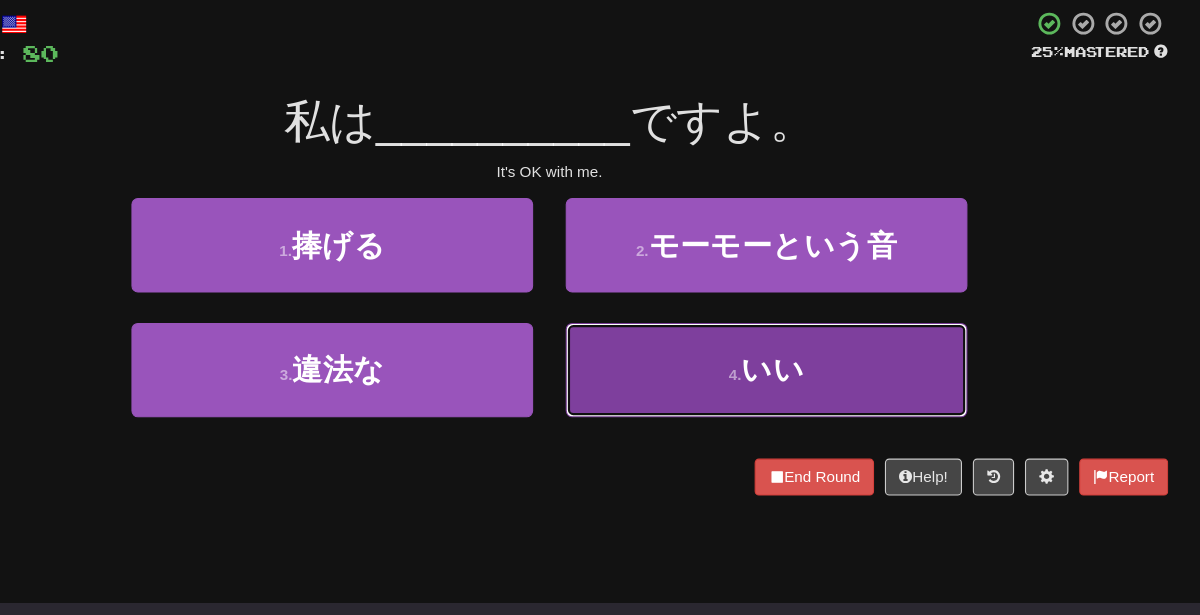 click on "4 .  いい" at bounding box center [800, 340] 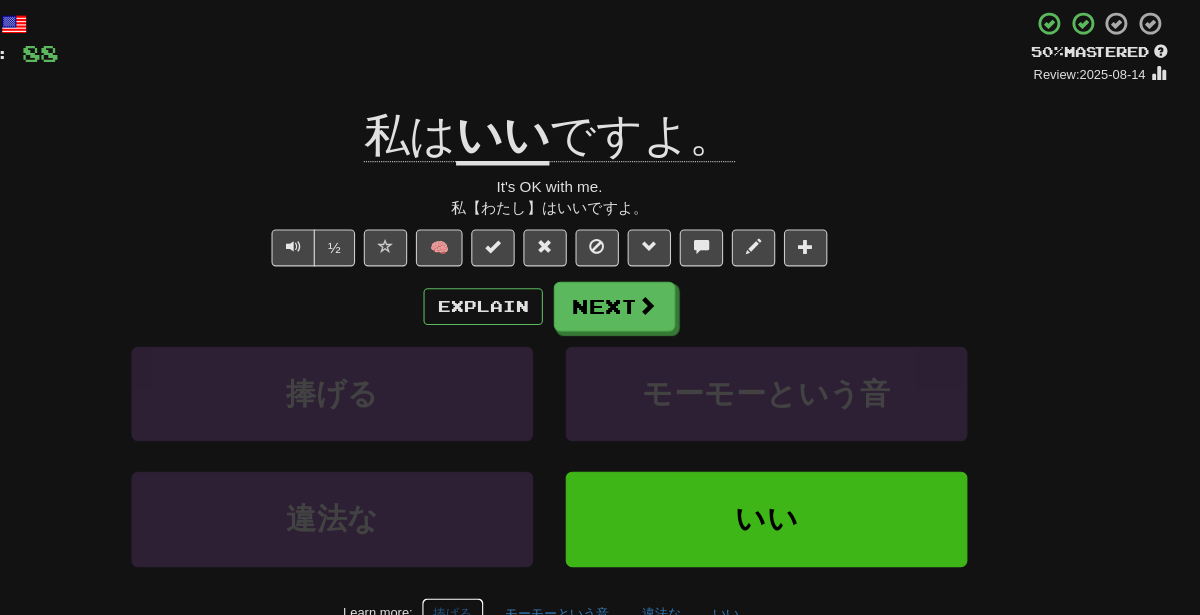 click on "捧げる" at bounding box center (511, 565) 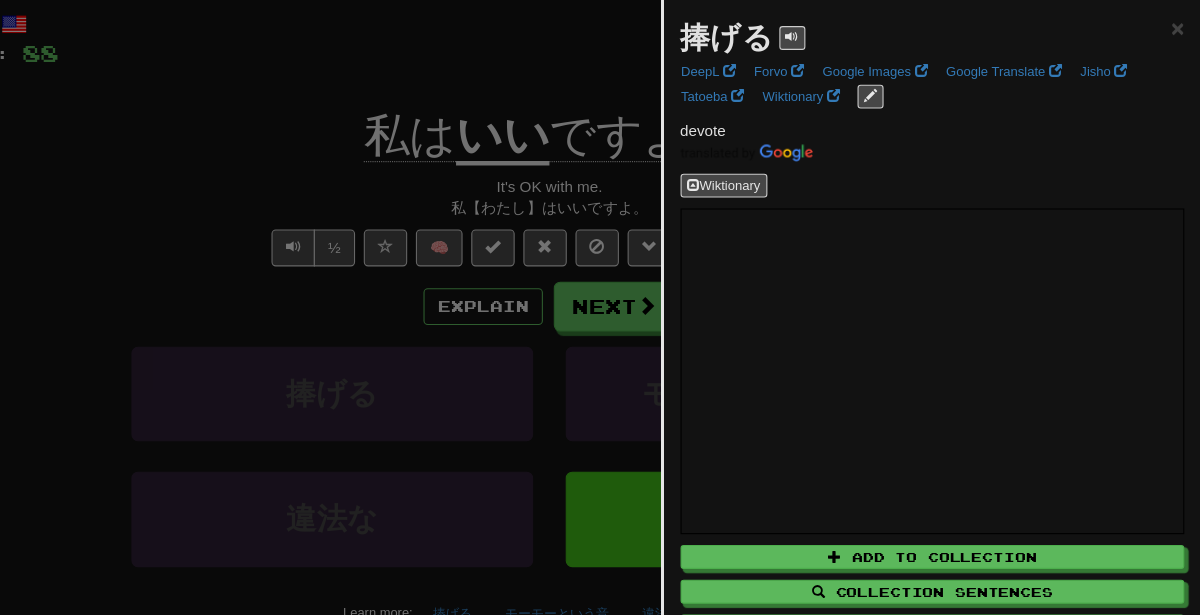 click at bounding box center [600, 307] 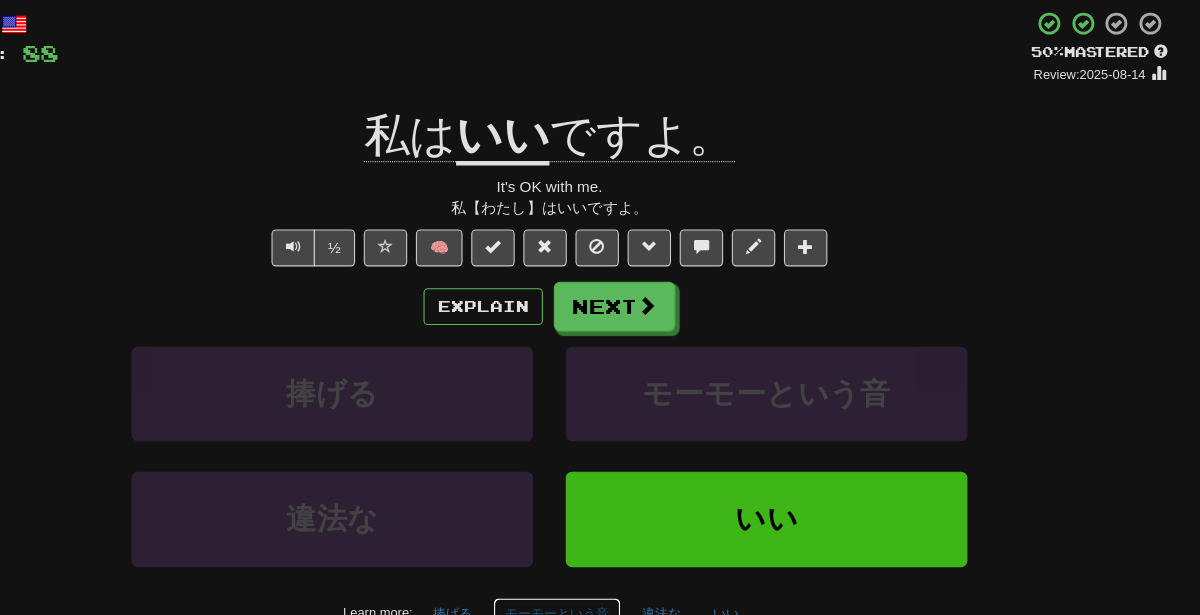 click on "モーモーという音" at bounding box center [607, 565] 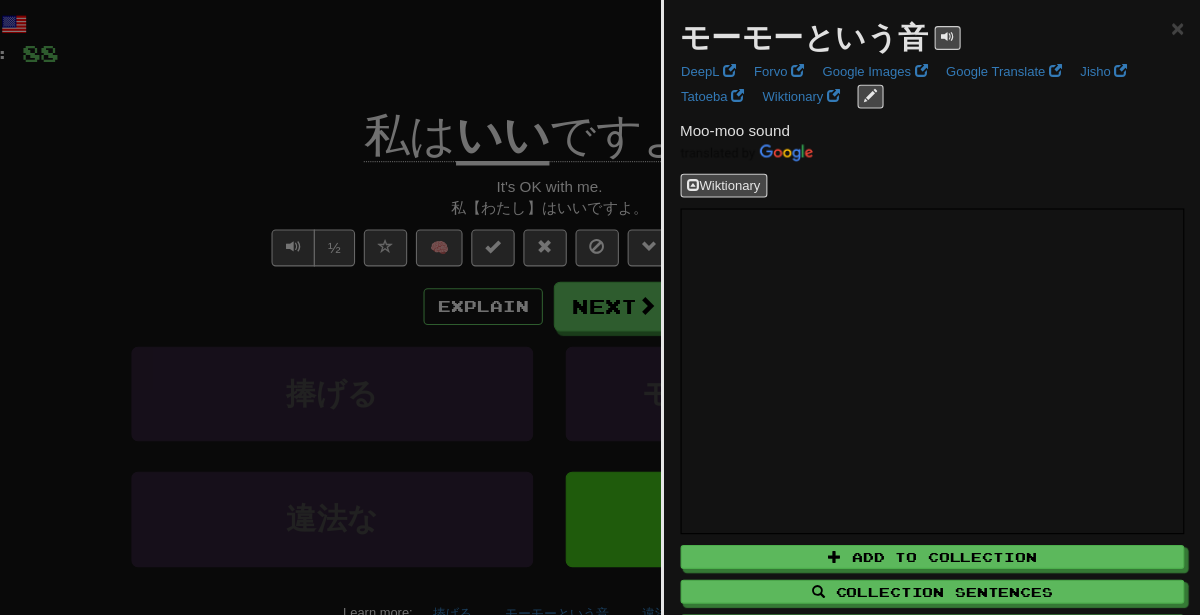 click at bounding box center [600, 307] 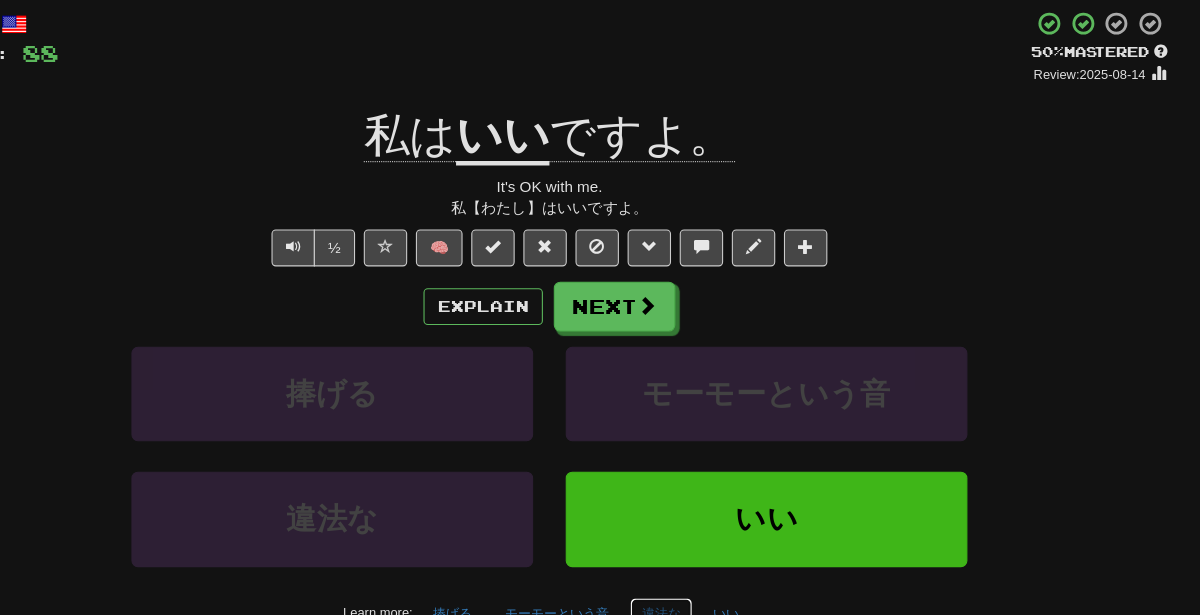 click on "違法な" at bounding box center [703, 565] 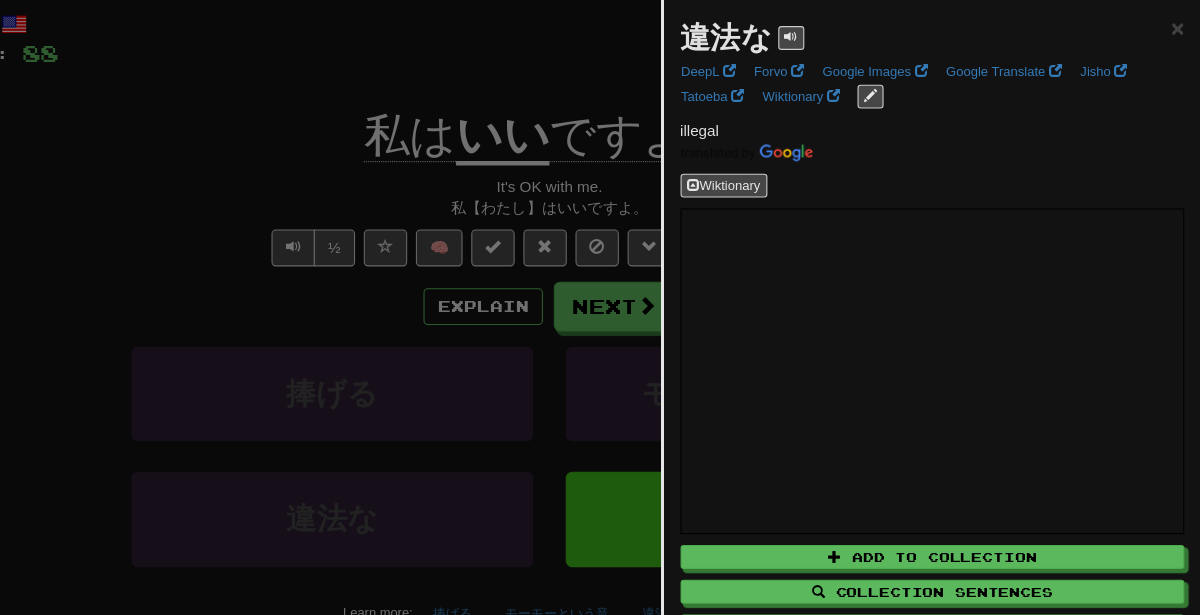 click at bounding box center (600, 307) 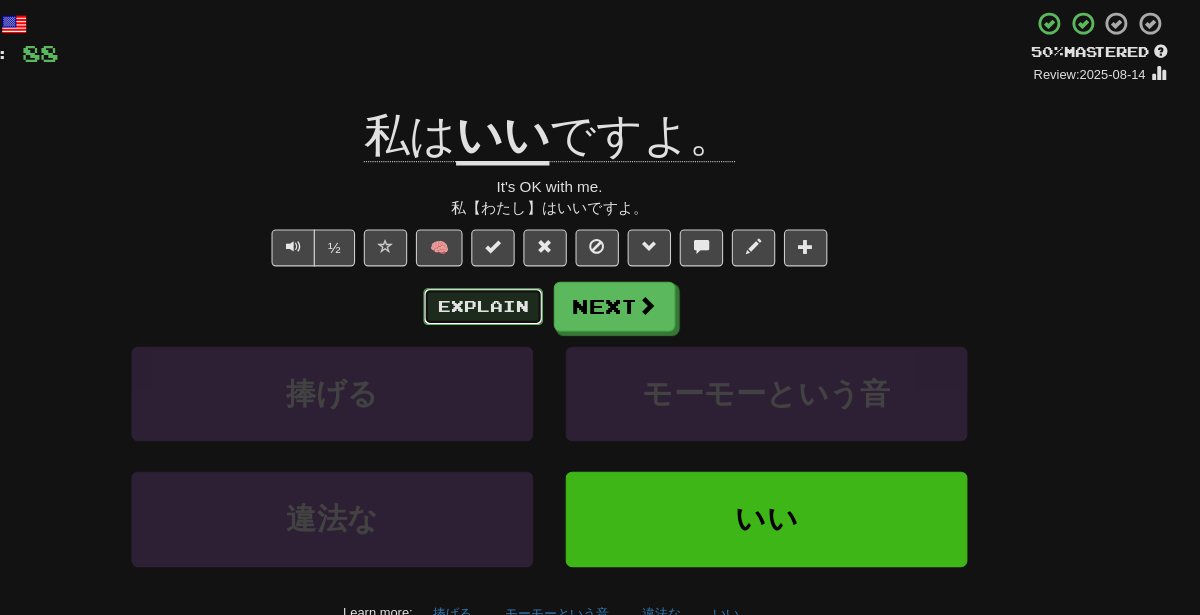 click on "Explain" at bounding box center [539, 282] 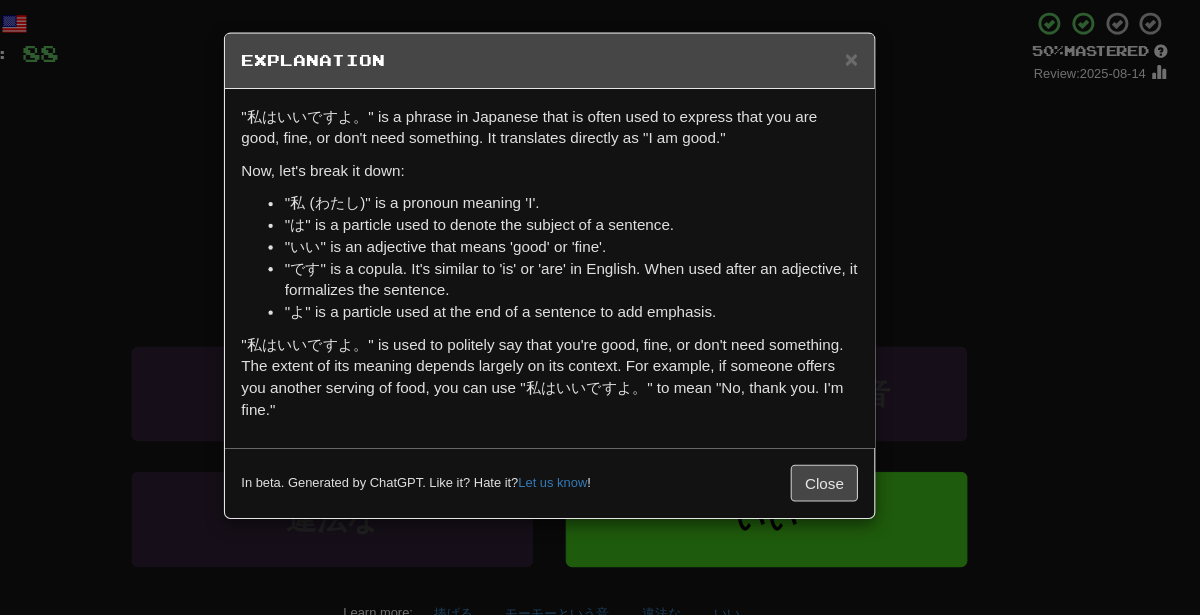 click on "× Explanation "私はいいですよ。" is a phrase in Japanese that is often used to express that you are good, fine, or don't need something. It translates directly as "I am good."
Now, let's break it down:
"私 (わたし)" is a pronoun meaning 'I'.
"は" is a particle used to denote the subject of a sentence.
"いい" is an adjective that means 'good' or 'fine'.
"です" is a copula. It's similar to 'is' or 'are' in English. When used after an adjective, it formalizes the sentence.
"よ" is a particle used at the end of a sentence to add emphasis.
Put together, "私はいいですよ。" is used to politely say that you're good, fine, or don't need something. The extent of its meaning depends largely on its context. For example, if someone offers you another serving of food, you can use "私はいいですよ。" to mean "No, thank you. I'm fine." In beta. Generated by ChatGPT. Like it? Hate it?  Let us know ! Close" at bounding box center [600, 307] 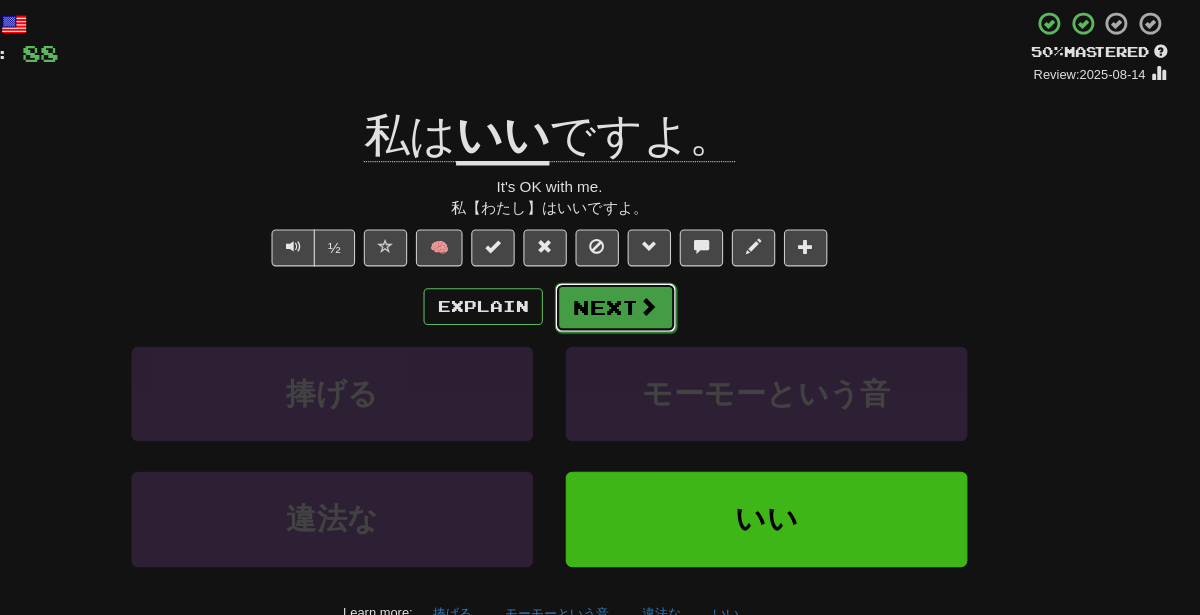 click on "Next" at bounding box center (661, 283) 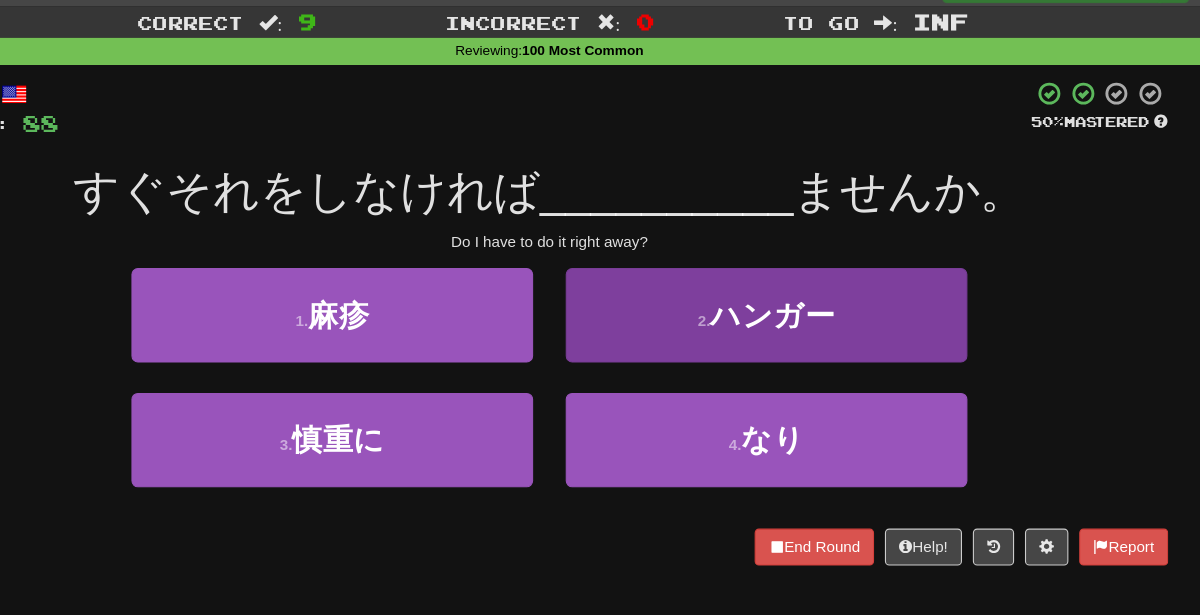 scroll, scrollTop: 24, scrollLeft: 0, axis: vertical 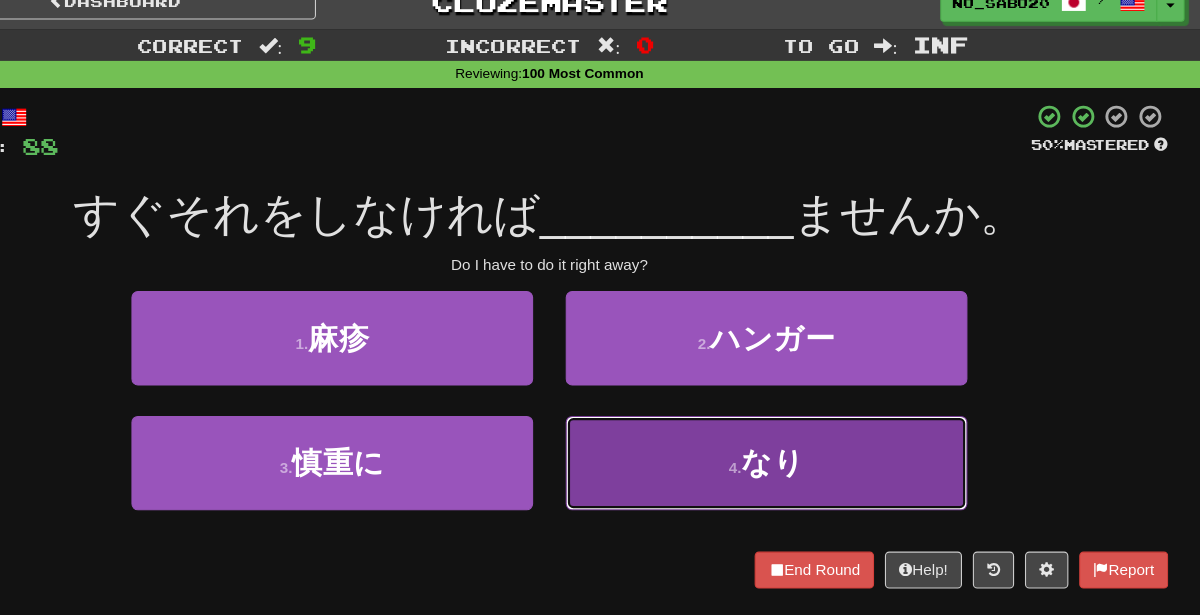click on "4 .  なり" at bounding box center (800, 426) 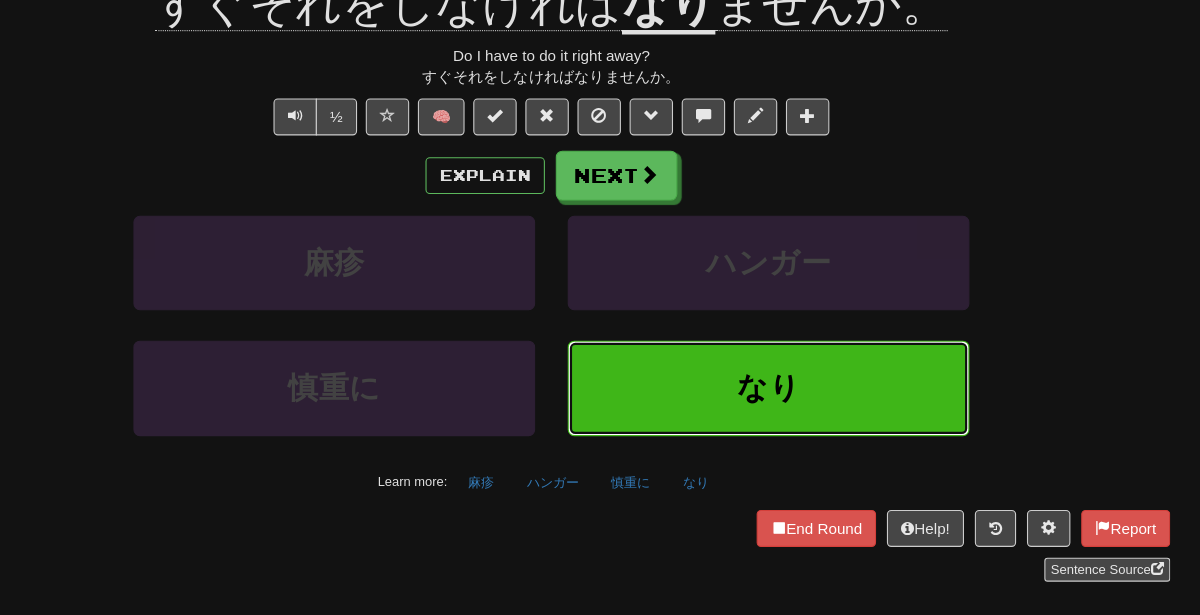 scroll, scrollTop: 195, scrollLeft: 0, axis: vertical 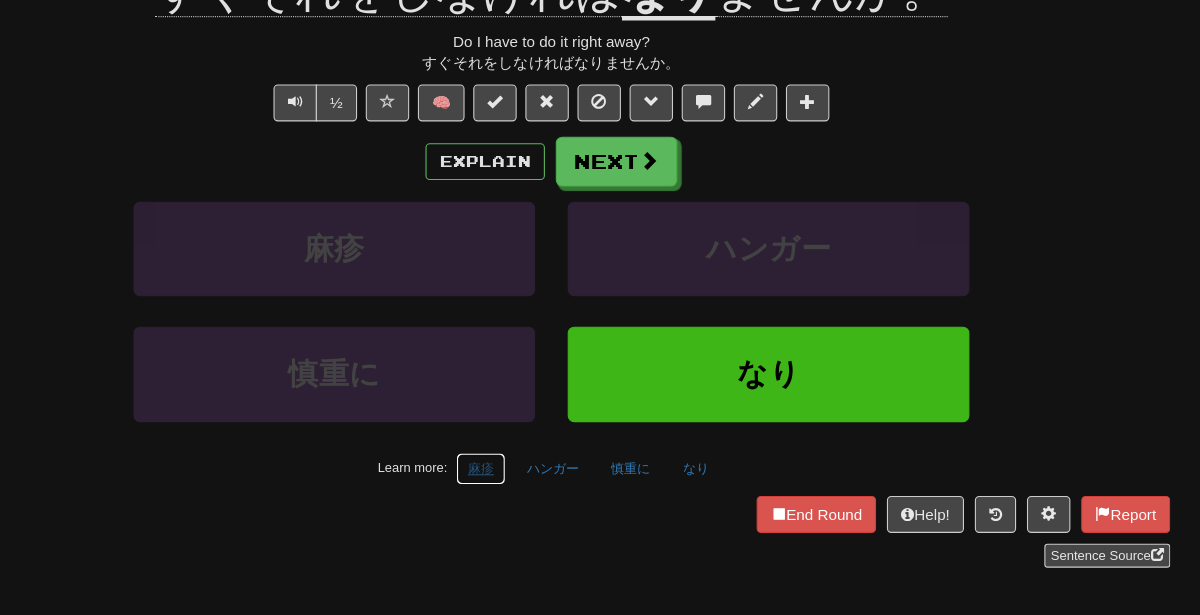 click on "麻疹" at bounding box center [535, 480] 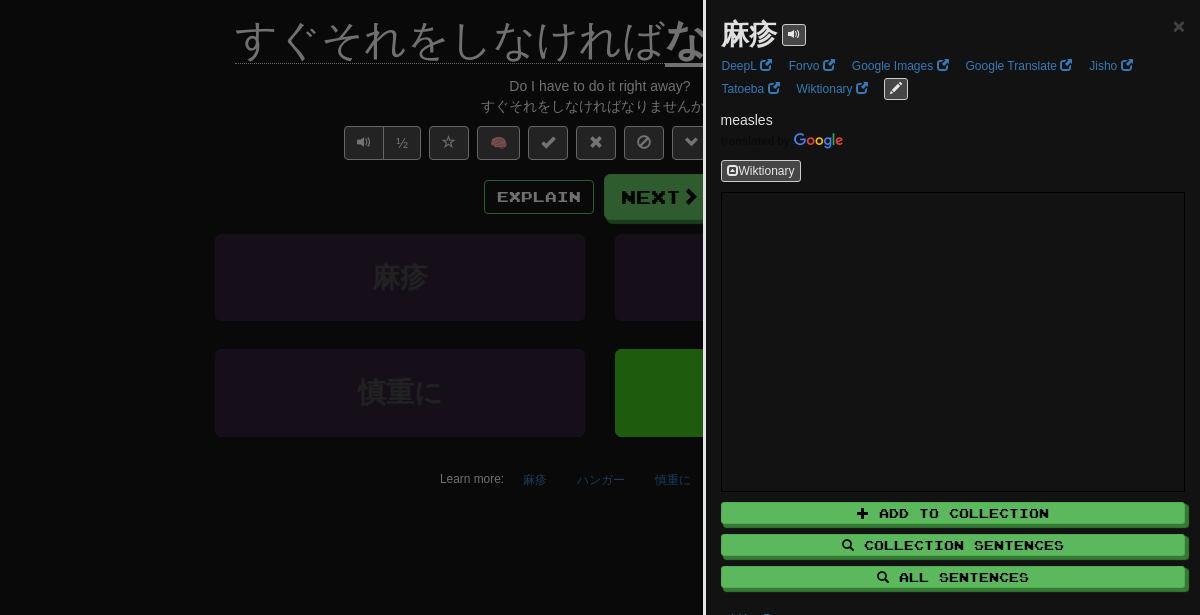 click at bounding box center (600, 307) 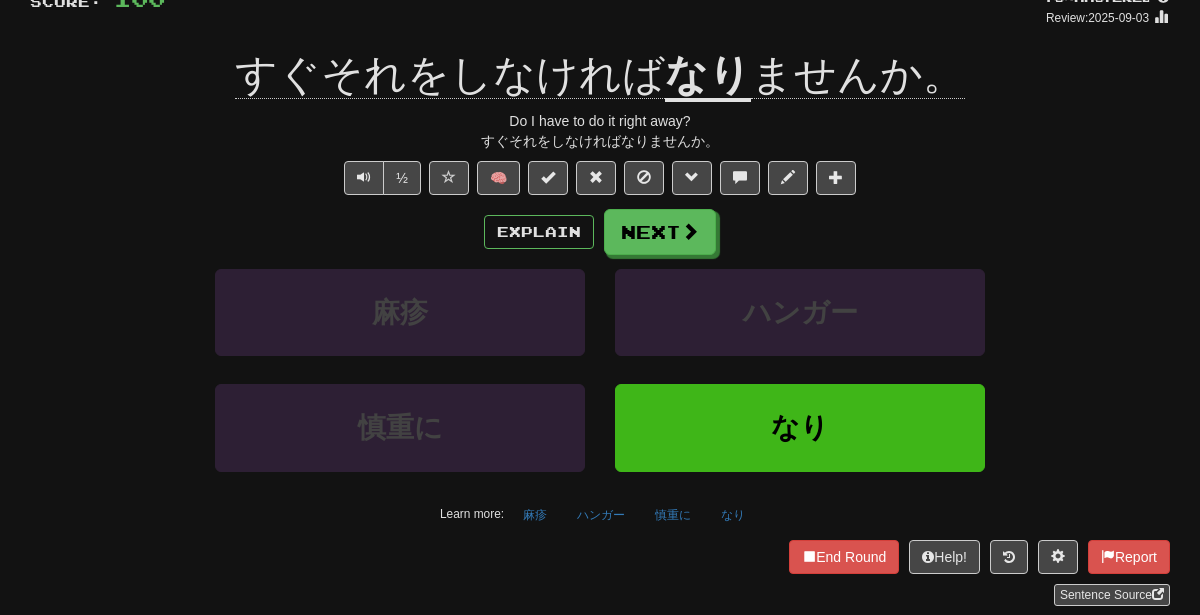 scroll, scrollTop: 159, scrollLeft: 0, axis: vertical 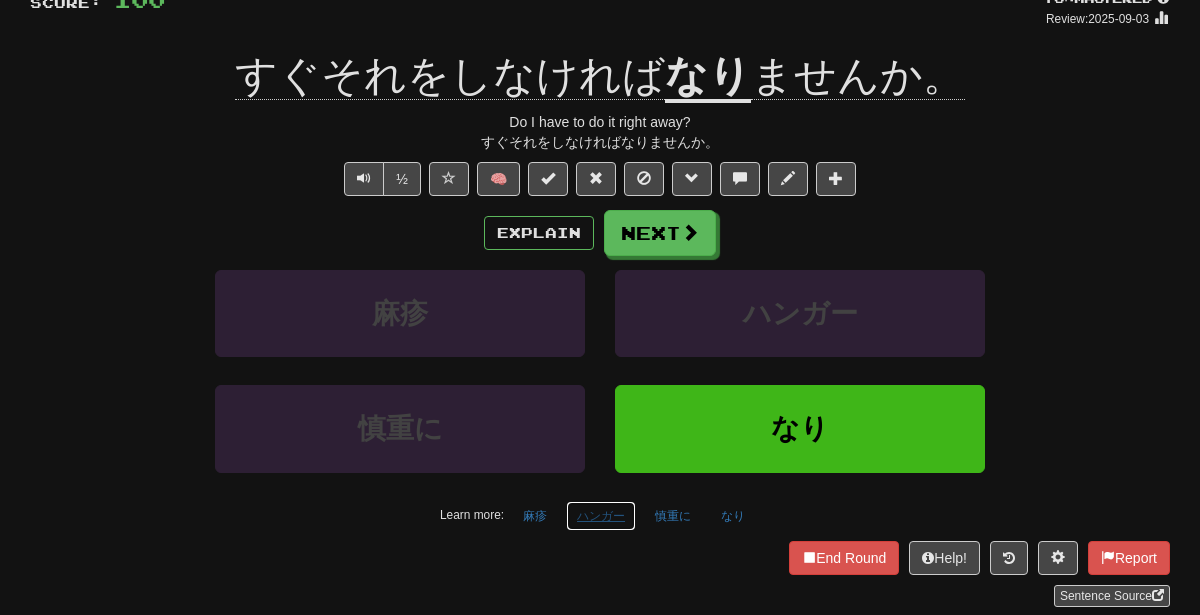 click on "ハンガー" at bounding box center (601, 516) 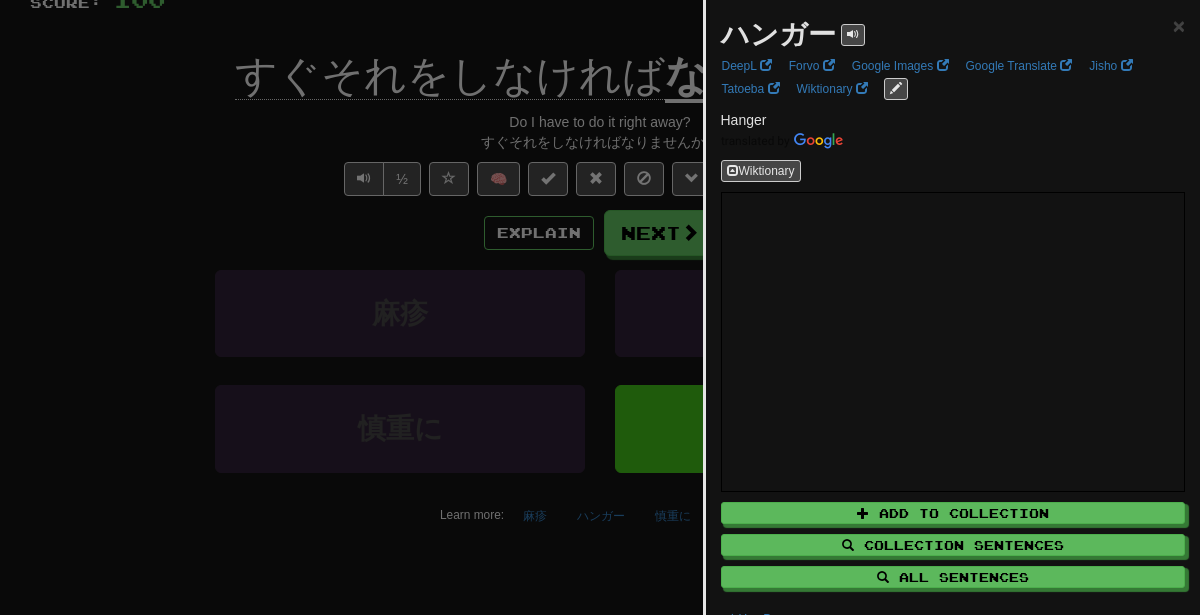 click at bounding box center [600, 307] 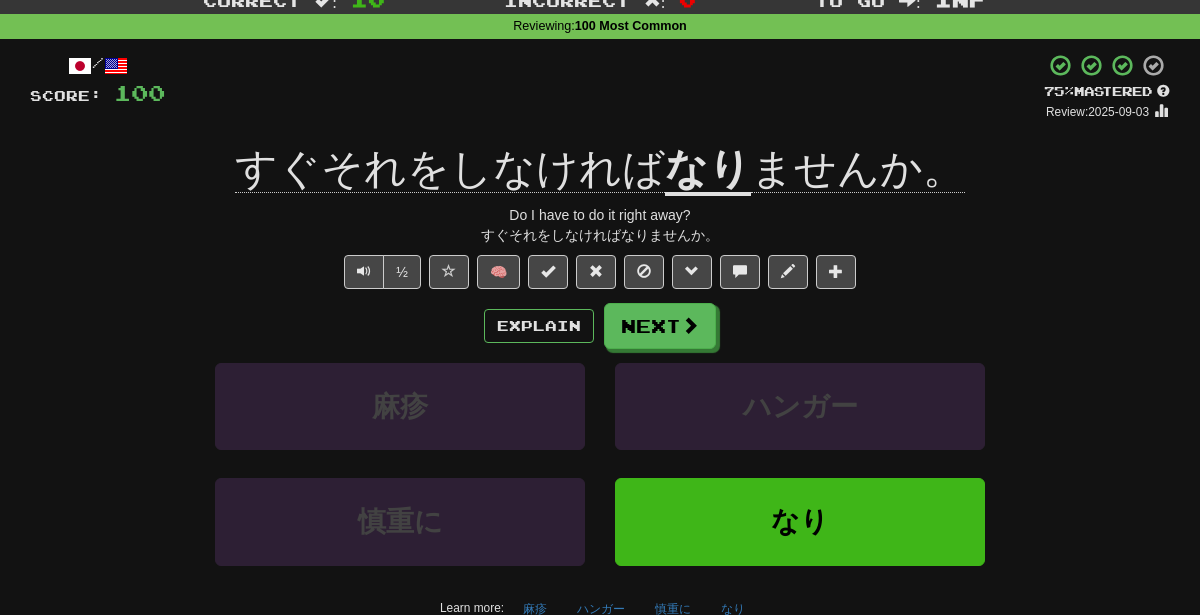 scroll, scrollTop: 91, scrollLeft: 0, axis: vertical 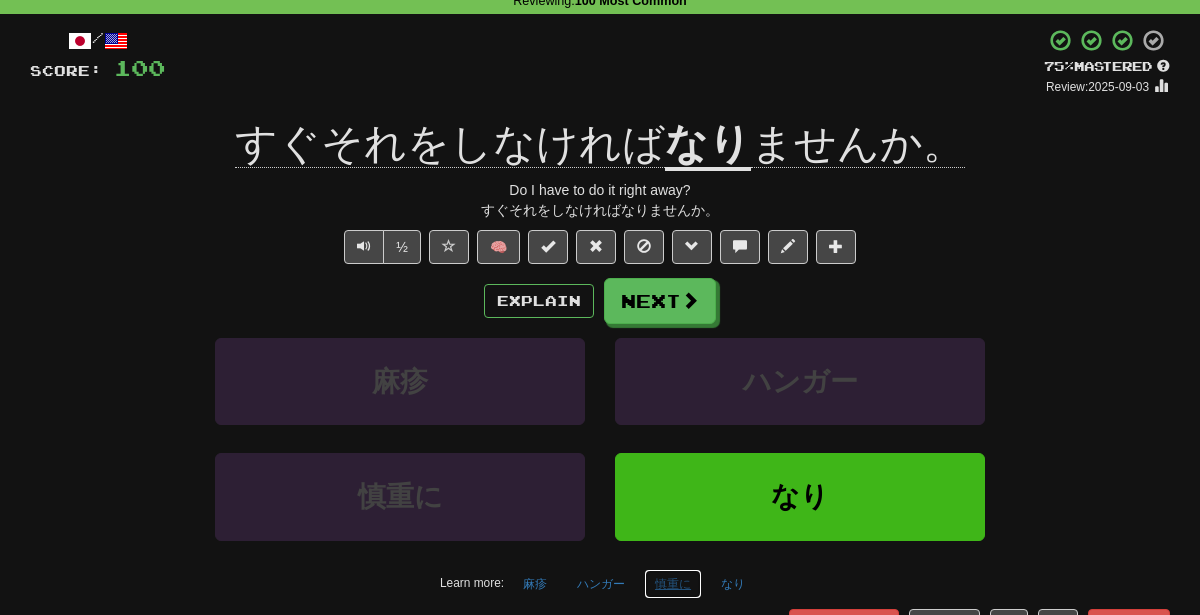 click on "慎重に" at bounding box center (673, 584) 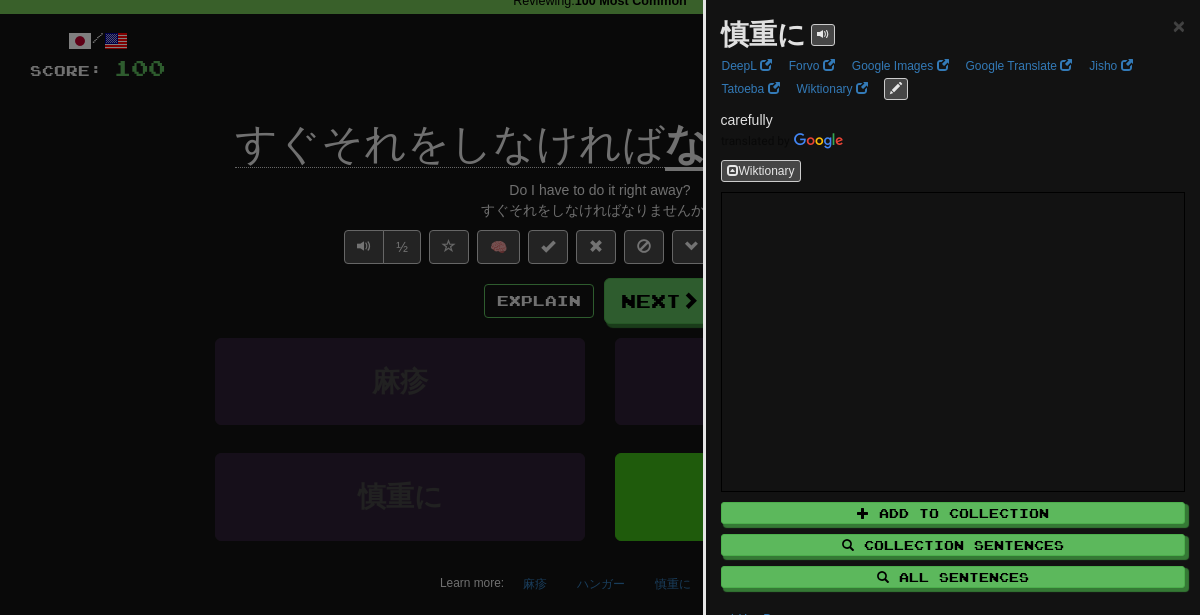 click at bounding box center (600, 307) 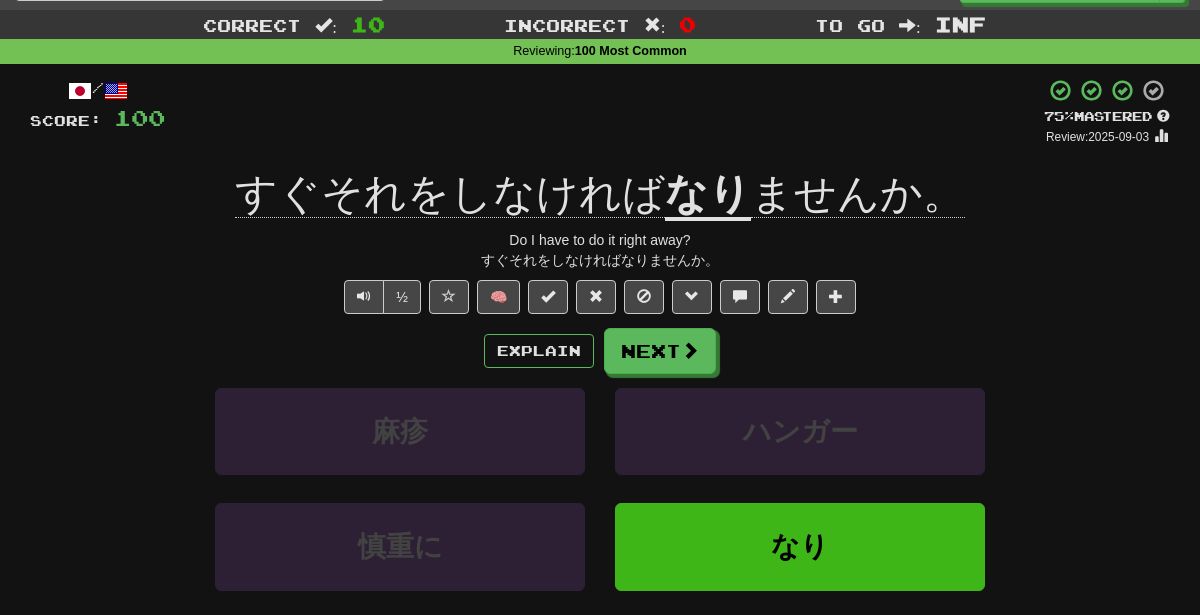 scroll, scrollTop: 40, scrollLeft: 0, axis: vertical 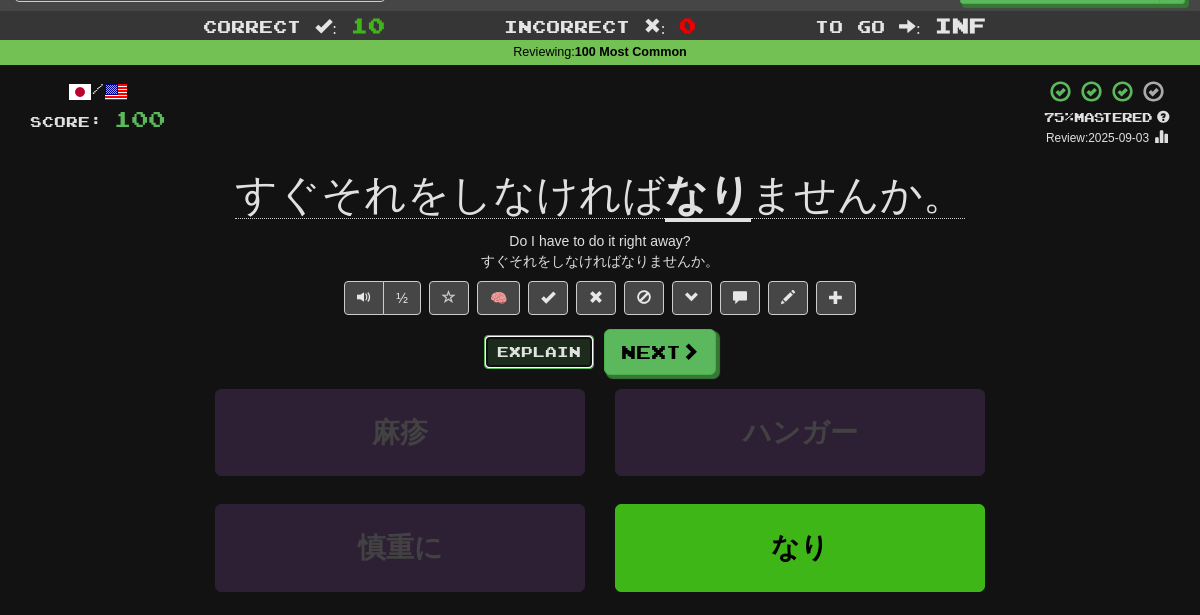click on "Explain" at bounding box center (539, 352) 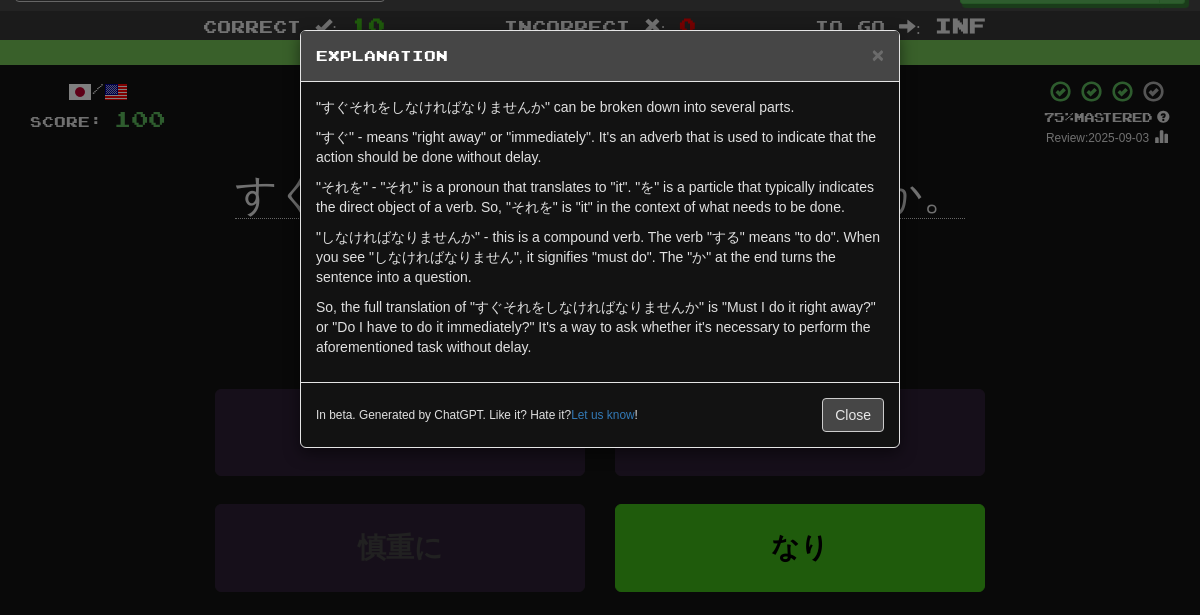 click on "× Explanation "すぐそれをしなければなりませんか" can be broken down into several parts.
"すぐ" - means "right away" or "immediately". It's an adverb that is used to indicate that the action should be done without delay.
"それを" - "それ" is a pronoun that translates to "it". "を" is a particle that typically indicates the direct object of a verb. So, "それを" is "it" in the context of what needs to be done.
"しなければなりませんか" - this is a compound verb. The verb "する" means "to do". When you see "しなければなりません", it signifies "must do". The "か" at the end turns the sentence into a question.
So, the full translation of "すぐそれをしなければなりませんか" is "Must I do it right away?" or "Do I have to do it immediately?" It's a way to ask whether it's necessary to perform the aforementioned task without delay. In beta. Generated by ChatGPT. Like it? Hate it?  Let us know ! Close" at bounding box center (600, 307) 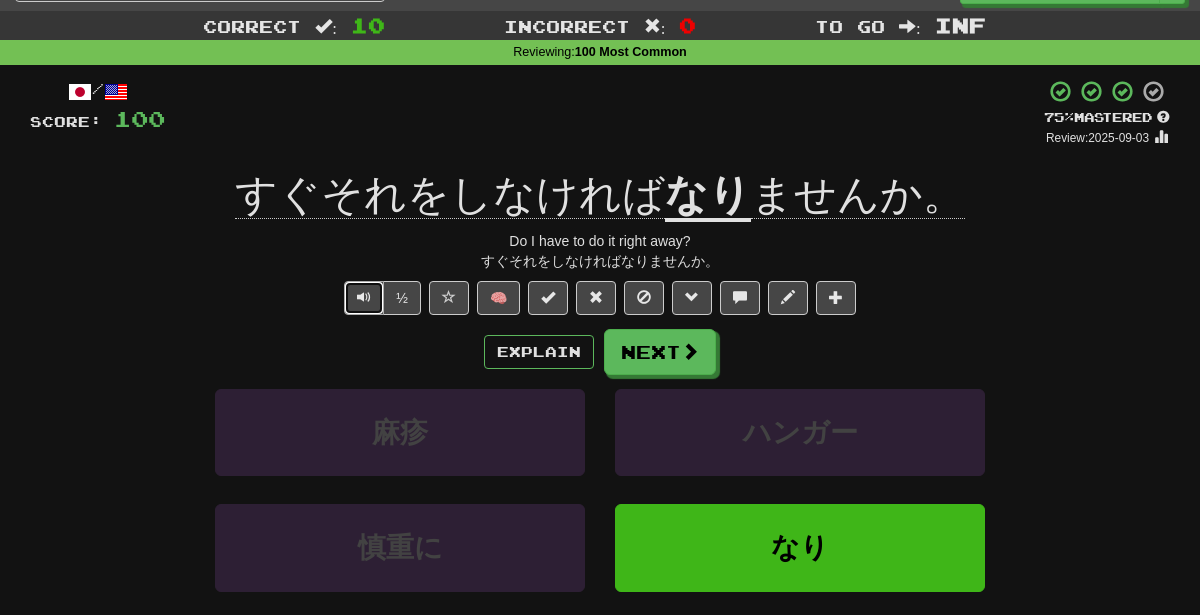 click at bounding box center (364, 297) 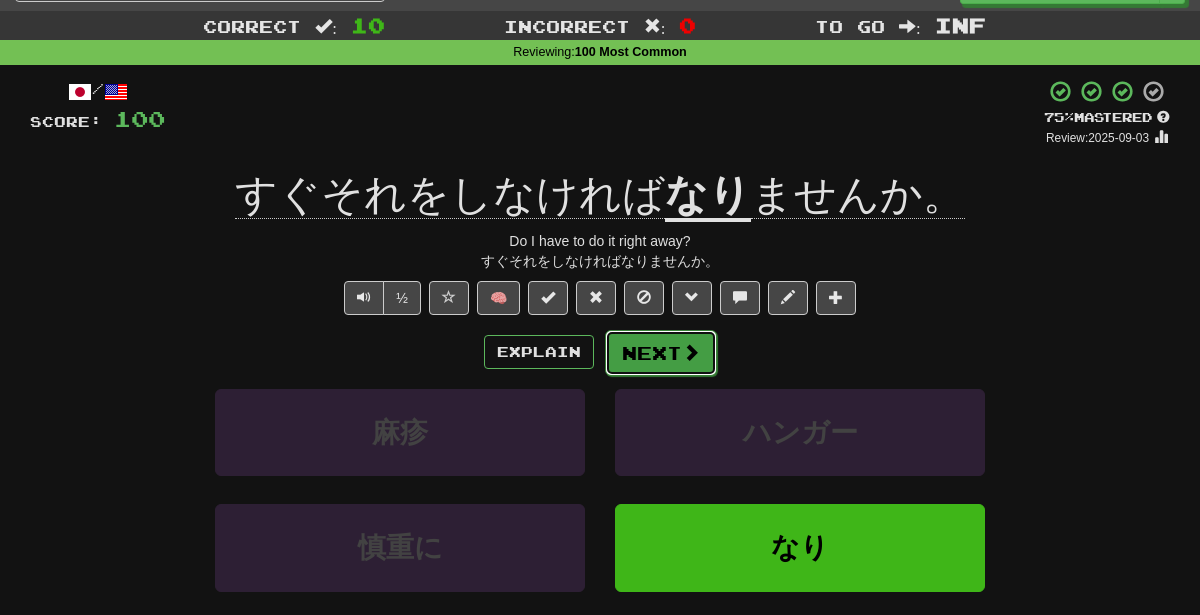 click on "Next" at bounding box center [661, 353] 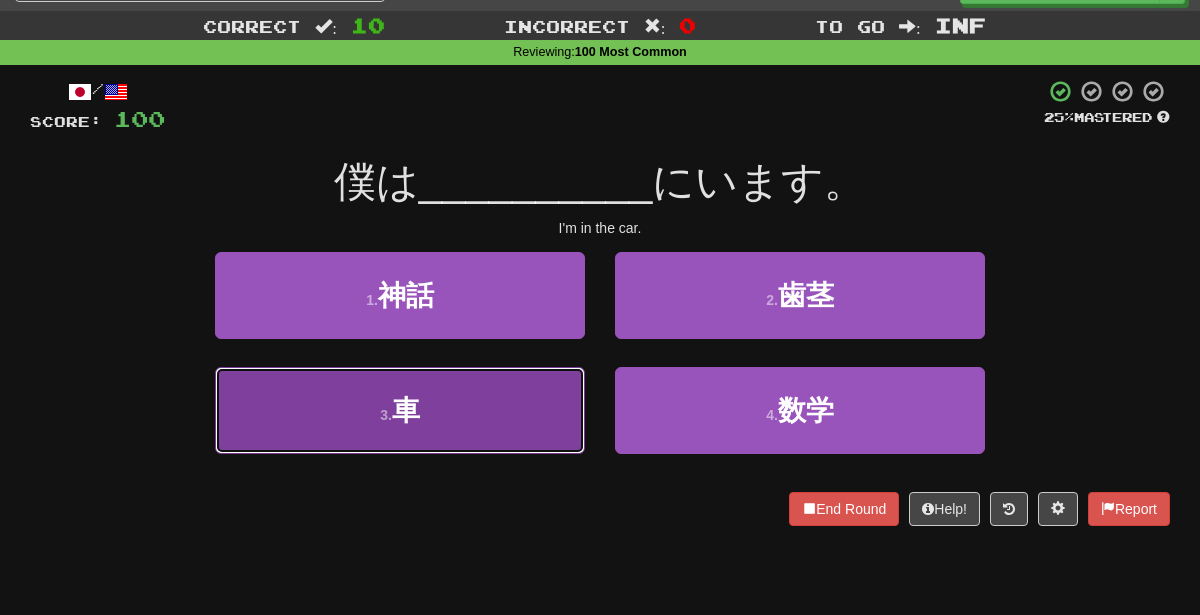 click on "3 .  車" at bounding box center (400, 410) 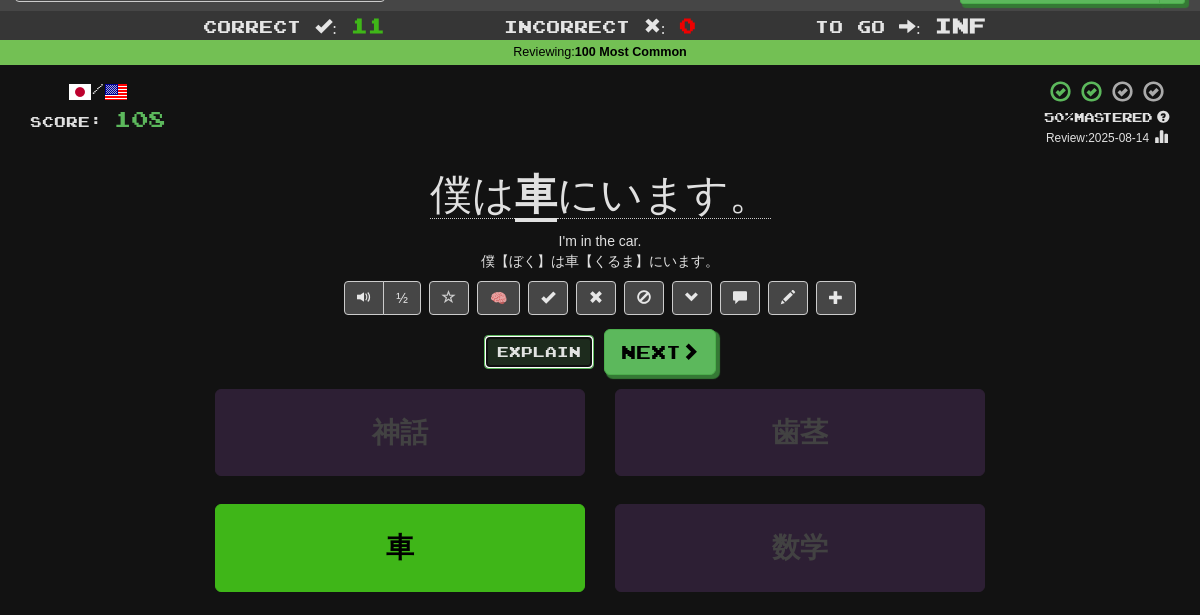 click on "Explain" at bounding box center (539, 352) 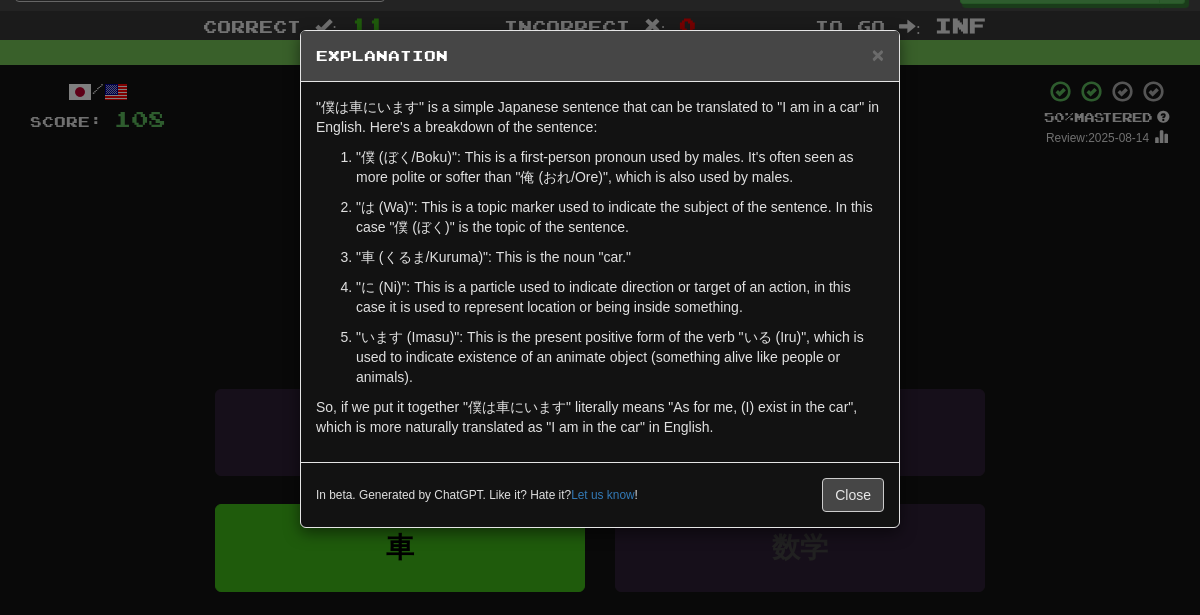 click on ""僕は車にいます" is a simple Japanese sentence that can be translated to "I am in a car" in English. Here's a breakdown of the sentence:
"僕 (ぼく/Boku)": This is a first-person pronoun used by males. It's often seen as more polite or softer than "俺 (おれ/Ore)", which is also used by males.
"は (Wa)": This is a topic marker used to indicate the subject of the sentence. In this case "僕 (ぼく)" is the topic of the sentence.
"車 (くるま/Kuruma)": This is the noun "car."
"に (Ni)": This is a particle used to indicate direction or target of an action, in this case it is used to represent location or being inside something.
"います (Imasu)": This is the present positive form of the verb "いる (Iru)", which is used to indicate existence of an animate object (something alive like people or animals).
In beta. Generated by ChatGPT. Like it? Hate it?  Let us know ! Close" at bounding box center [600, 307] 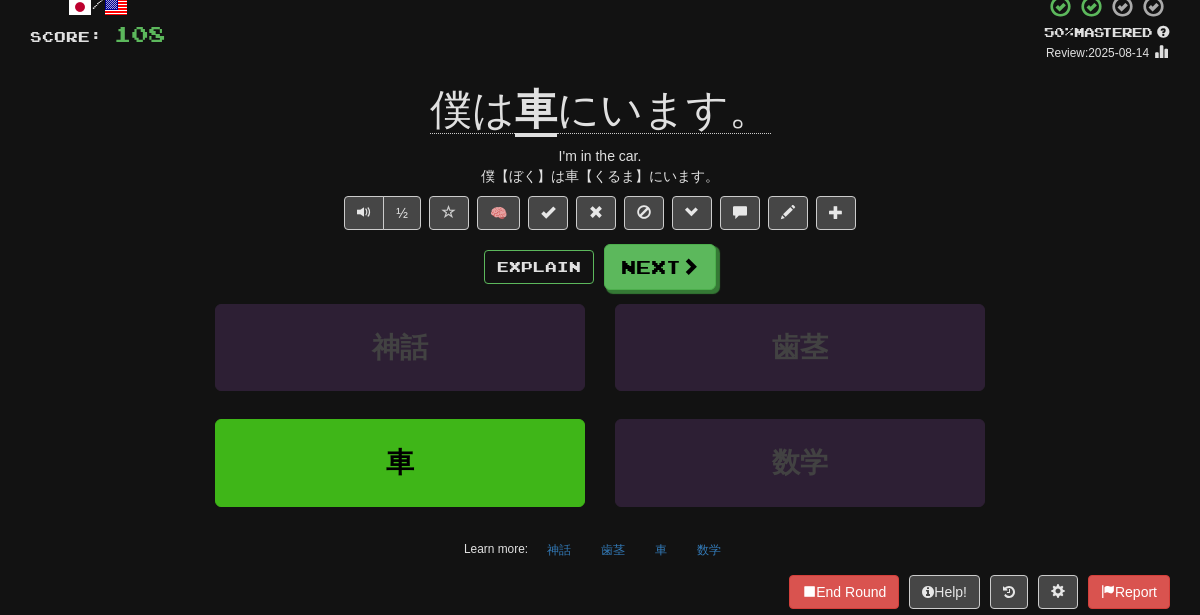 scroll, scrollTop: 131, scrollLeft: 0, axis: vertical 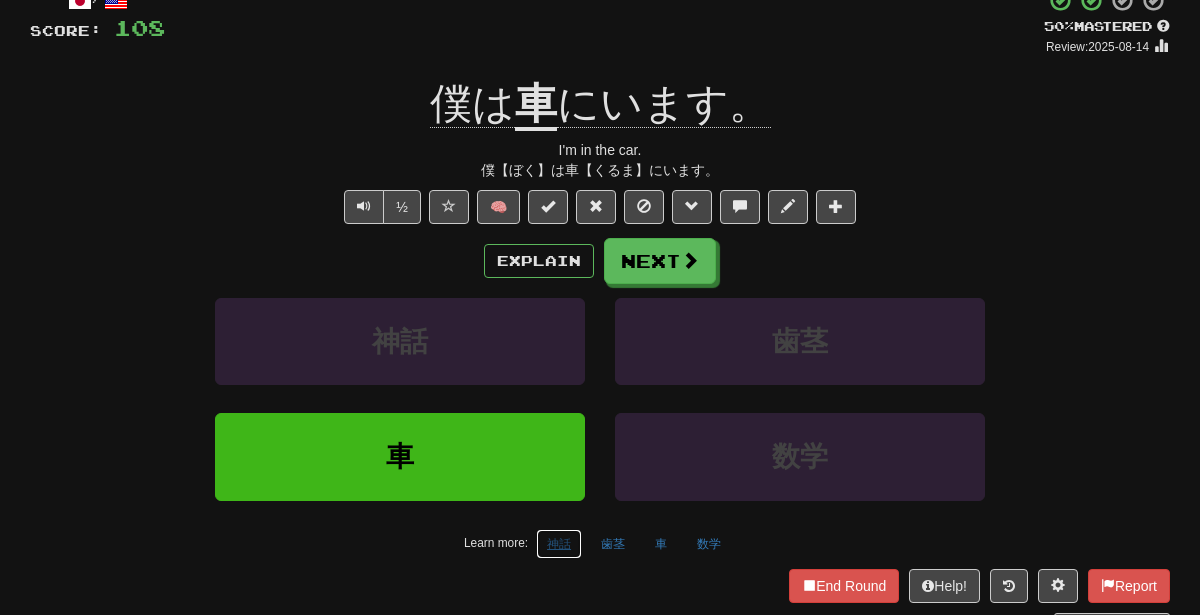 click on "神話" at bounding box center [559, 544] 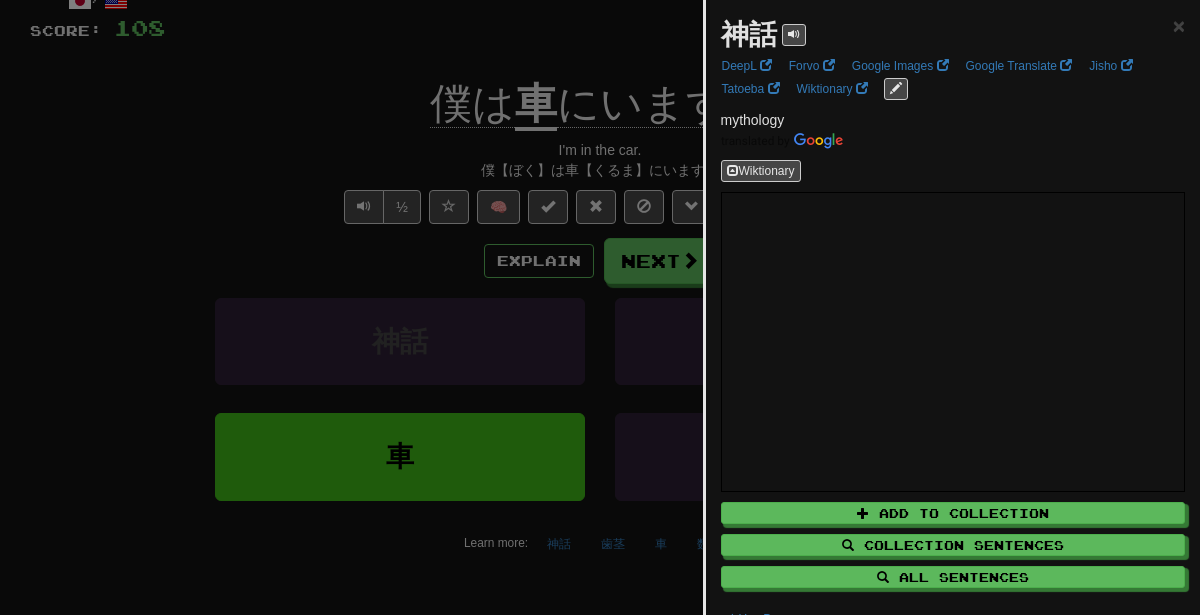 click at bounding box center (600, 307) 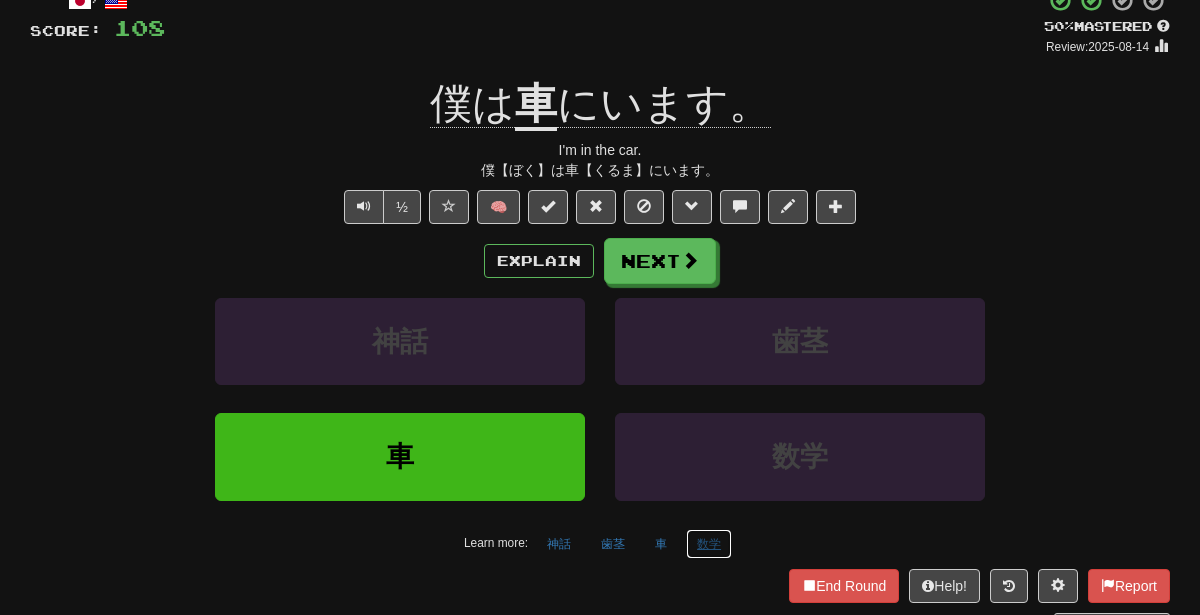 click on "数学" at bounding box center [709, 544] 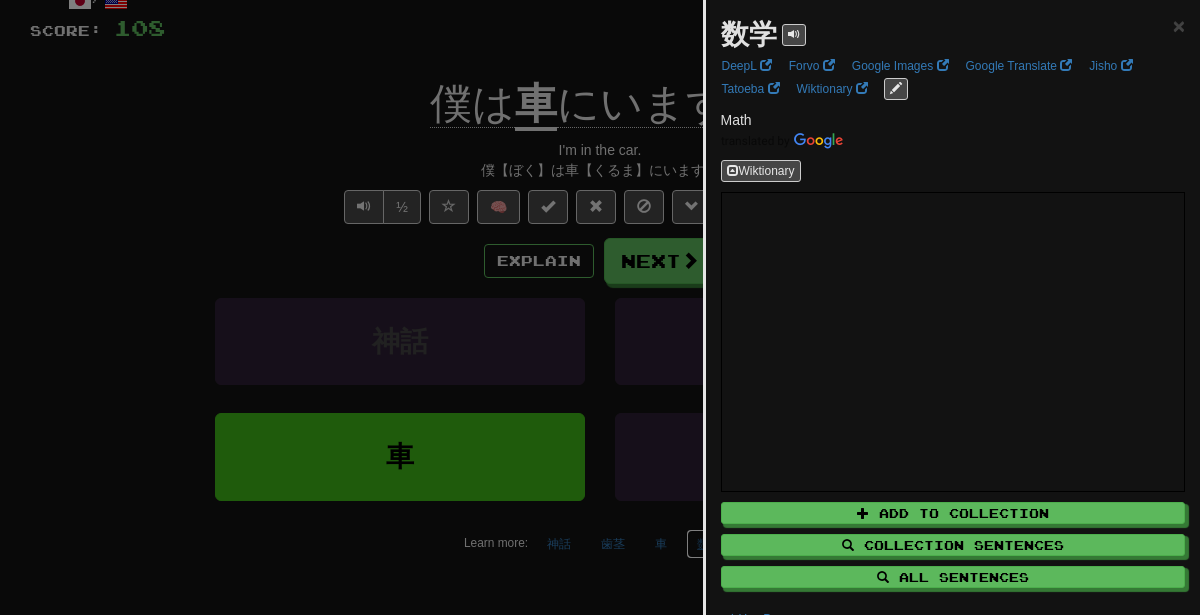 scroll, scrollTop: 0, scrollLeft: 0, axis: both 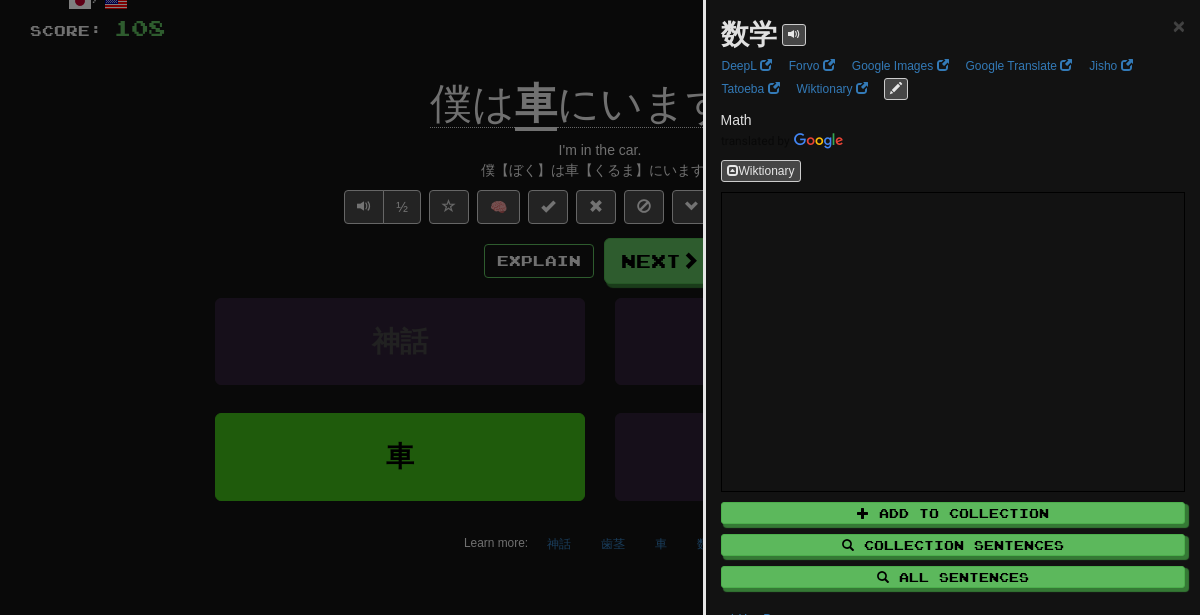 click at bounding box center (600, 307) 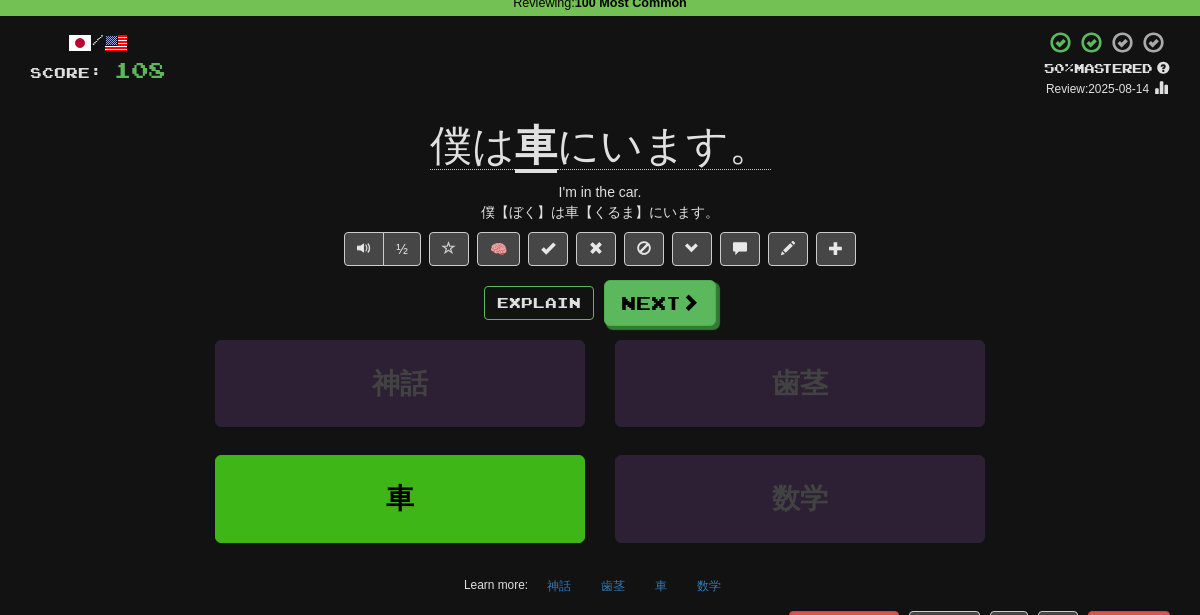 scroll, scrollTop: 95, scrollLeft: 0, axis: vertical 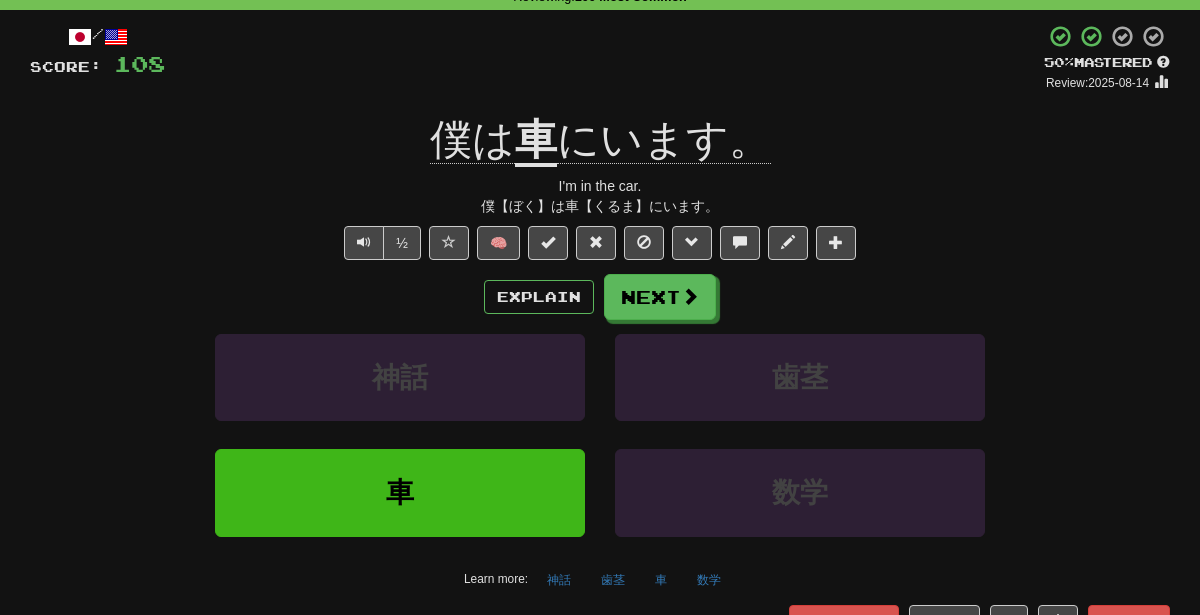 click on "Learn more: 神話 歯茎 車 数学" at bounding box center (600, 580) 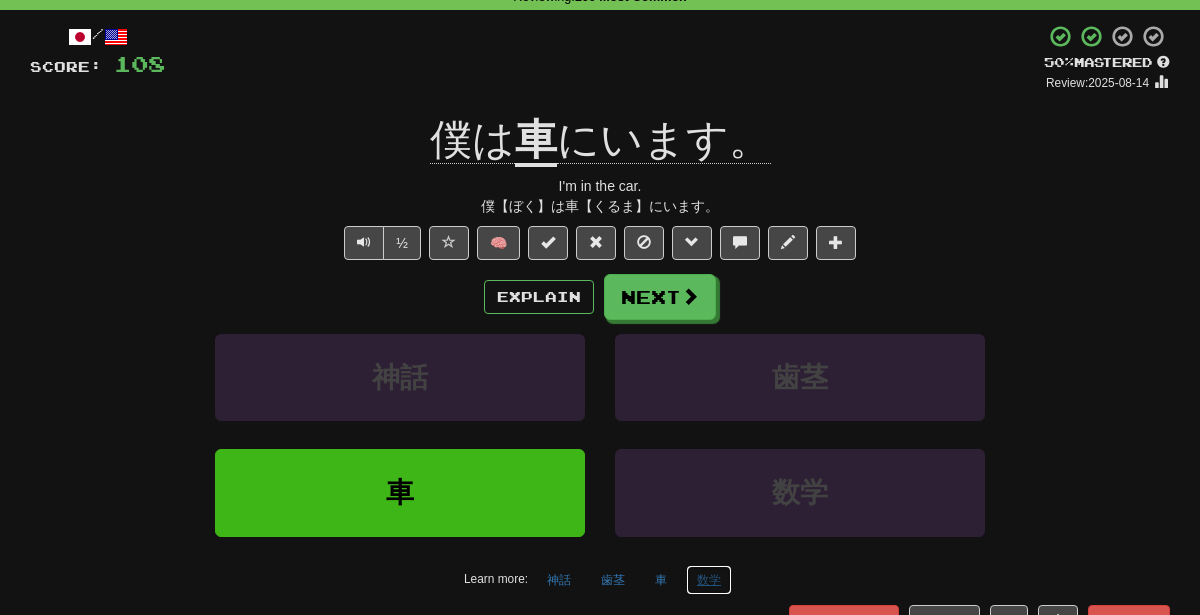 click on "数学" at bounding box center [709, 580] 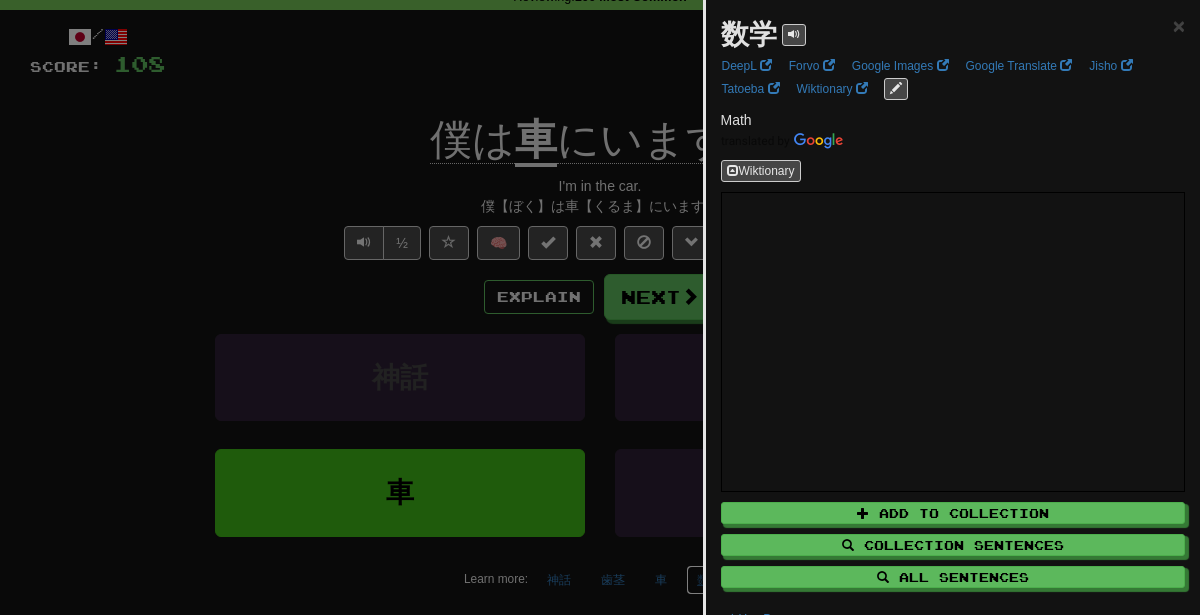 scroll, scrollTop: 92, scrollLeft: 0, axis: vertical 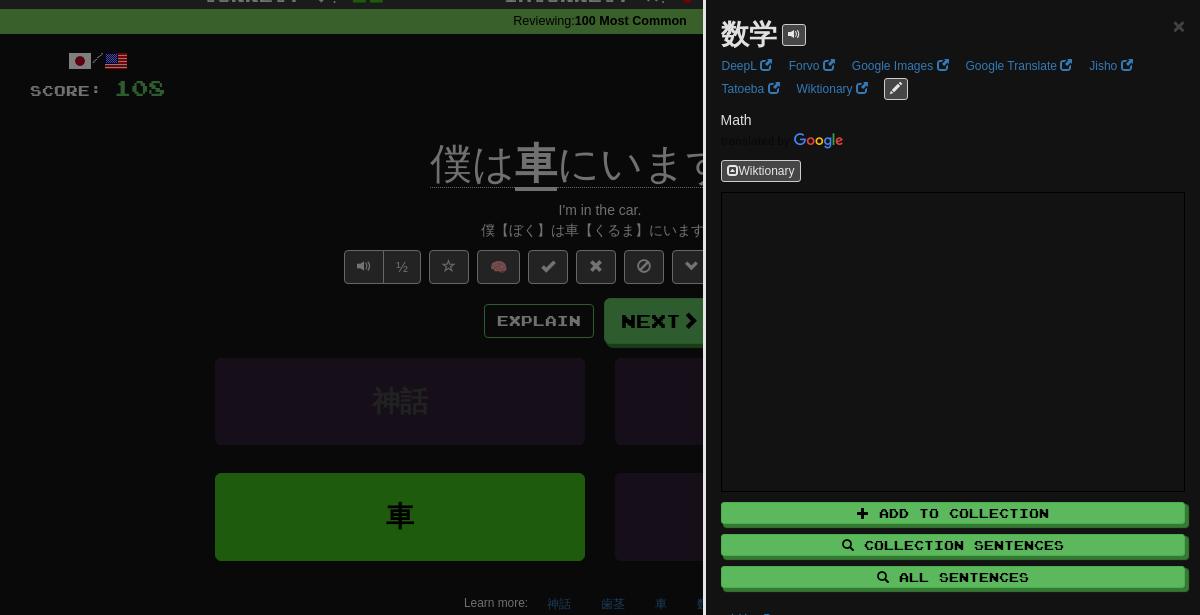 click at bounding box center [600, 307] 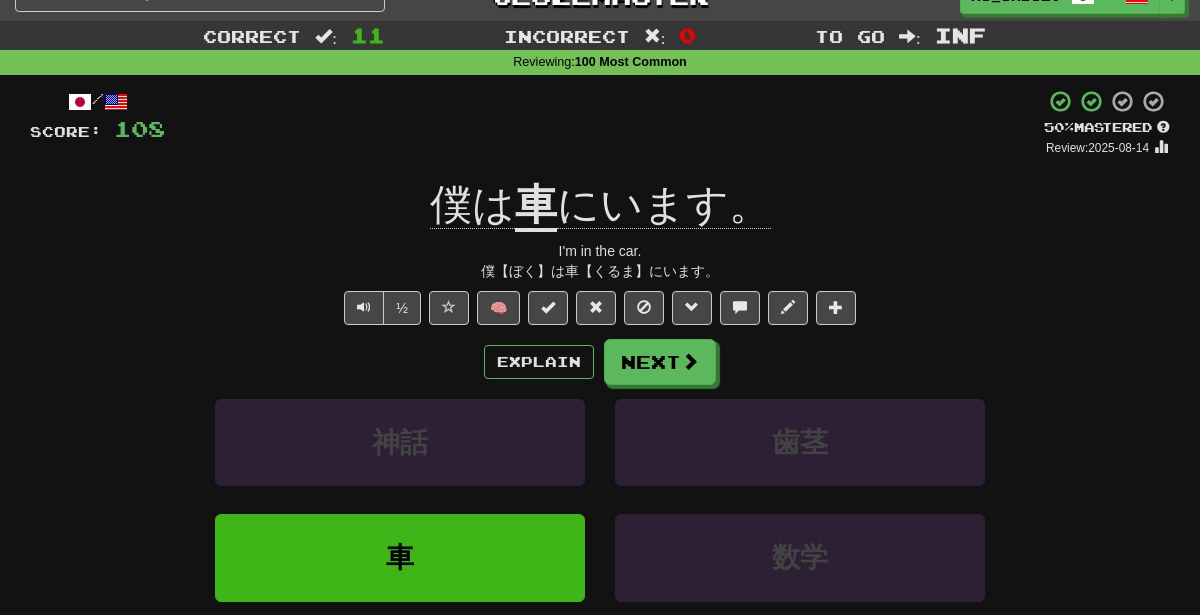 scroll, scrollTop: 36, scrollLeft: 0, axis: vertical 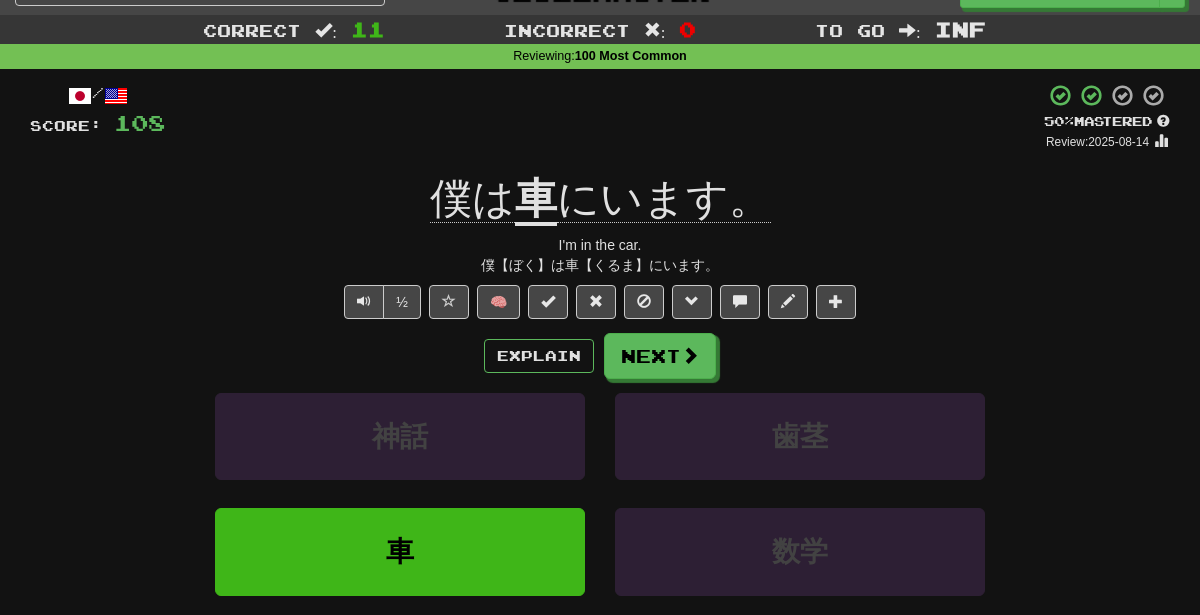click on "Explain Next" at bounding box center (600, 356) 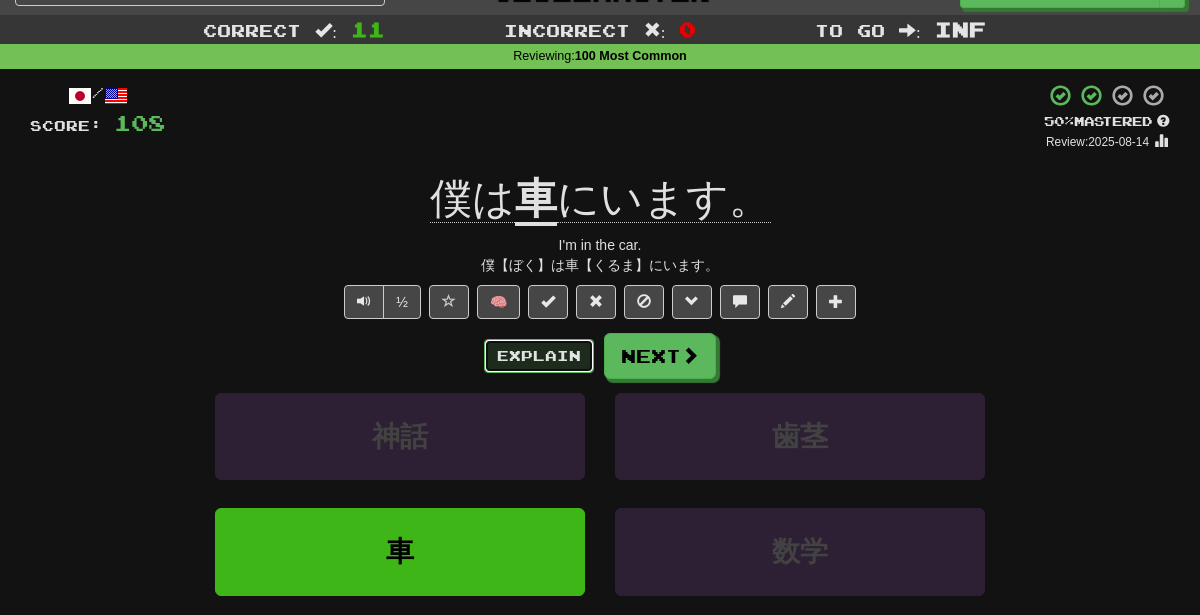 click on "Explain" at bounding box center (539, 356) 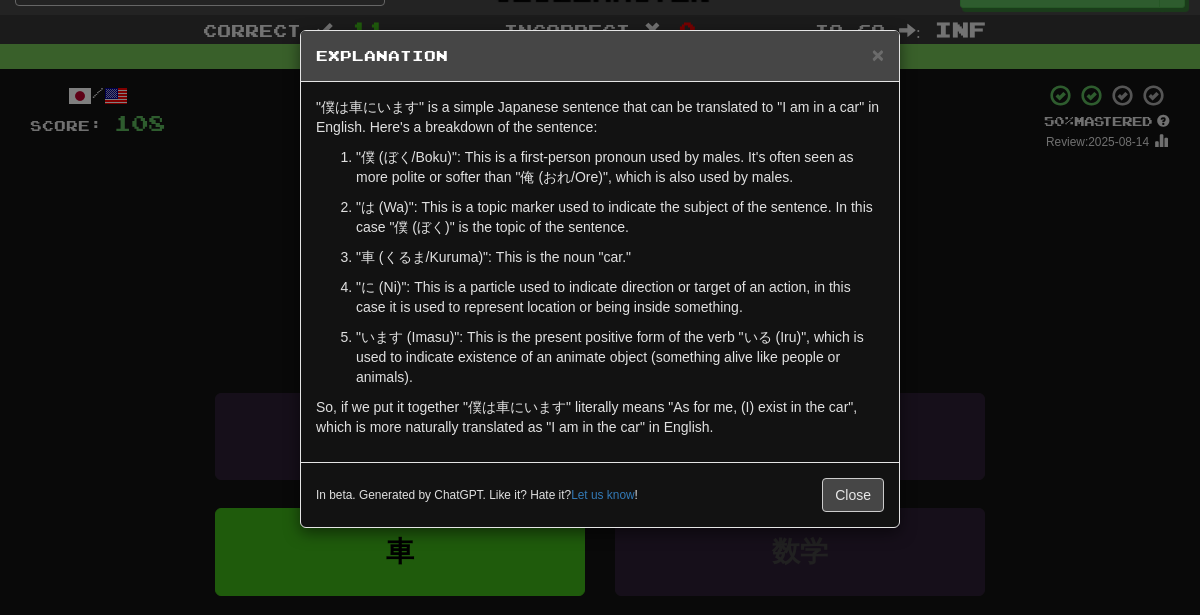 click on ""僕は車にいます" is a simple Japanese sentence that can be translated to "I am in a car" in English. Here's a breakdown of the sentence:
"僕 (ぼく/Boku)": This is a first-person pronoun used by males. It's often seen as more polite or softer than "俺 (おれ/Ore)", which is also used by males.
"は (Wa)": This is a topic marker used to indicate the subject of the sentence. In this case "僕 (ぼく)" is the topic of the sentence.
"車 (くるま/Kuruma)": This is the noun "car."
"に (Ni)": This is a particle used to indicate direction or target of an action, in this case it is used to represent location or being inside something.
"います (Imasu)": This is the present positive form of the verb "いる (Iru)", which is used to indicate existence of an animate object (something alive like people or animals).
In beta. Generated by ChatGPT. Like it? Hate it?  Let us know ! Close" at bounding box center (600, 307) 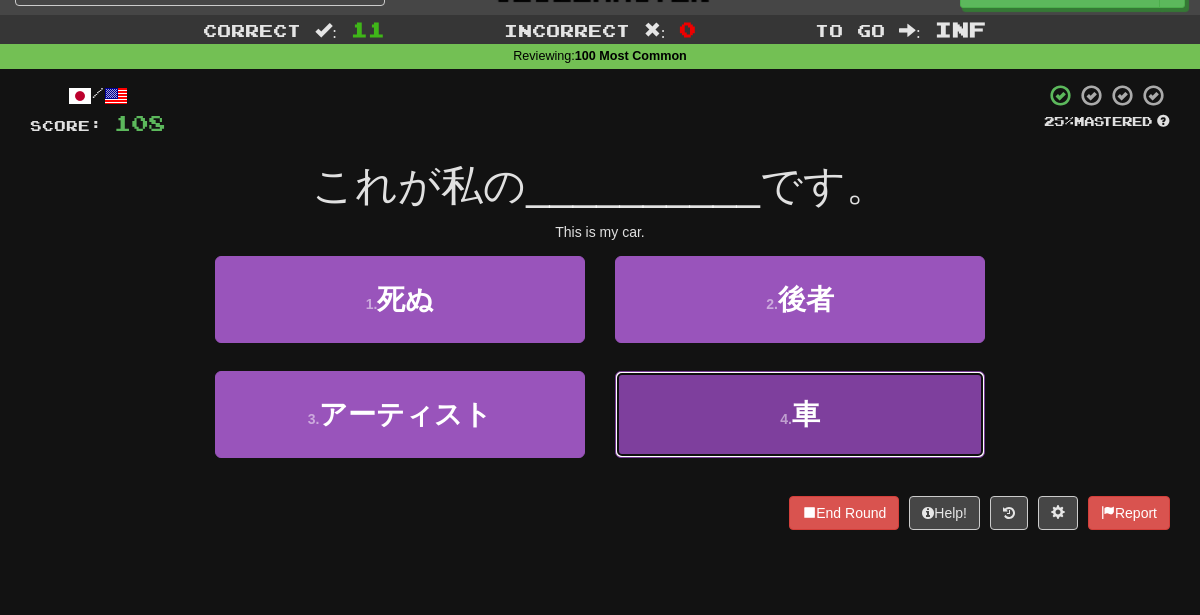 click on "4 .  車" at bounding box center [800, 414] 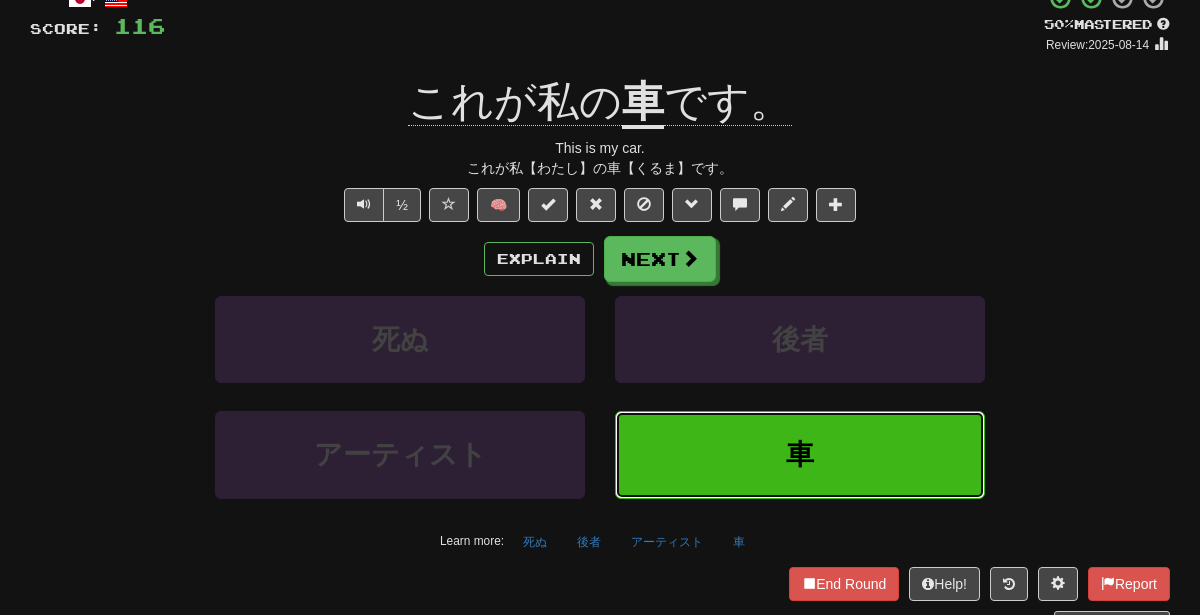 scroll, scrollTop: 144, scrollLeft: 0, axis: vertical 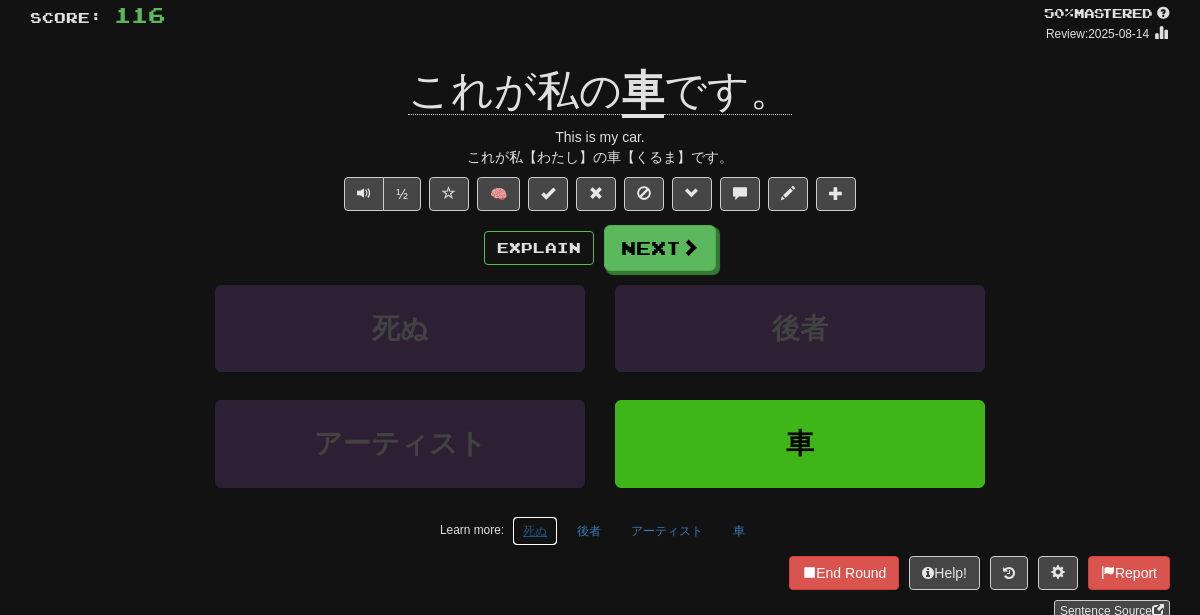 click on "死ぬ" at bounding box center [535, 531] 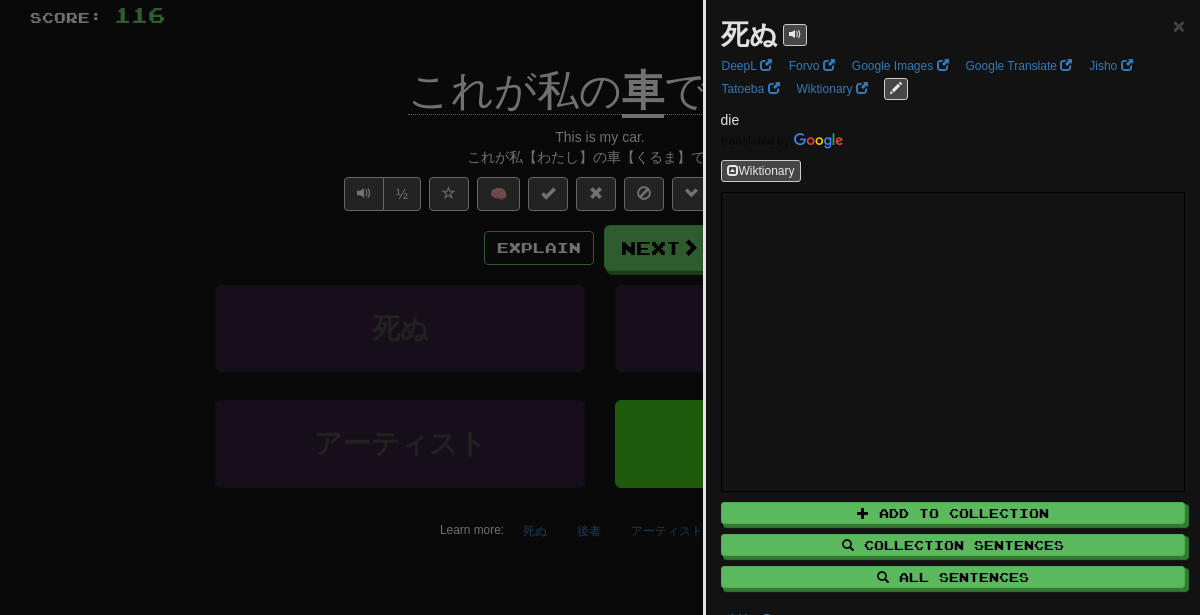 click at bounding box center (600, 307) 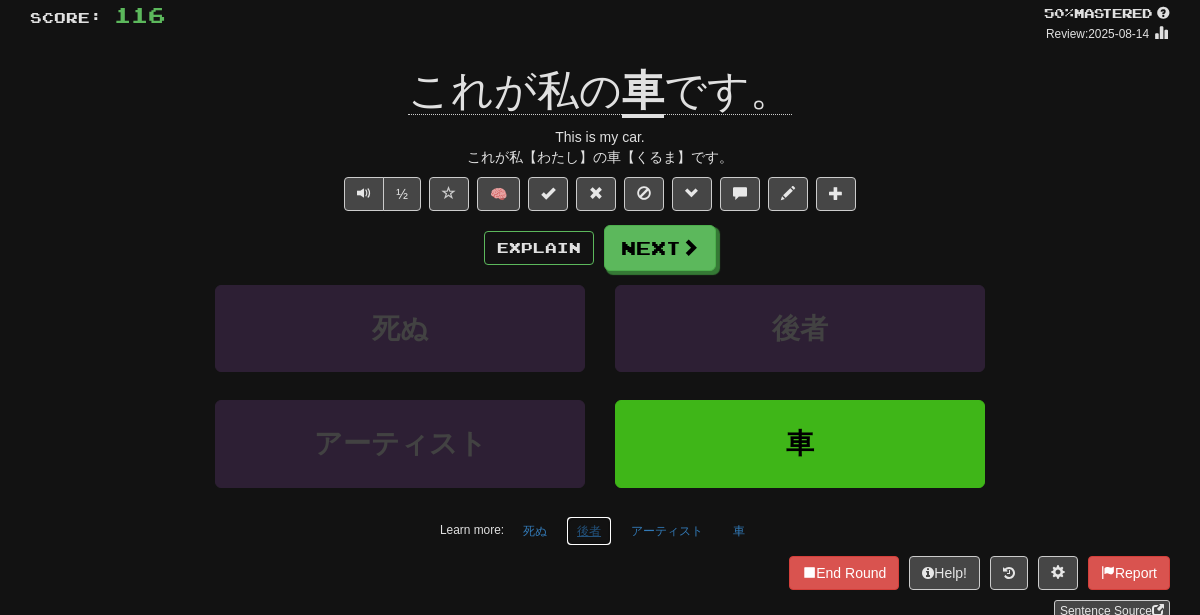 click on "後者" at bounding box center (589, 531) 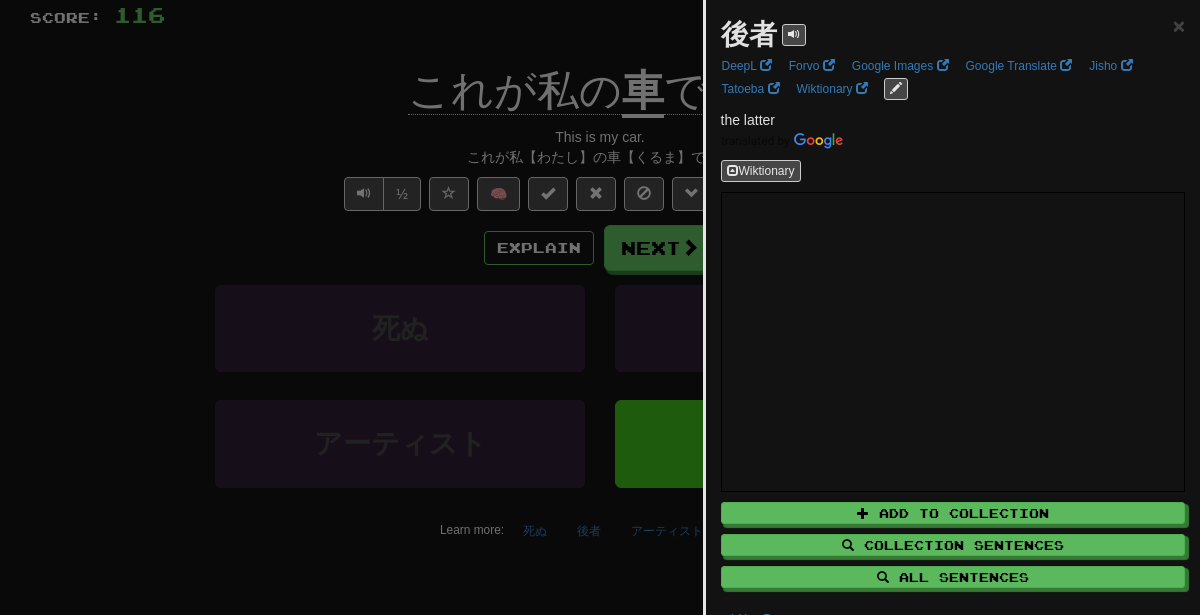 scroll, scrollTop: 143, scrollLeft: 0, axis: vertical 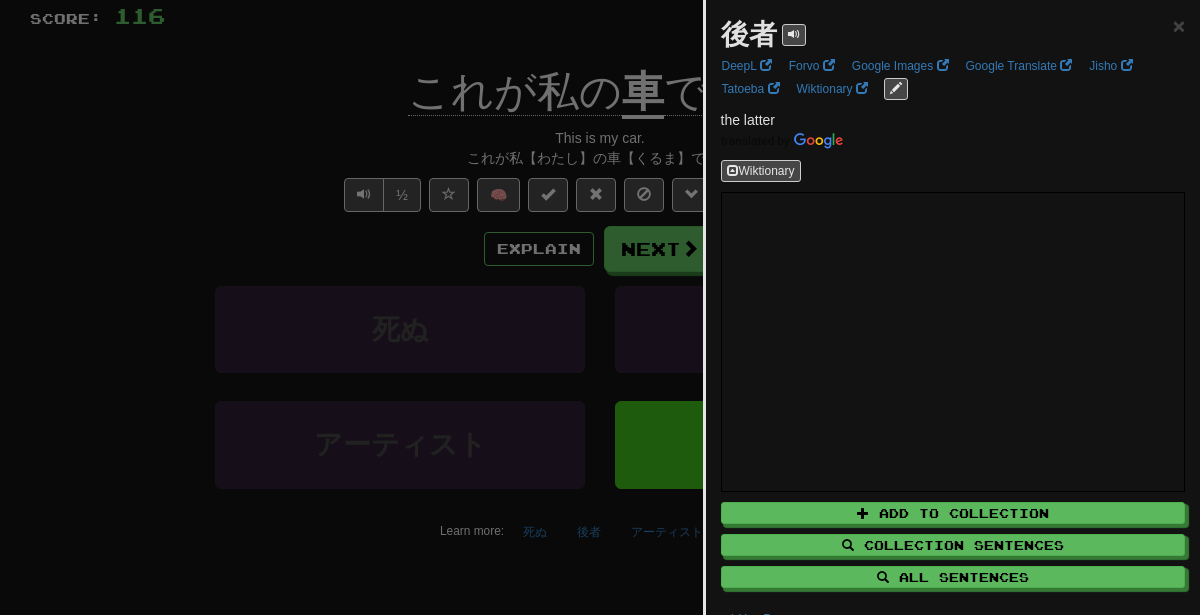 click at bounding box center [600, 307] 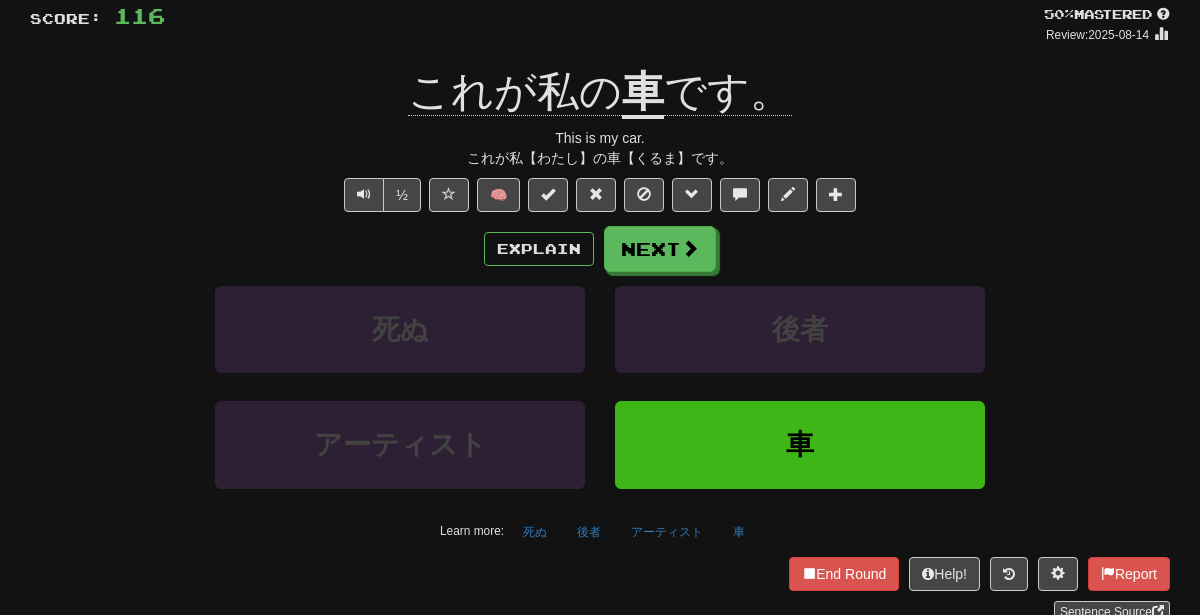 scroll, scrollTop: 73, scrollLeft: 0, axis: vertical 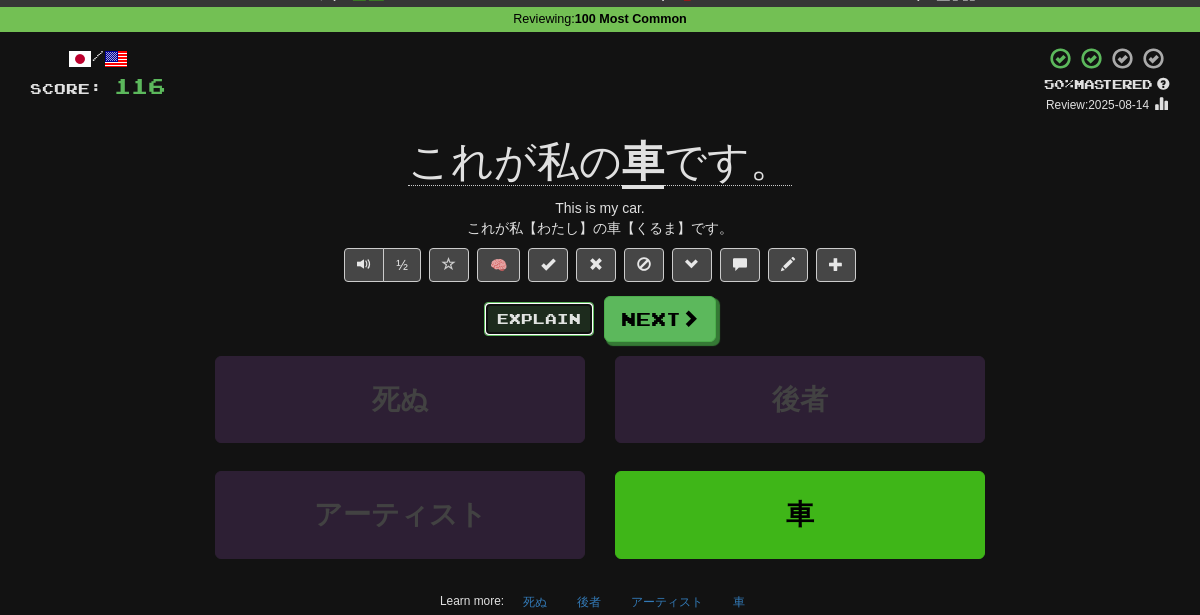 click on "Explain" at bounding box center [539, 319] 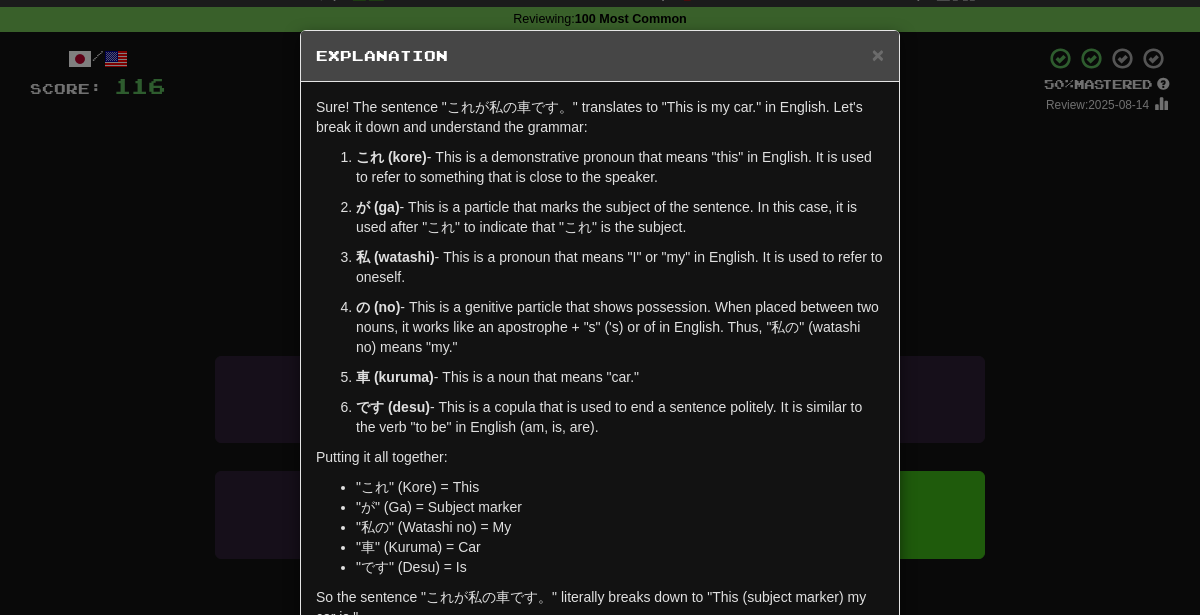 click on "× Explanation Sure! The sentence "これが私の車です。" translates to "This is my car." in English. Let's break it down and understand the grammar:
これ (kore)  - This is a demonstrative pronoun that means "this" in English. It is used to refer to something that is close to the speaker.
が (ga)  - This is a particle that marks the subject of the sentence. In this case, it is used after "これ" to indicate that "これ" is the subject.
私 (watashi)  - This is a pronoun that means "I" or "my" in English. It is used to refer to oneself.
の (no)  - This is a genitive particle that shows possession. When placed between two nouns, it works like an apostrophe + "s" ('s) or of in English. Thus, "私の" (watashi no) means "my."
車 (kuruma)  - This is a noun that means "car."
です (desu)  - This is a copula that is used to end a sentence politely. It is similar to the verb "to be" in English (am, is, are).
Putting it all together:
"これ" (Kore) = This" at bounding box center [600, 307] 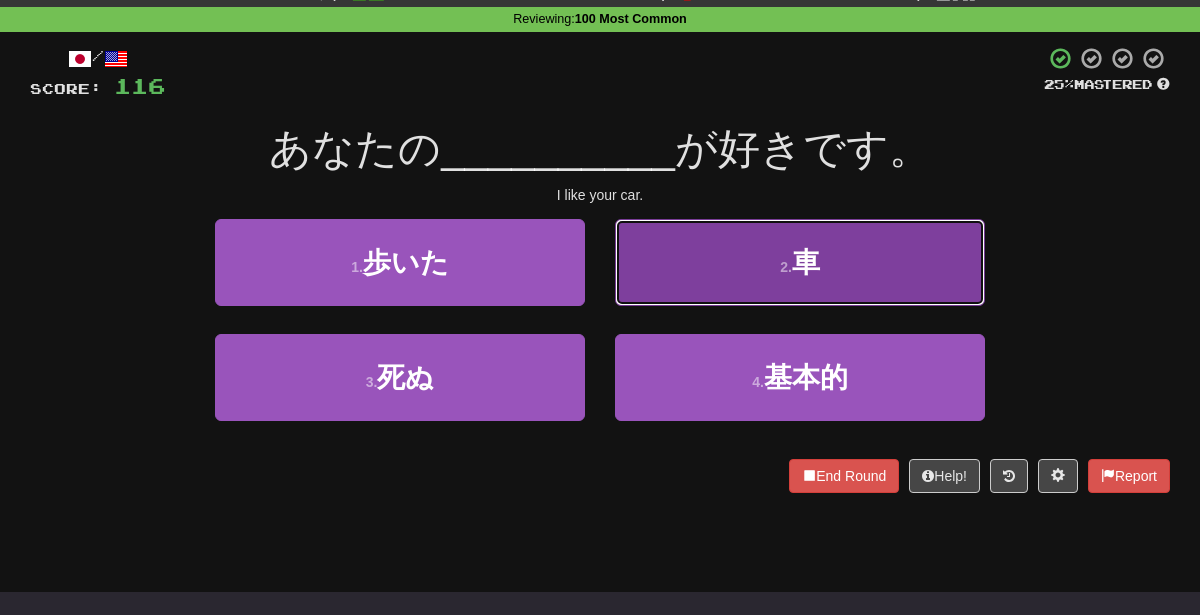 click on "2 .  車" at bounding box center [800, 262] 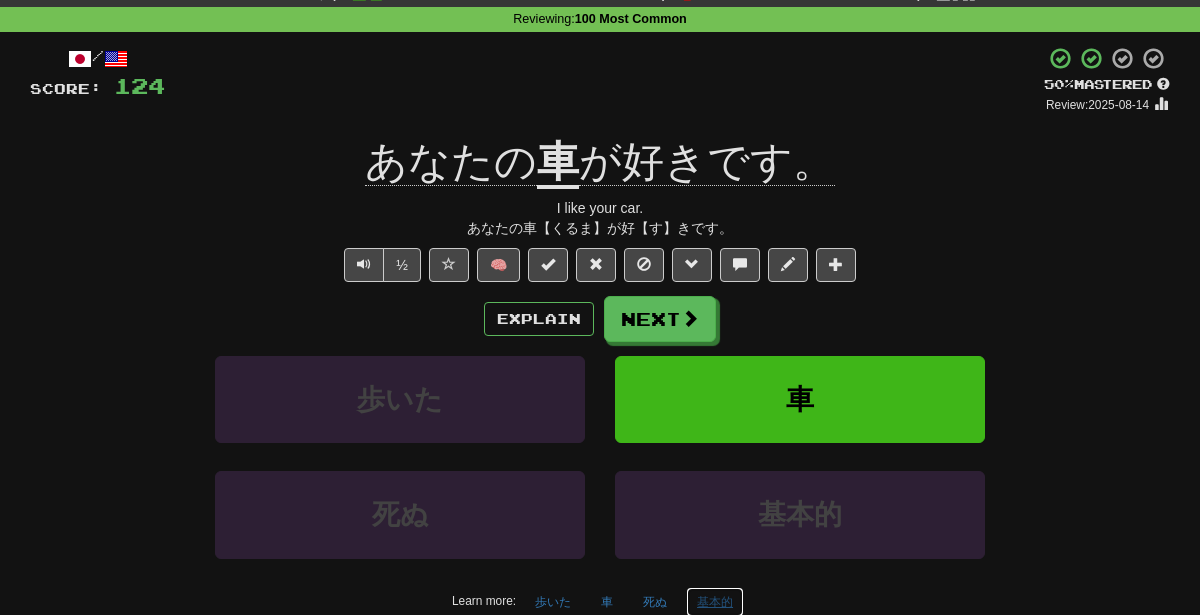 click on "基本的" at bounding box center (715, 602) 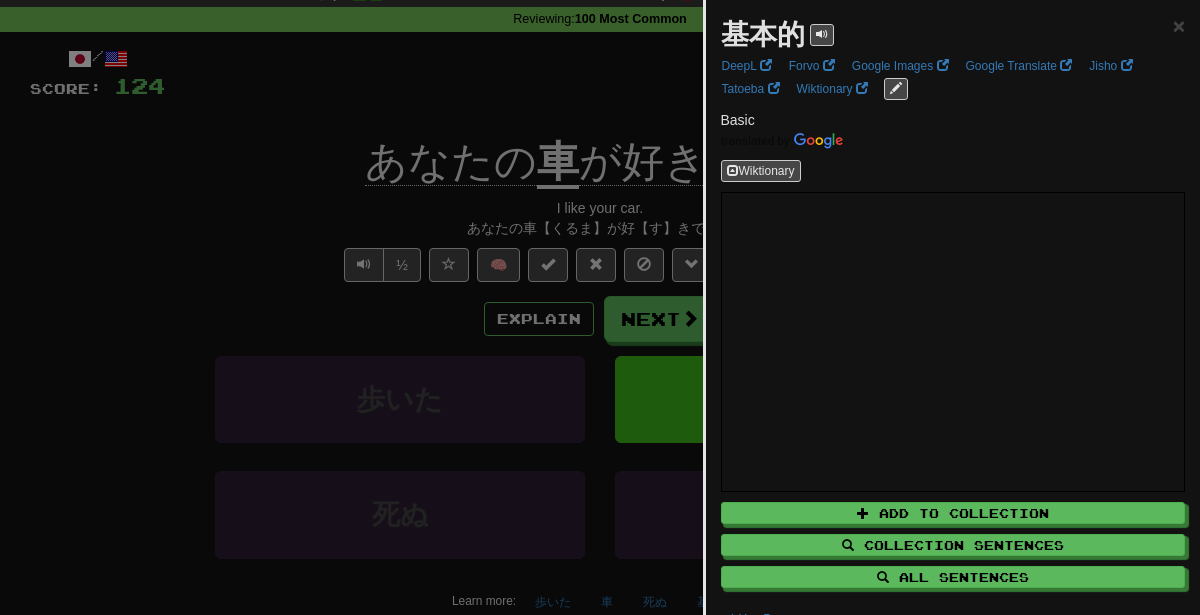click at bounding box center (600, 307) 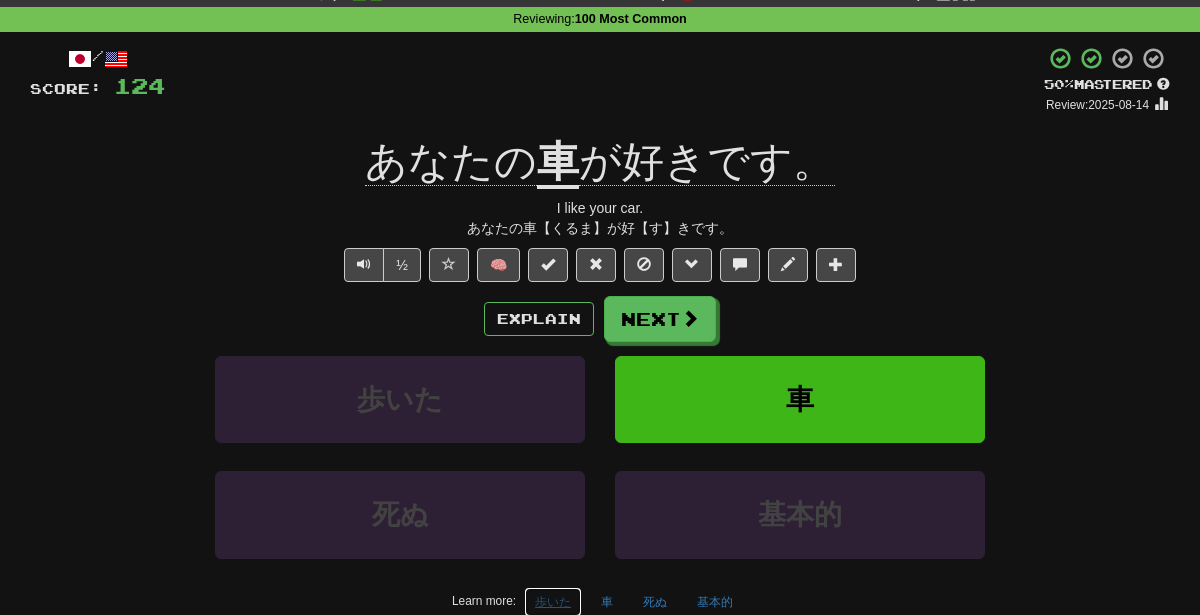 click on "歩いた" at bounding box center (553, 602) 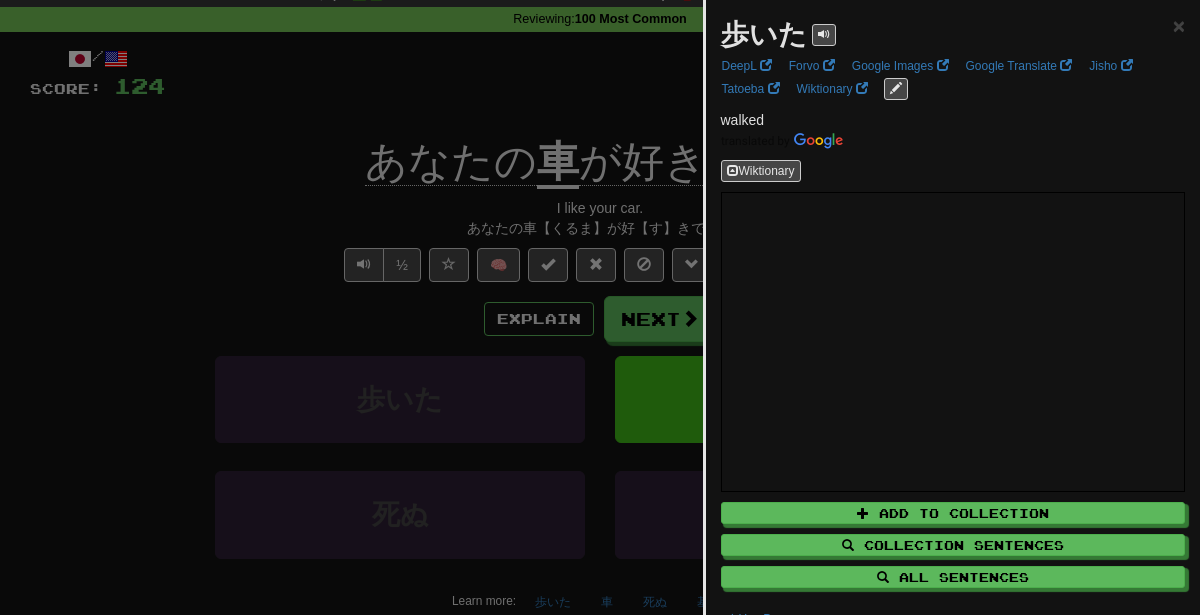 click at bounding box center [600, 307] 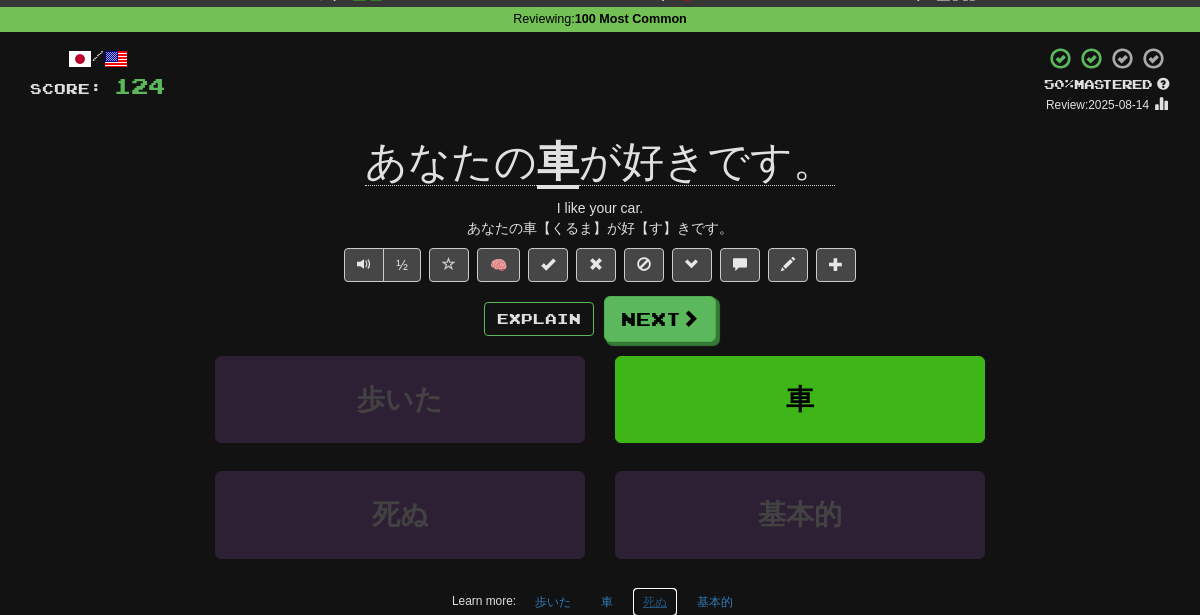 click on "死ぬ" at bounding box center [655, 602] 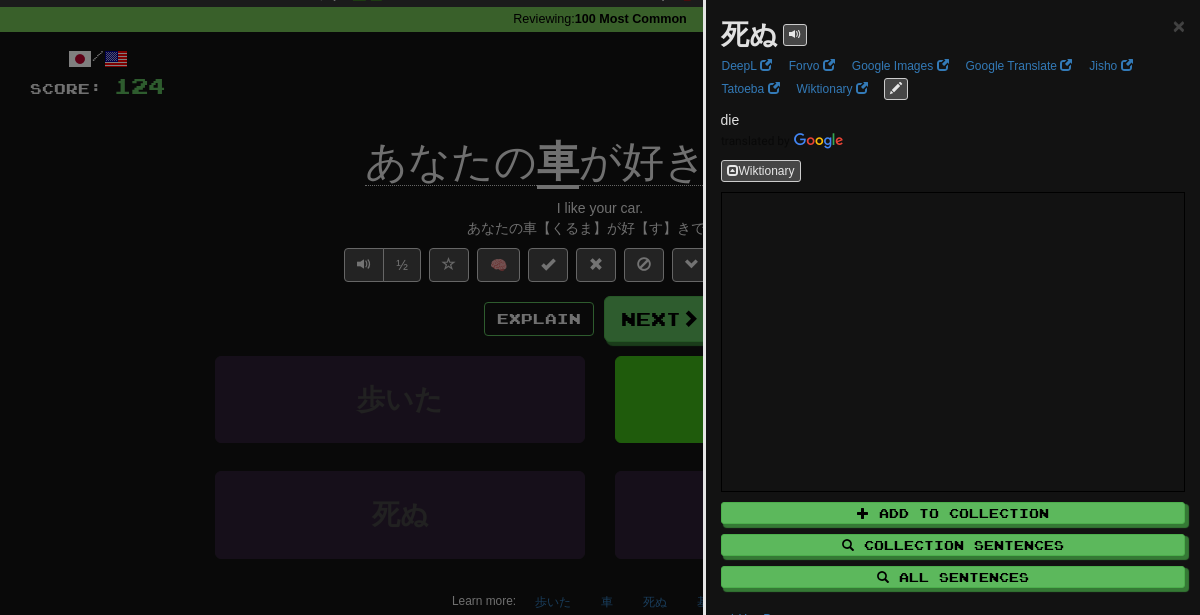 click at bounding box center (600, 307) 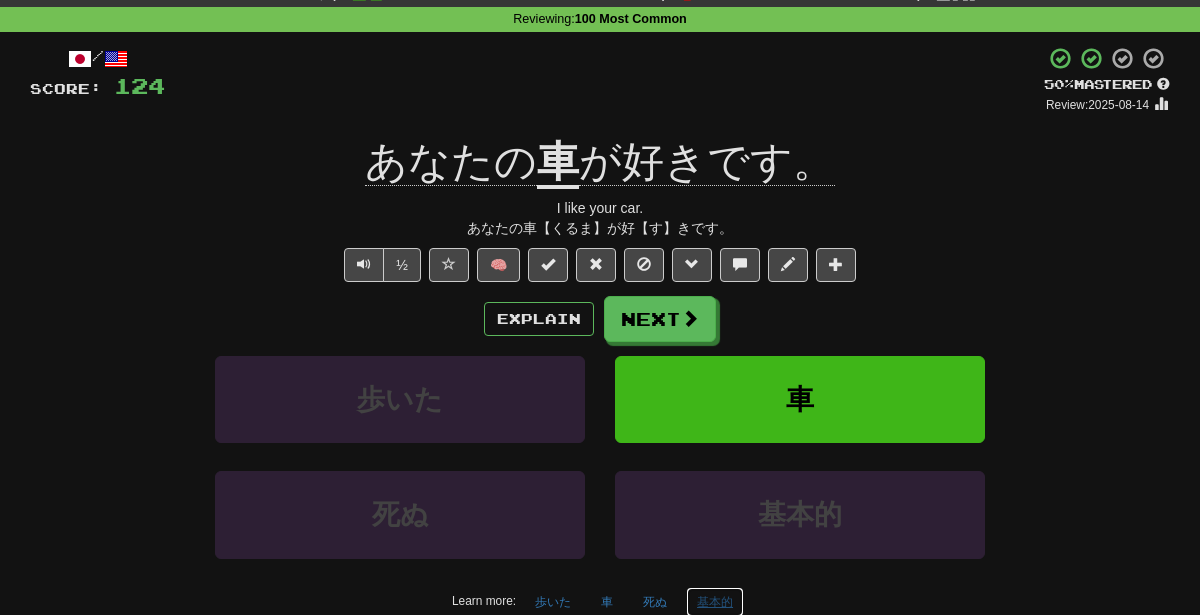 click on "基本的" at bounding box center (715, 602) 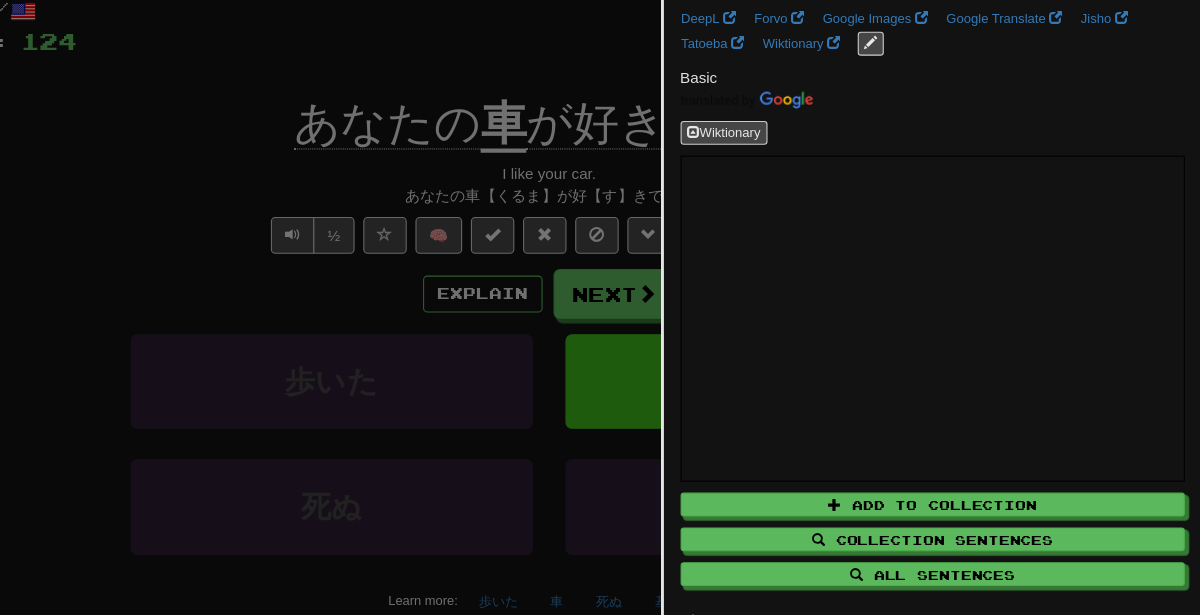 click at bounding box center [600, 307] 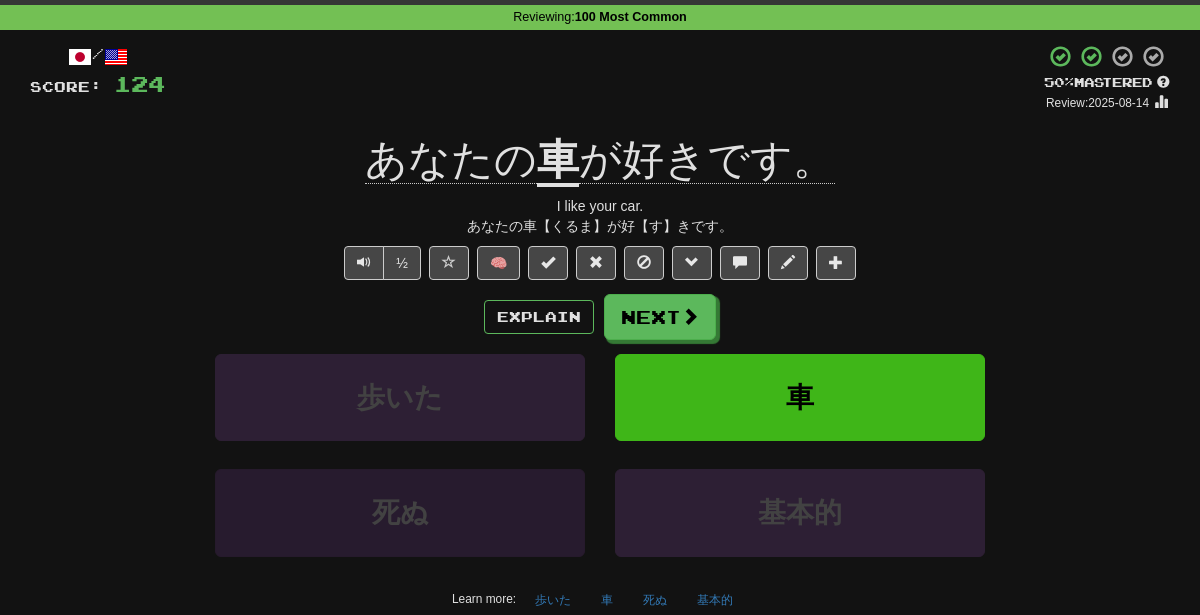 scroll, scrollTop: 76, scrollLeft: 0, axis: vertical 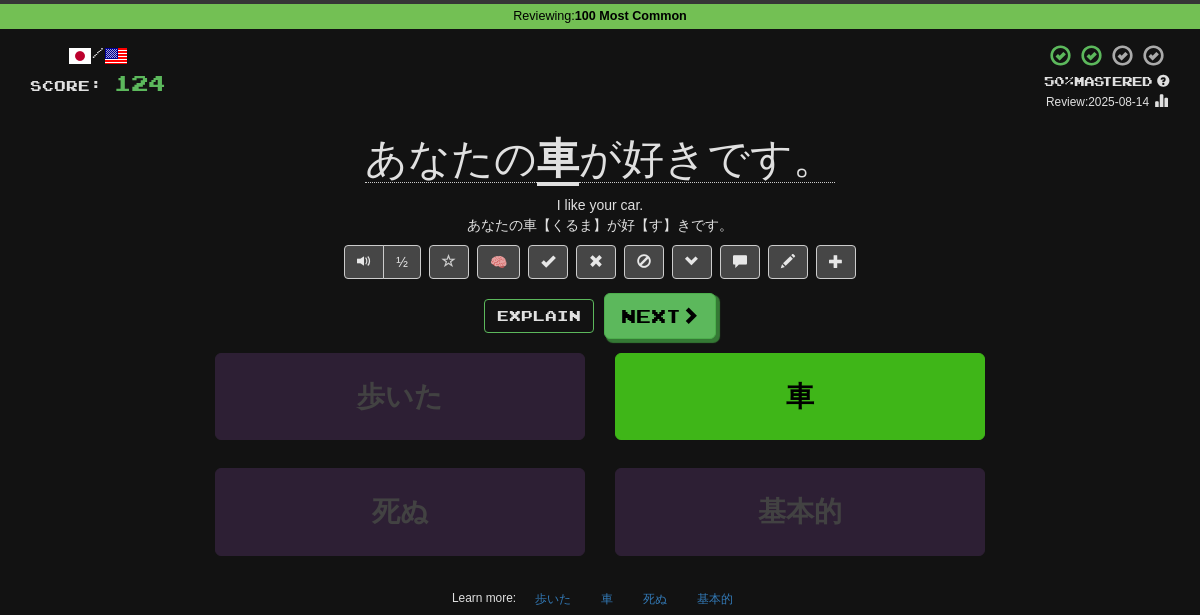 click on "死ぬ" at bounding box center (400, 525) 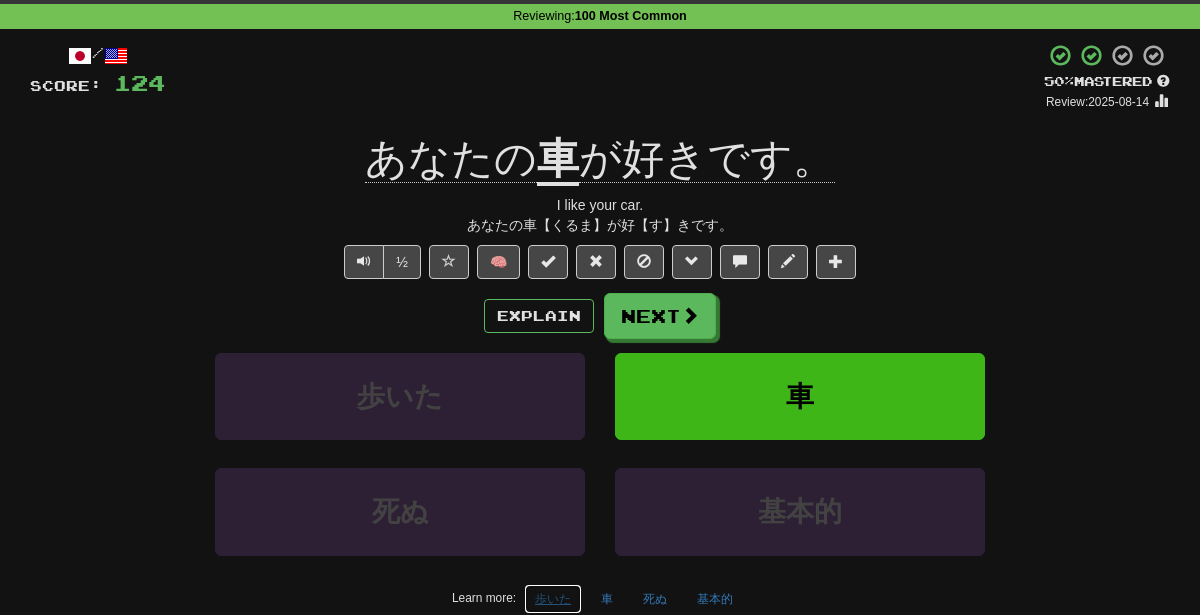 click on "歩いた" at bounding box center [553, 599] 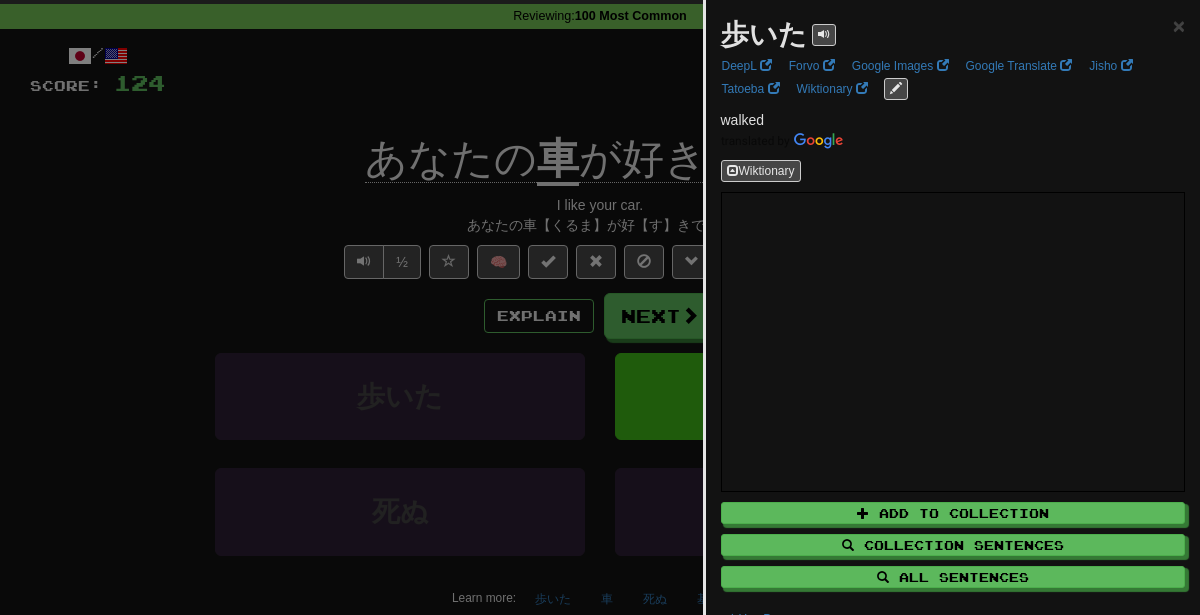 click at bounding box center (600, 307) 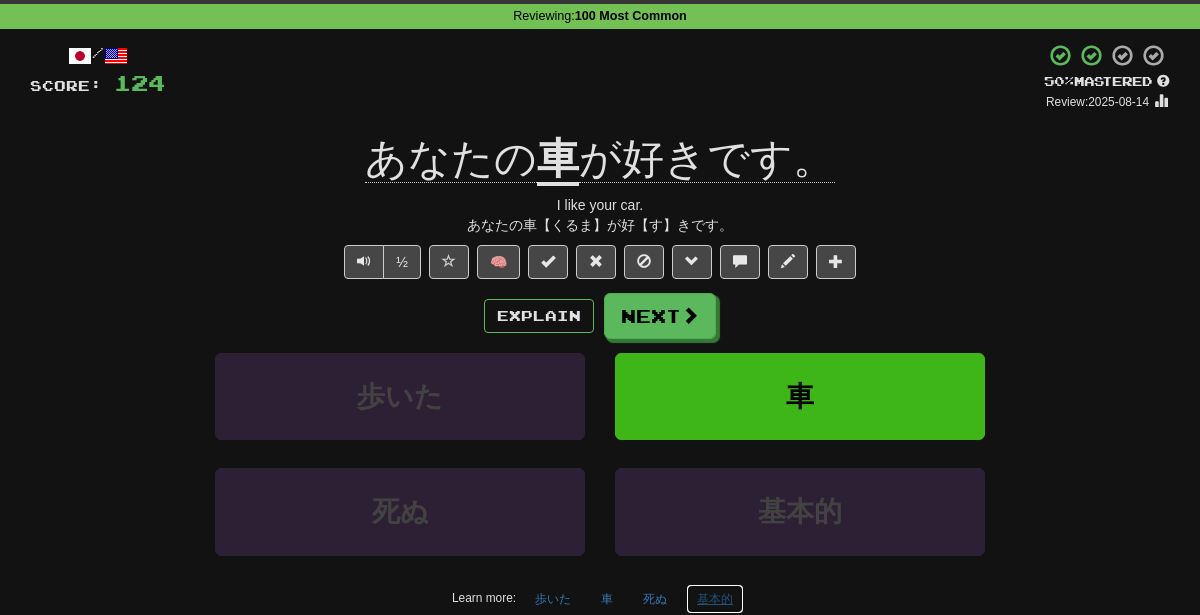 click on "基本的" at bounding box center [715, 599] 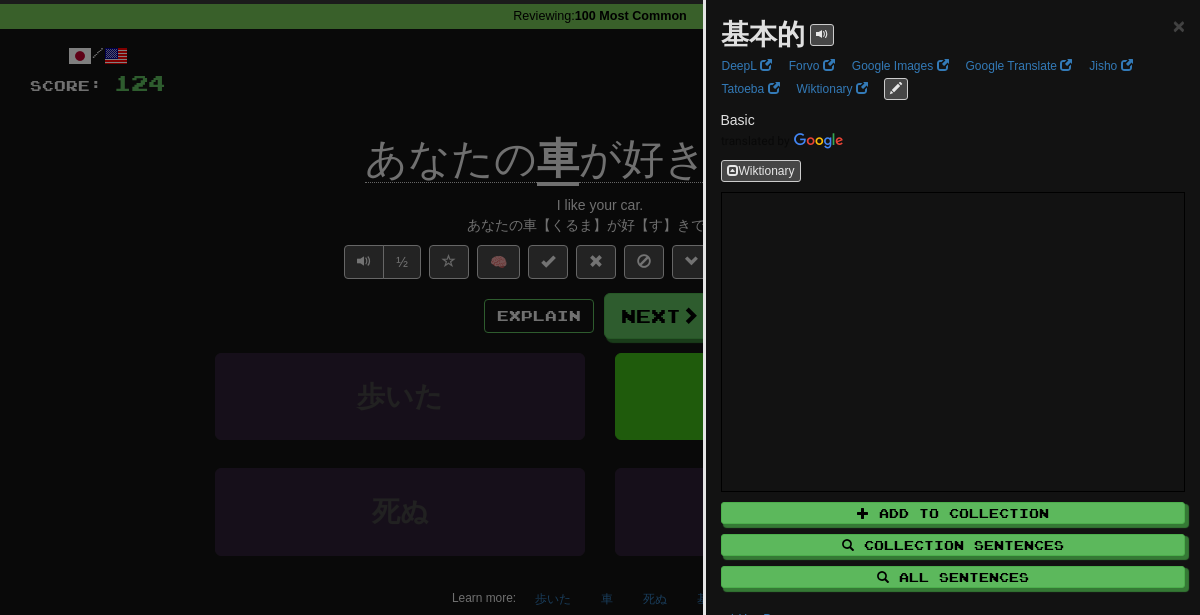 click at bounding box center (600, 307) 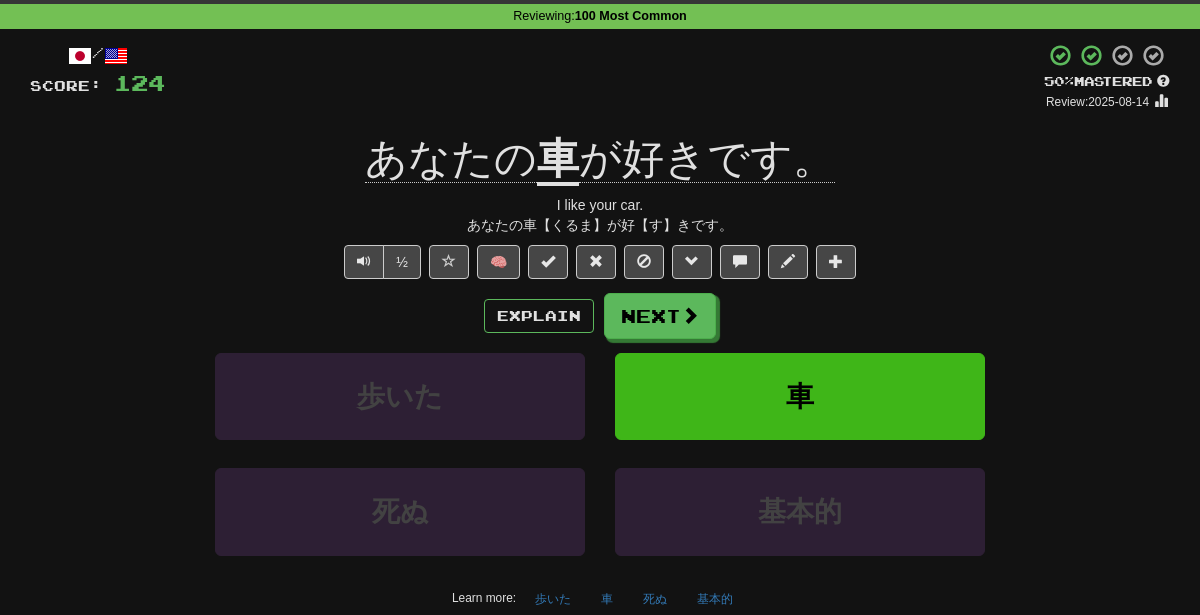 click on "Explain Next 歩いた 車 死ぬ 基本的 Learn more: 歩いた 車 死ぬ 基本的" at bounding box center (600, 453) 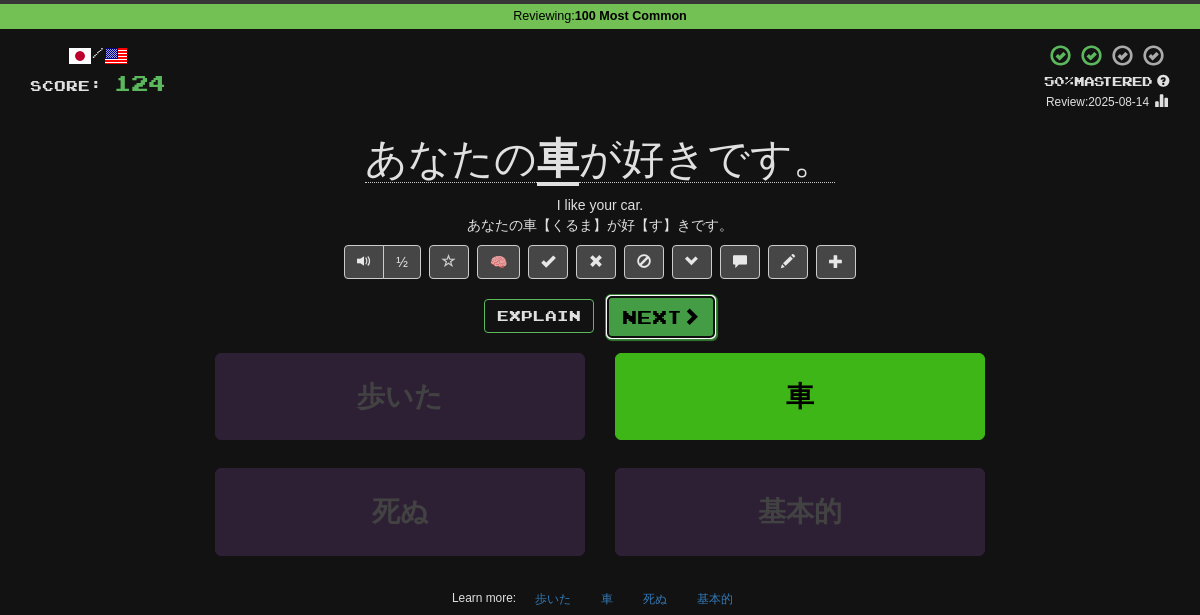 click on "Next" at bounding box center (661, 317) 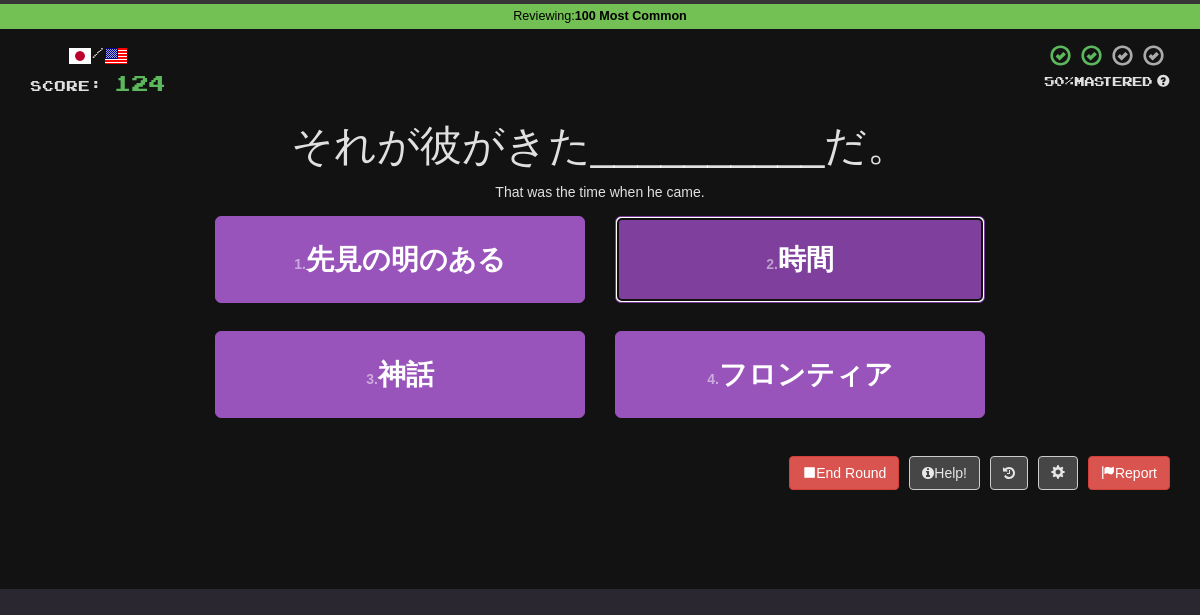 click on "2 .  時間" at bounding box center (800, 259) 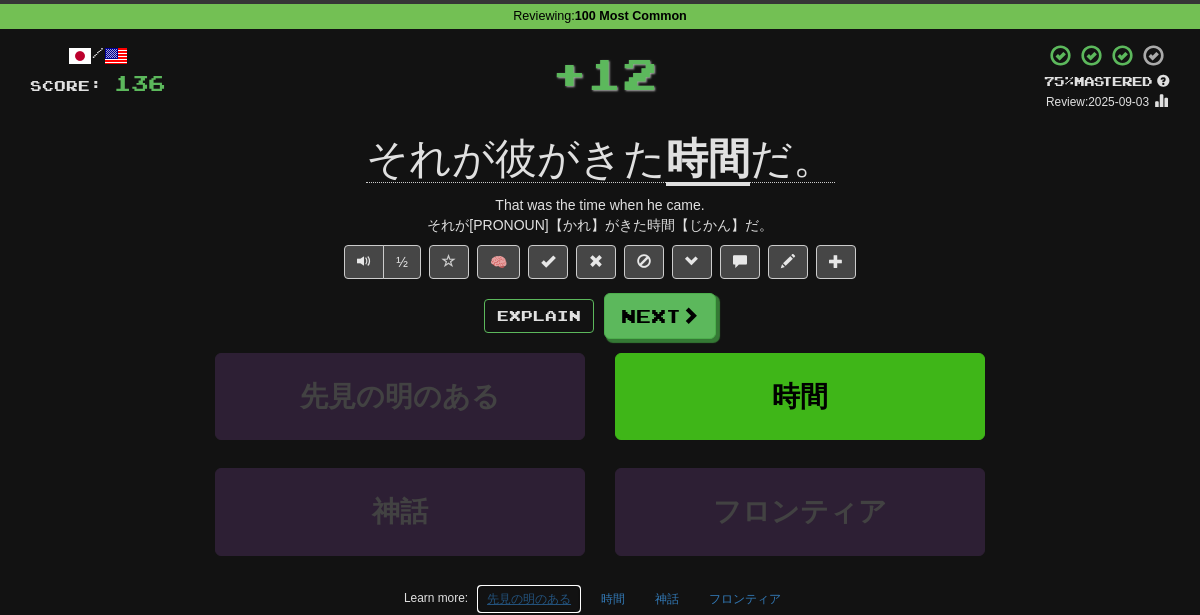 click on "先見の明のある" at bounding box center [529, 599] 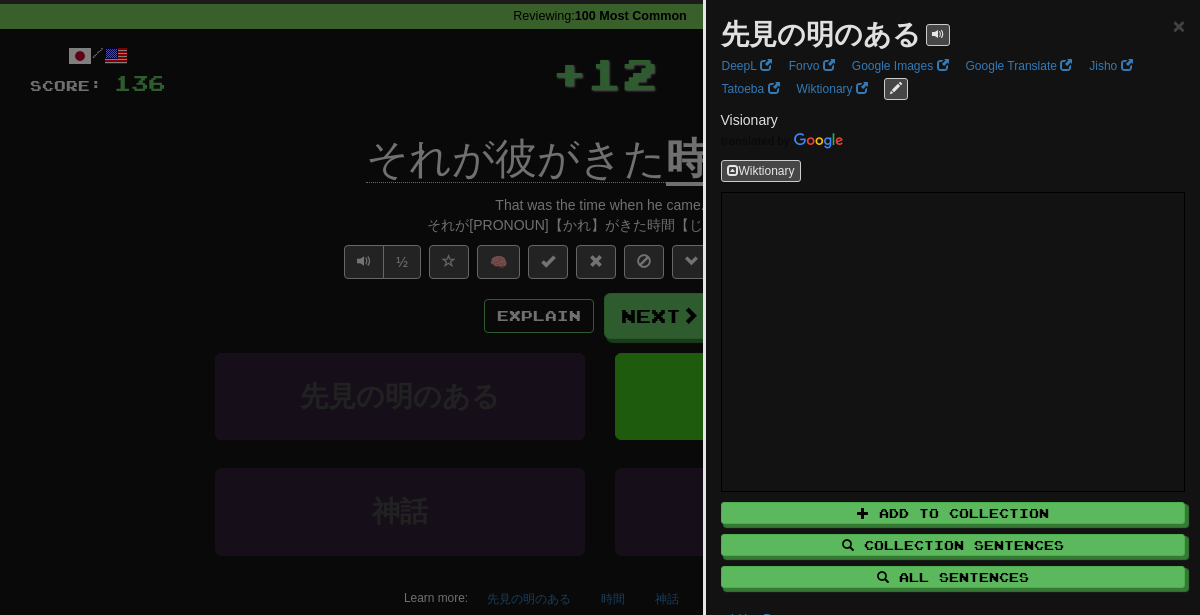 click at bounding box center (600, 307) 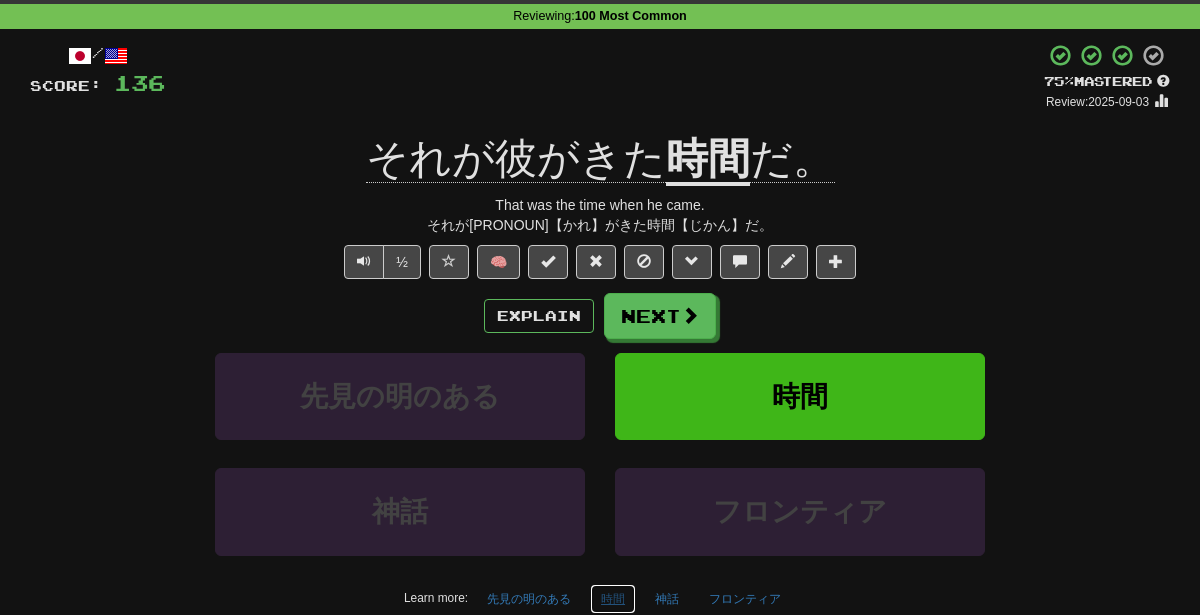 click on "時間" at bounding box center (613, 599) 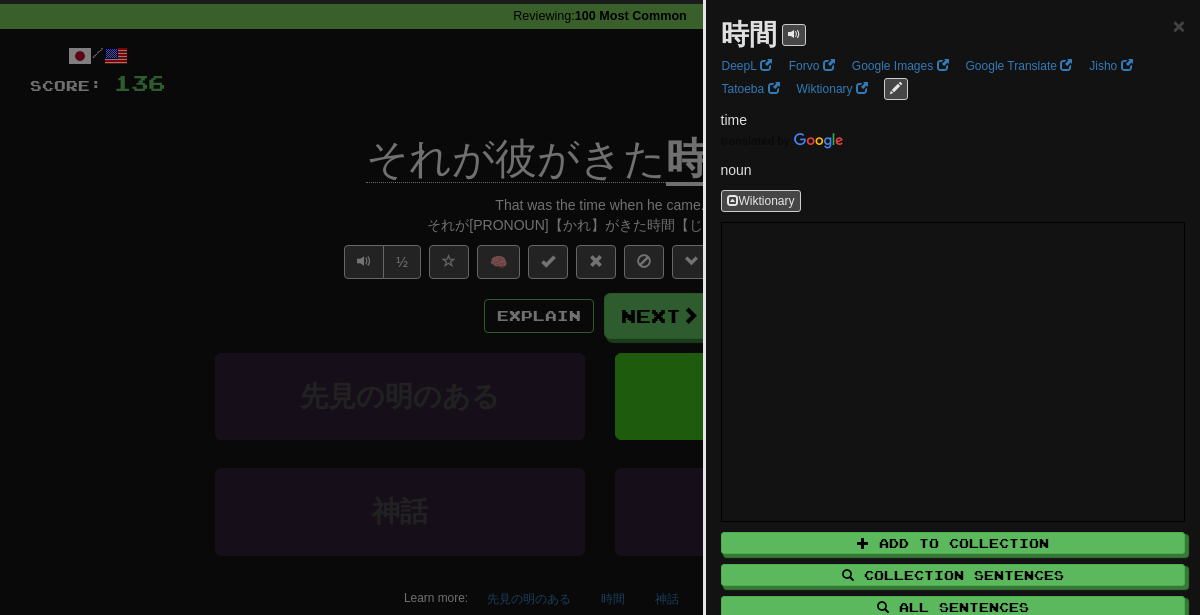click at bounding box center (600, 307) 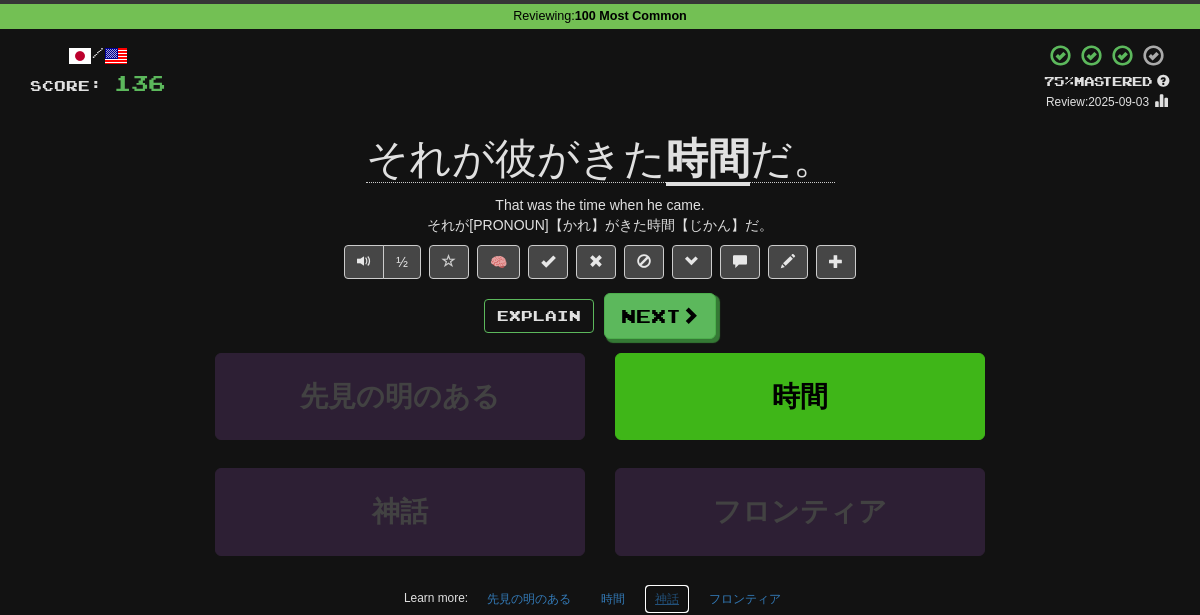 click on "神話" at bounding box center [667, 599] 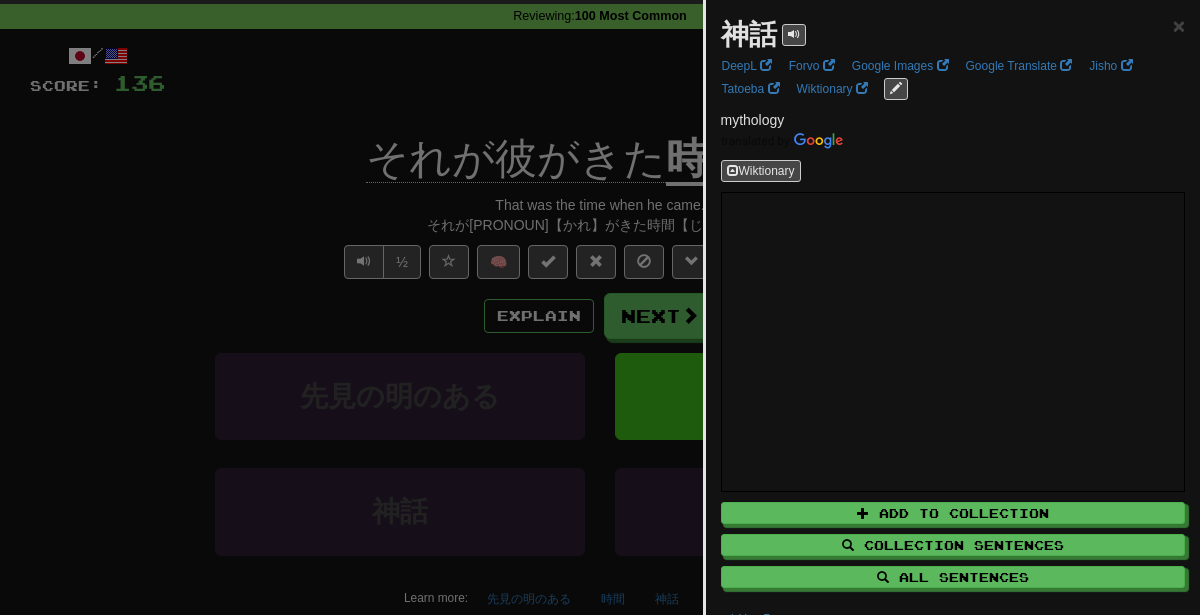 click at bounding box center (600, 307) 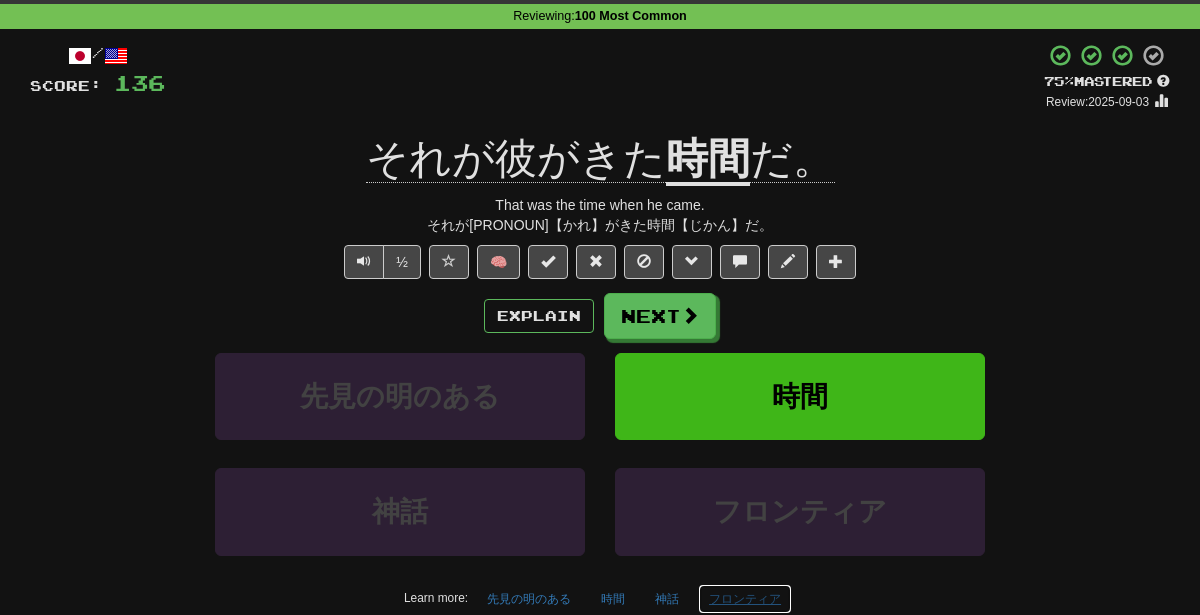 click on "フロンティア" at bounding box center [745, 599] 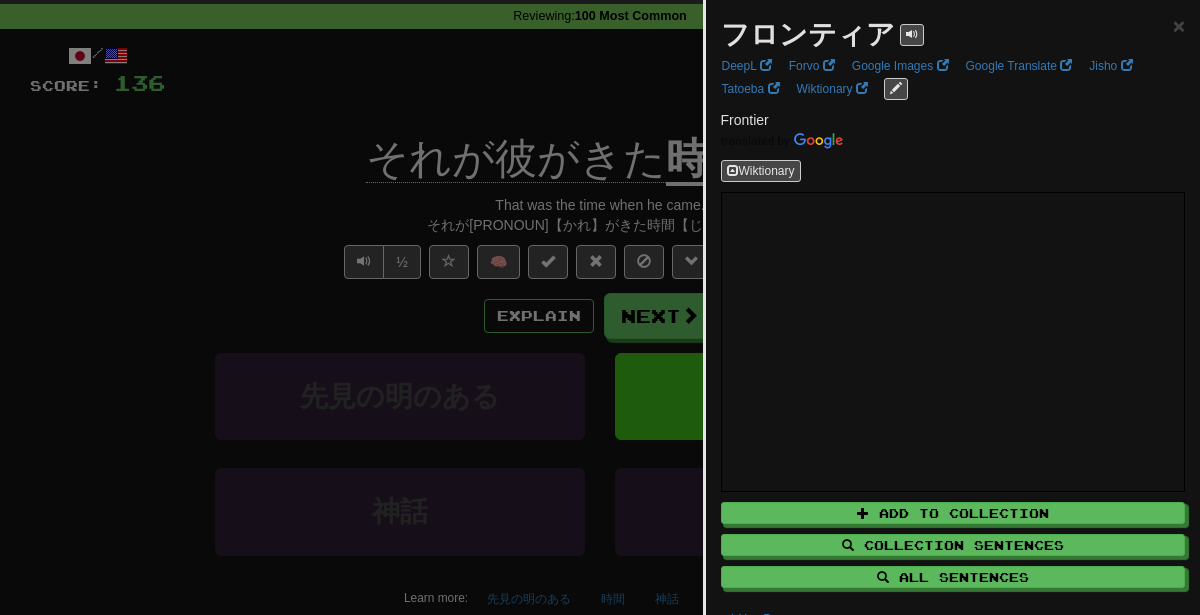 click at bounding box center (600, 307) 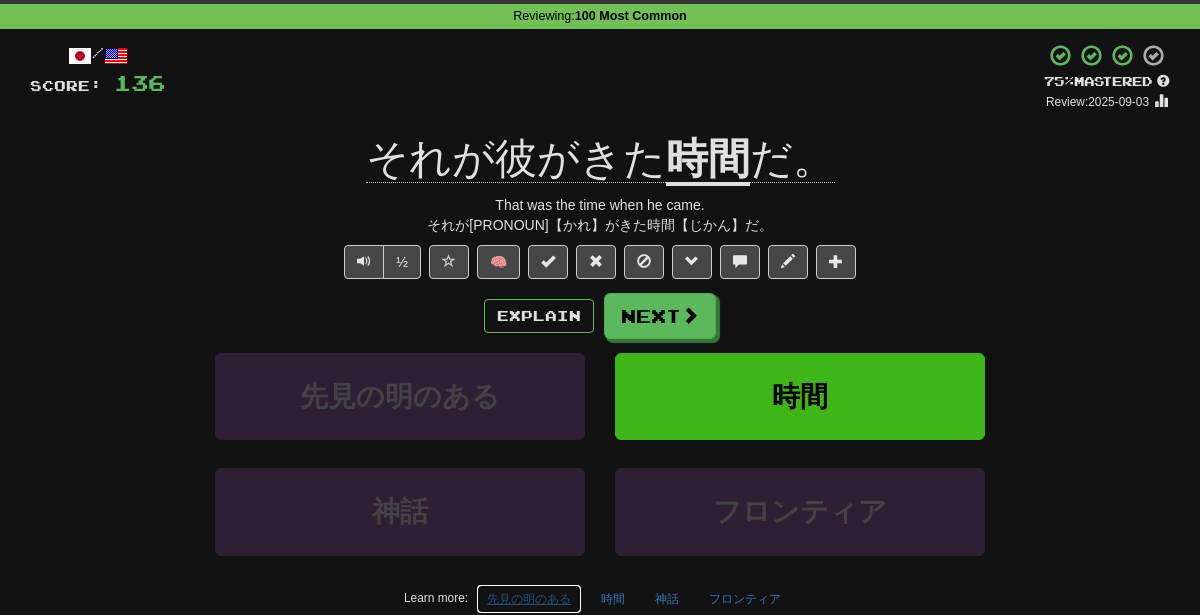 click on "先見の明のある" at bounding box center [529, 599] 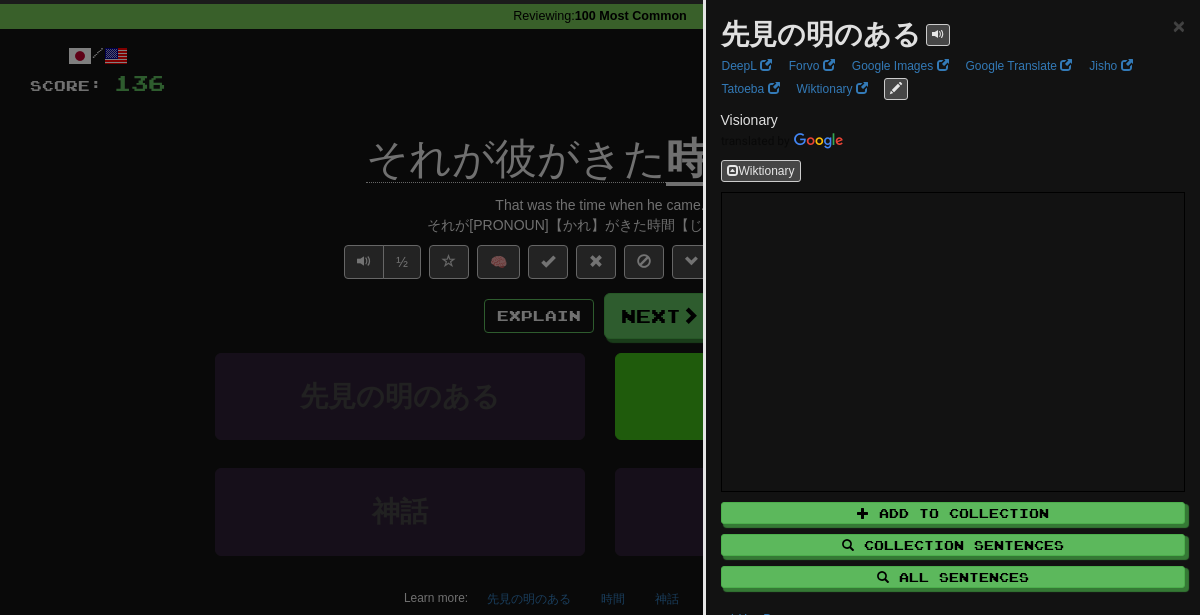 click at bounding box center (600, 307) 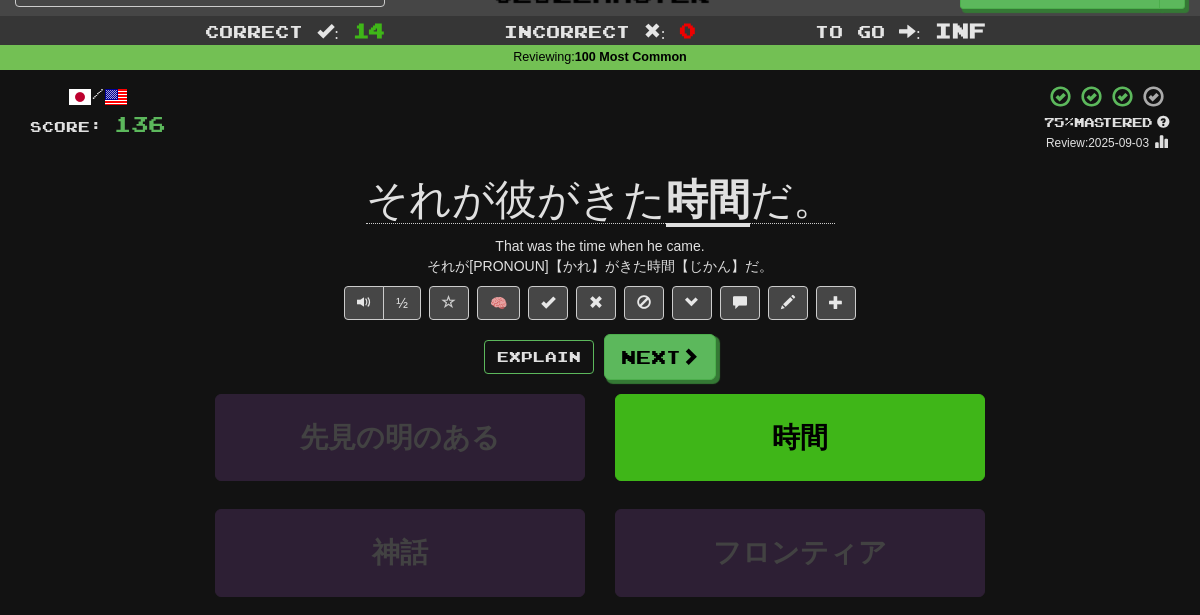 scroll, scrollTop: 38, scrollLeft: 0, axis: vertical 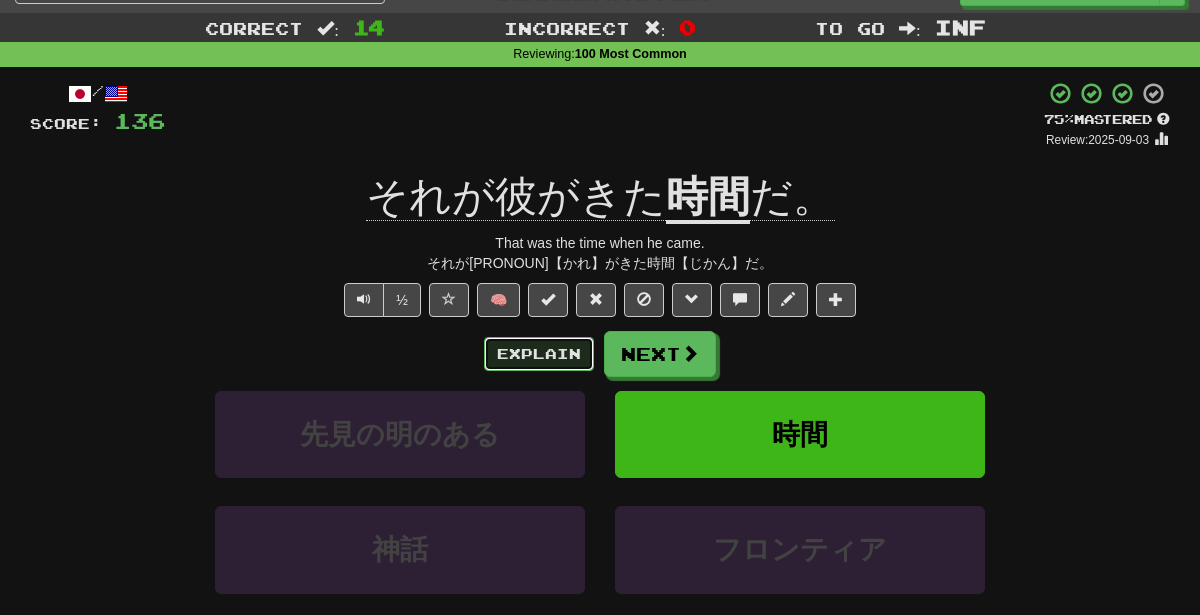click on "Explain" at bounding box center [539, 354] 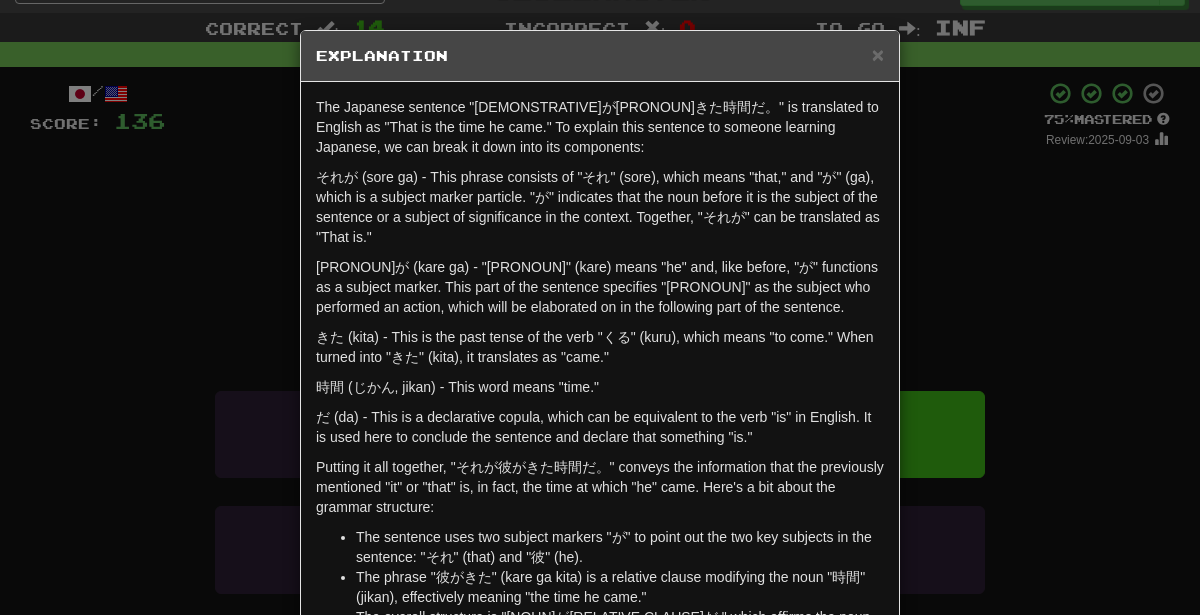 click on "× Explanation The Japanese sentence "それが彼がきた時間だ。" is translated to English as "That is the time he came." To explain this sentence to someone learning Japanese, we can break it down into its components:
それが (sore ga) - This phrase consists of "それ" (sore), which means "that," and "が" (ga), which is a subject marker particle. "が" indicates that the noun before it is the subject of the sentence or a subject of significance in the context. Together, "それが" can be translated as "That is."
彼が (kare ga) - "彼" (kare) means "he" and, like before, "が" functions as a subject marker. This part of the sentence specifies "He" as the subject who performed an action, which will be elaborated on in the following part of the sentence.
きた (kita) - This is the past tense of the verb "くる" (kuru), which means "to come." When turned into "きた" (kita), it translates as "came."
時間 (じかん, jikan) - This word means "time."
Let us know ! Close" at bounding box center [600, 307] 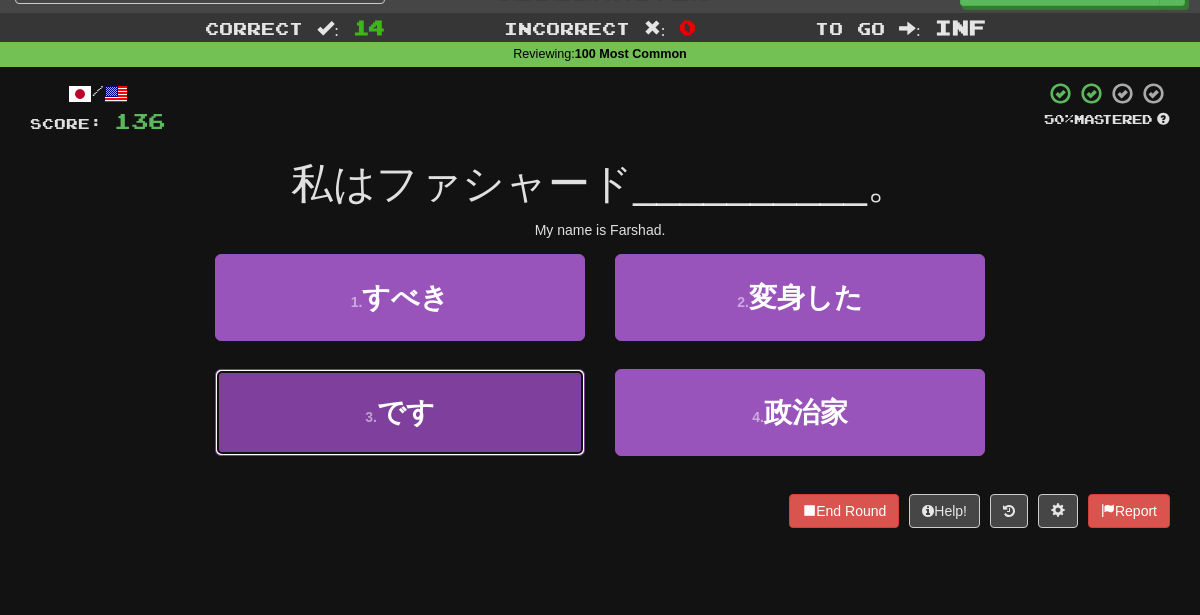 click on "3 .  です" at bounding box center (400, 412) 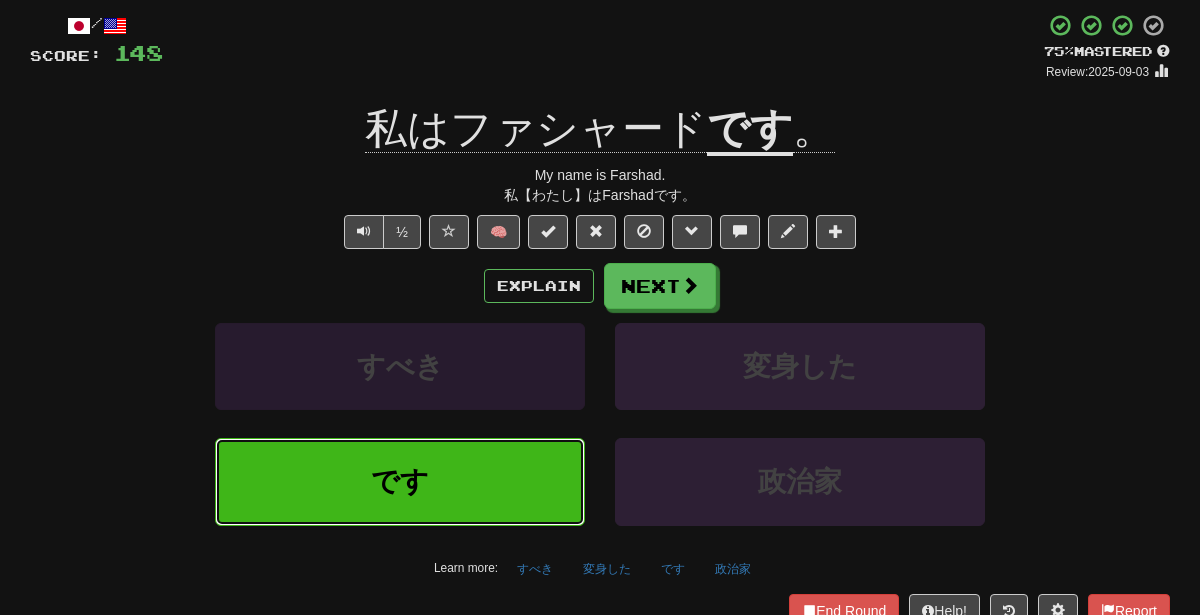 scroll, scrollTop: 111, scrollLeft: 0, axis: vertical 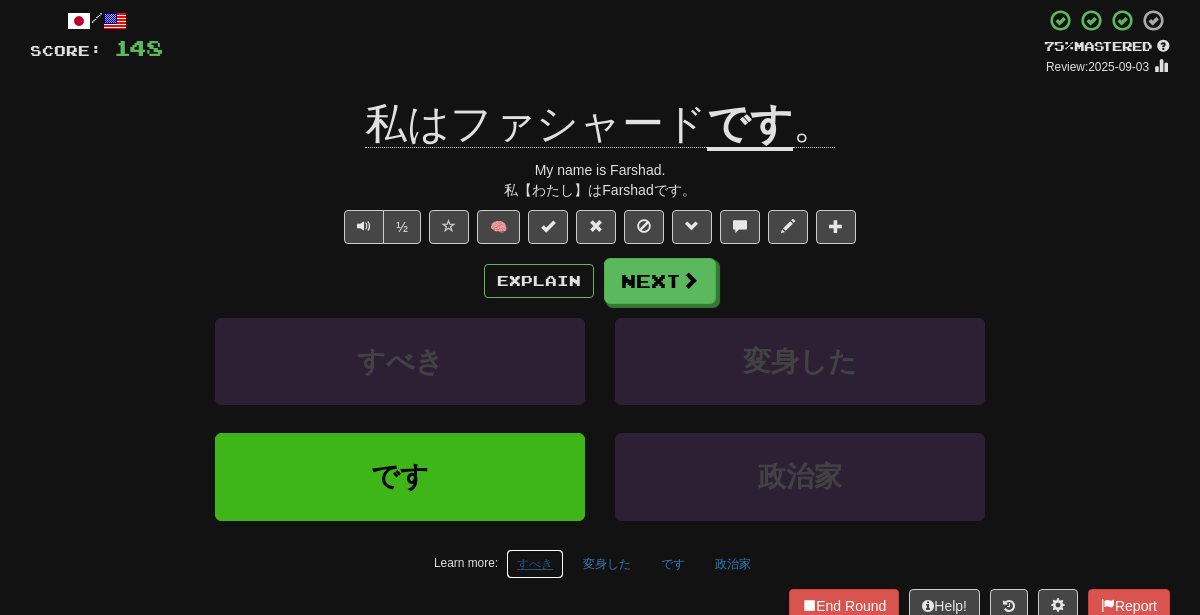 click on "すべき" at bounding box center (535, 564) 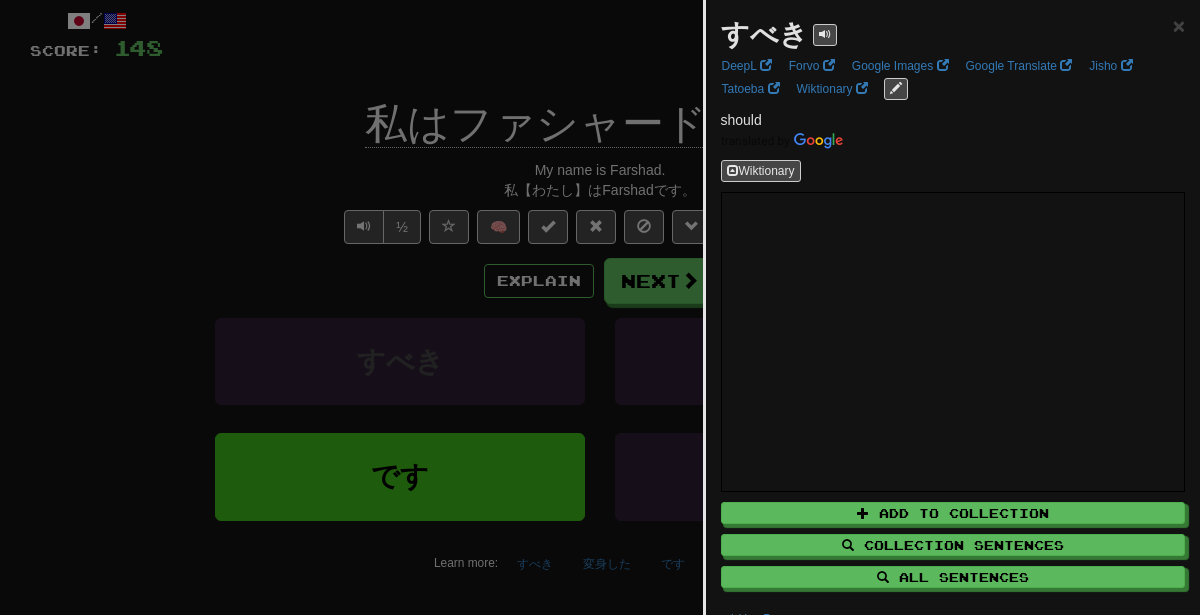 click at bounding box center (600, 307) 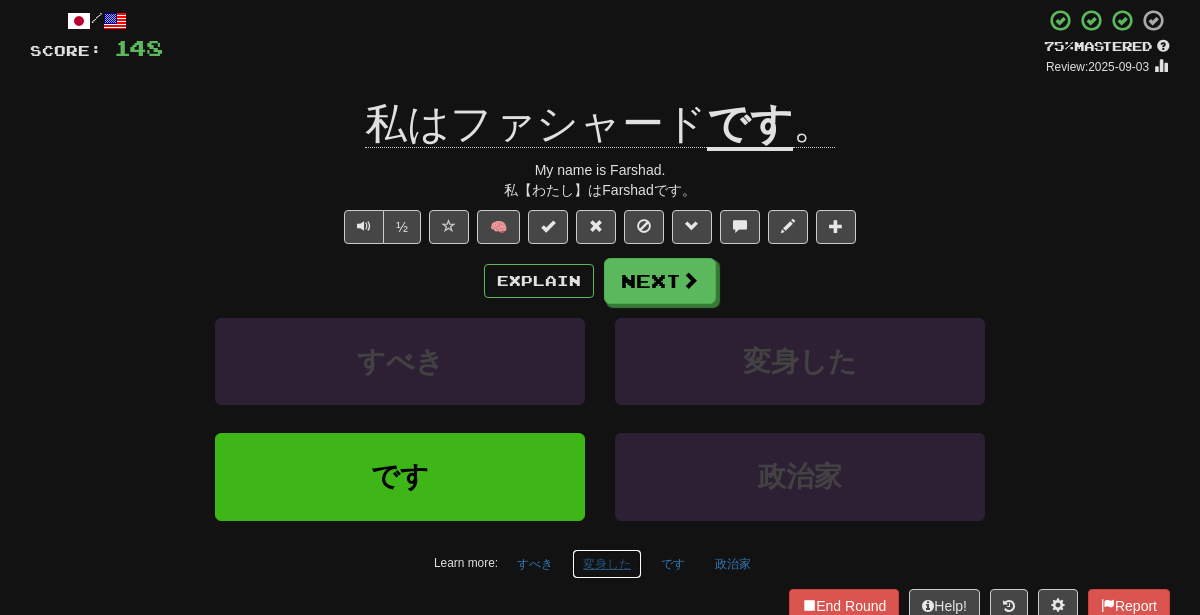 click on "変身した" at bounding box center (607, 564) 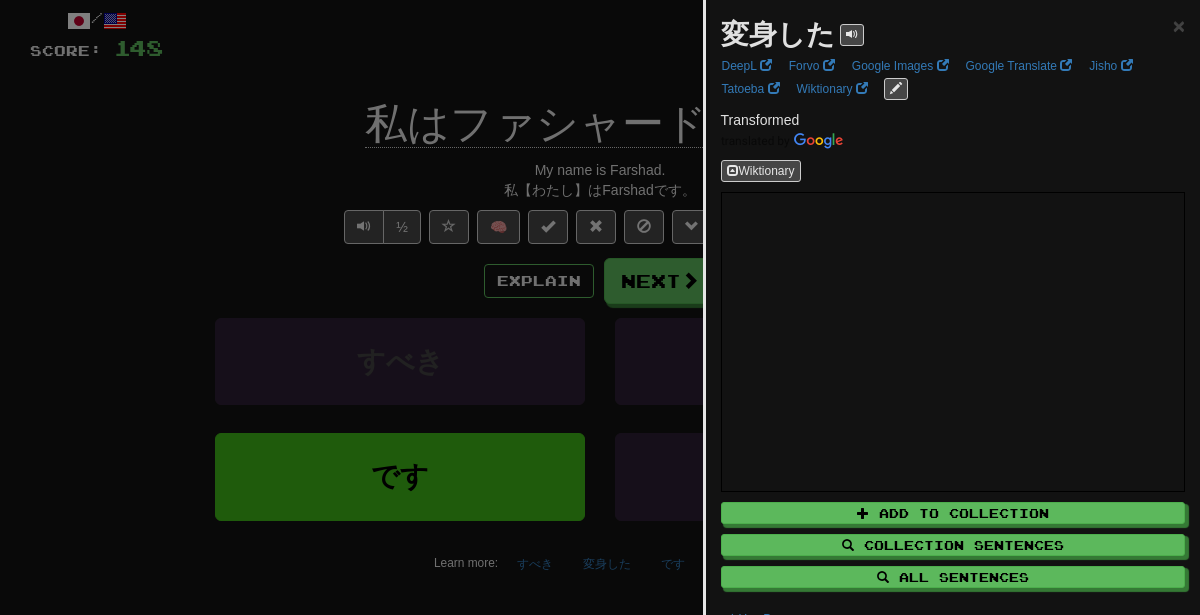 click at bounding box center (600, 307) 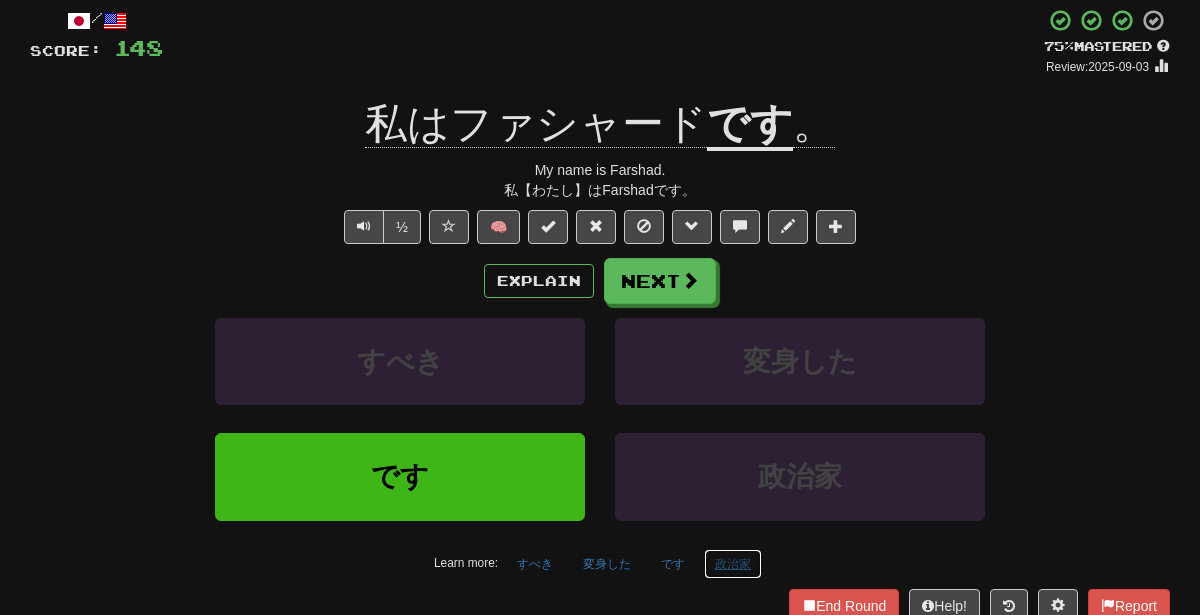 click on "政治家" at bounding box center (733, 564) 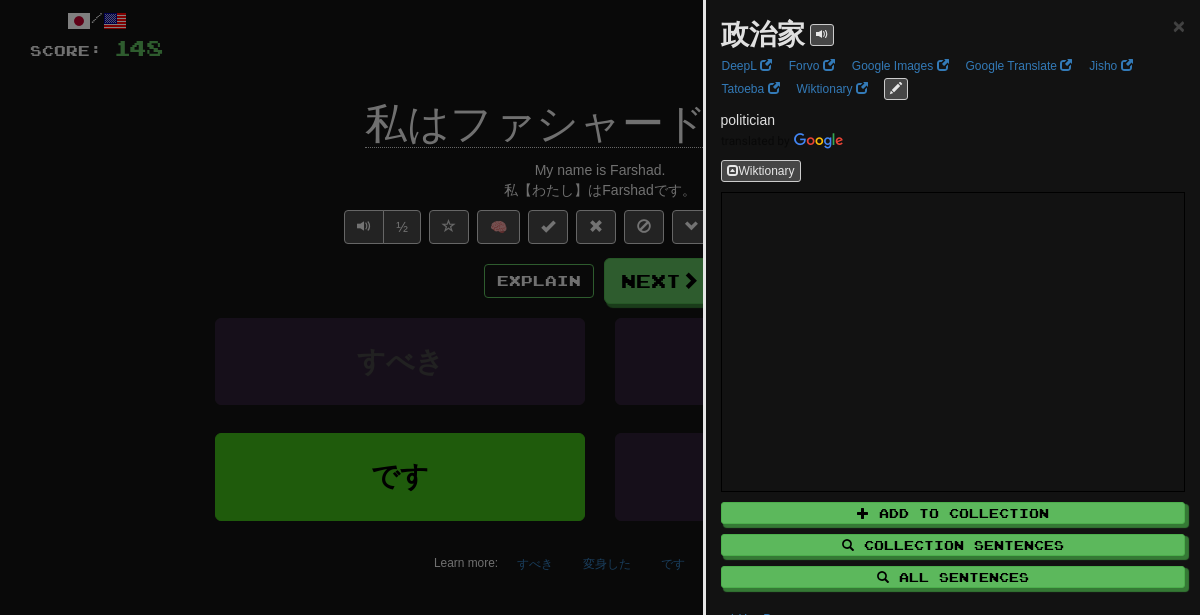 click at bounding box center (600, 307) 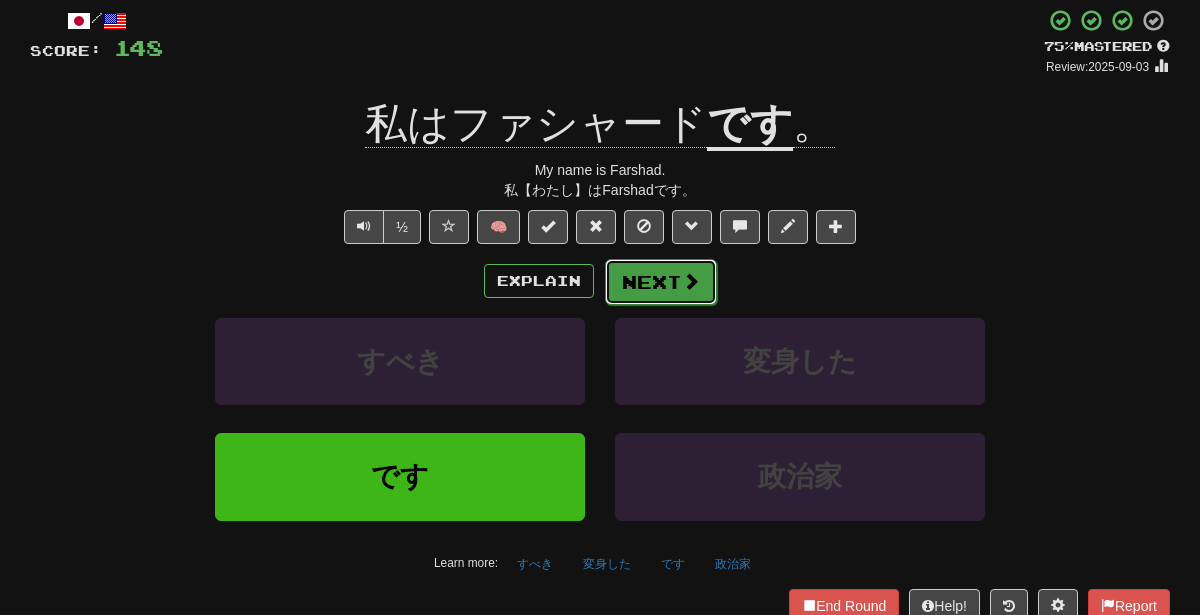 click on "Next" at bounding box center [661, 282] 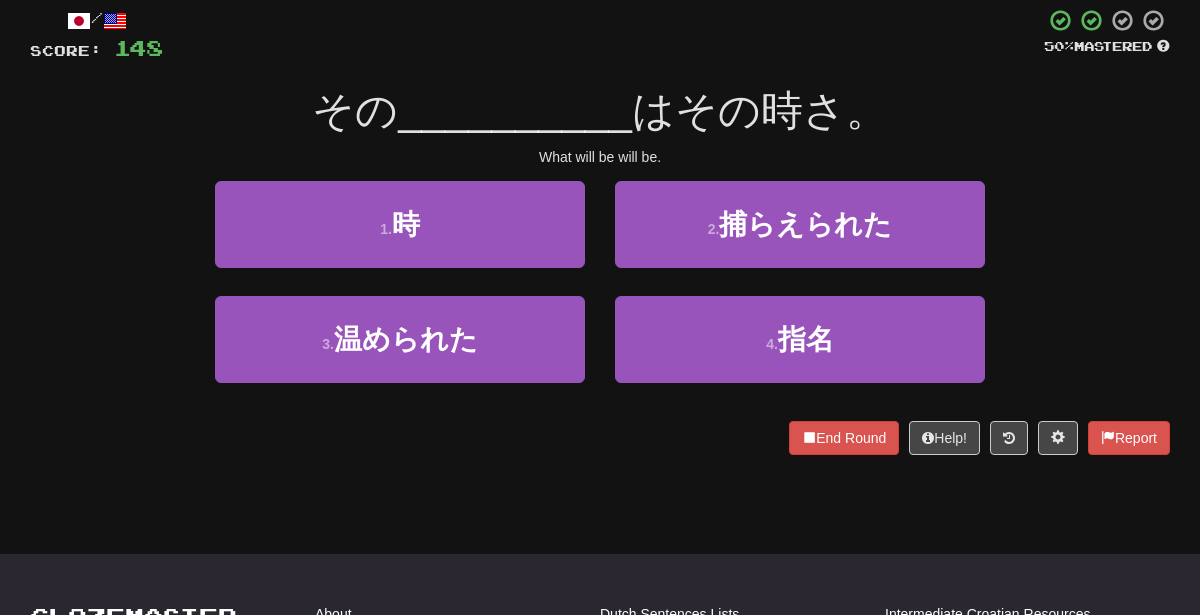 scroll, scrollTop: 63, scrollLeft: 0, axis: vertical 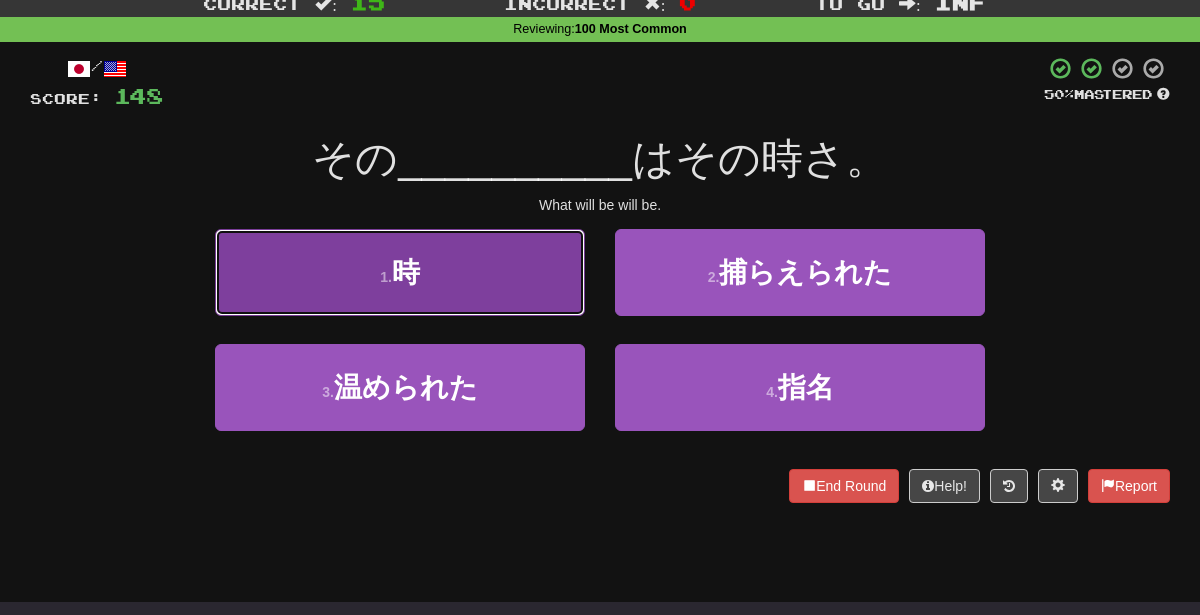 click on "1 .  時" at bounding box center (400, 272) 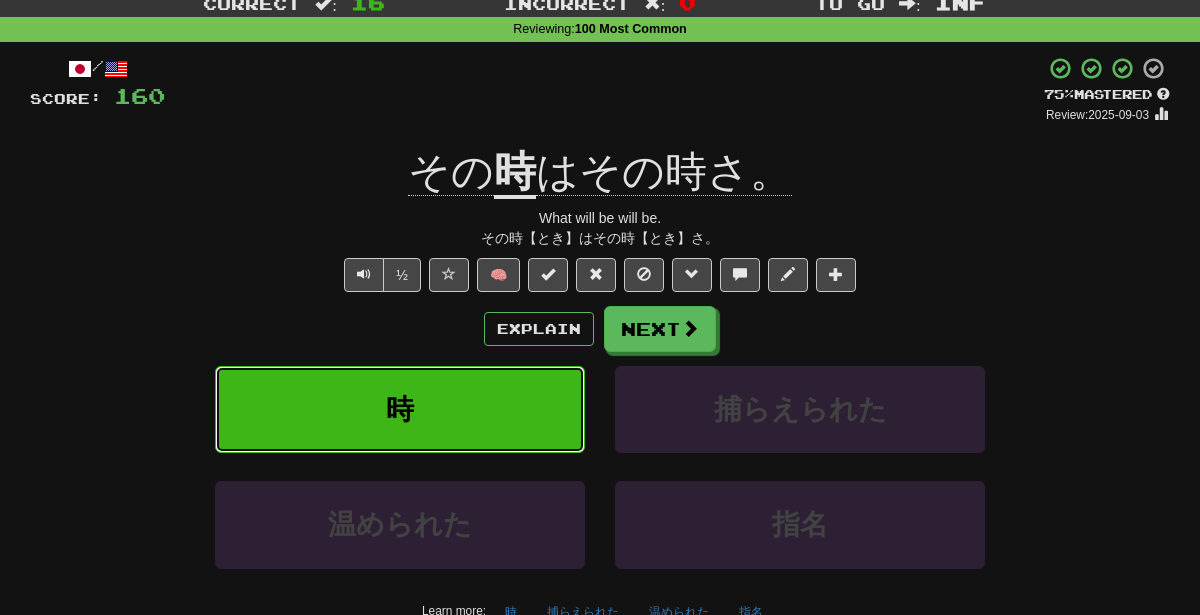 scroll, scrollTop: 64, scrollLeft: 0, axis: vertical 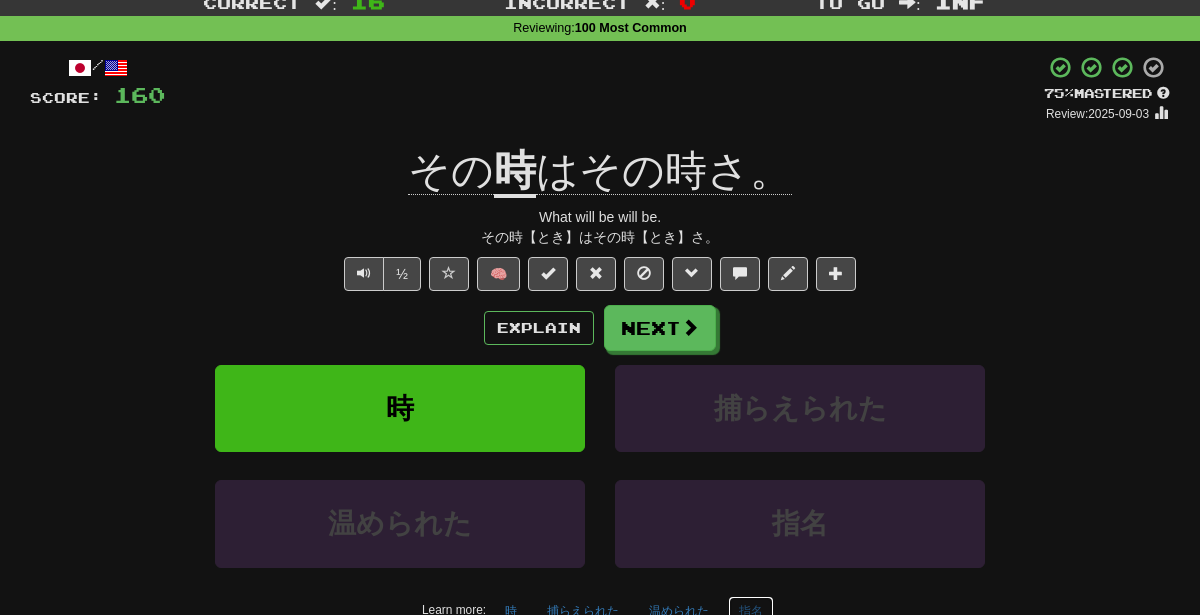 click on "指名" at bounding box center [751, 611] 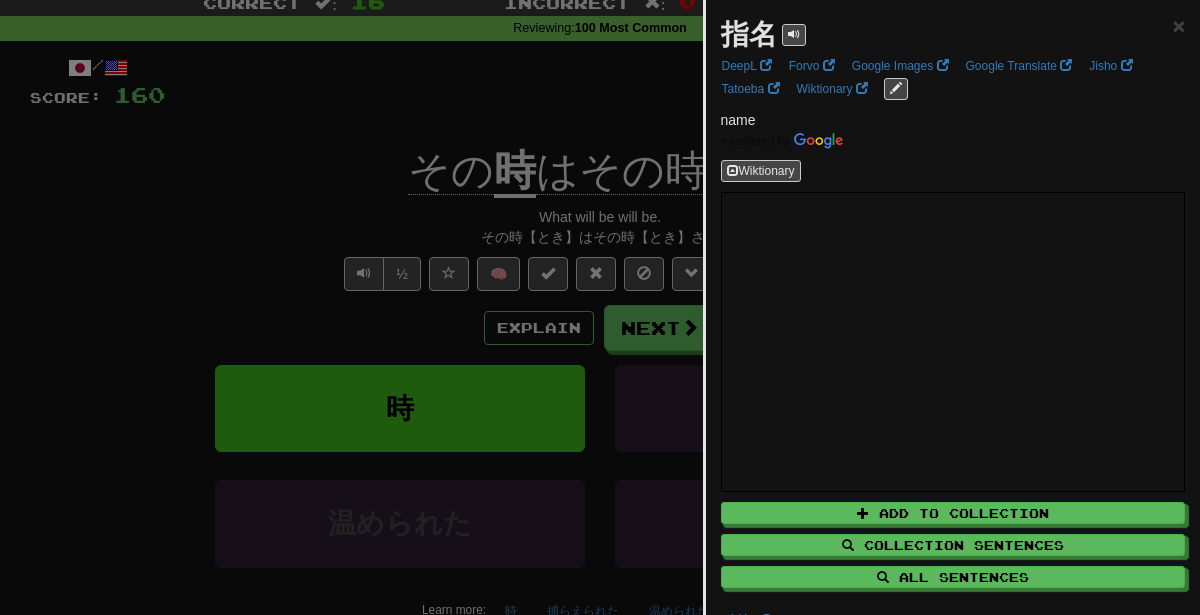 scroll, scrollTop: 50, scrollLeft: 0, axis: vertical 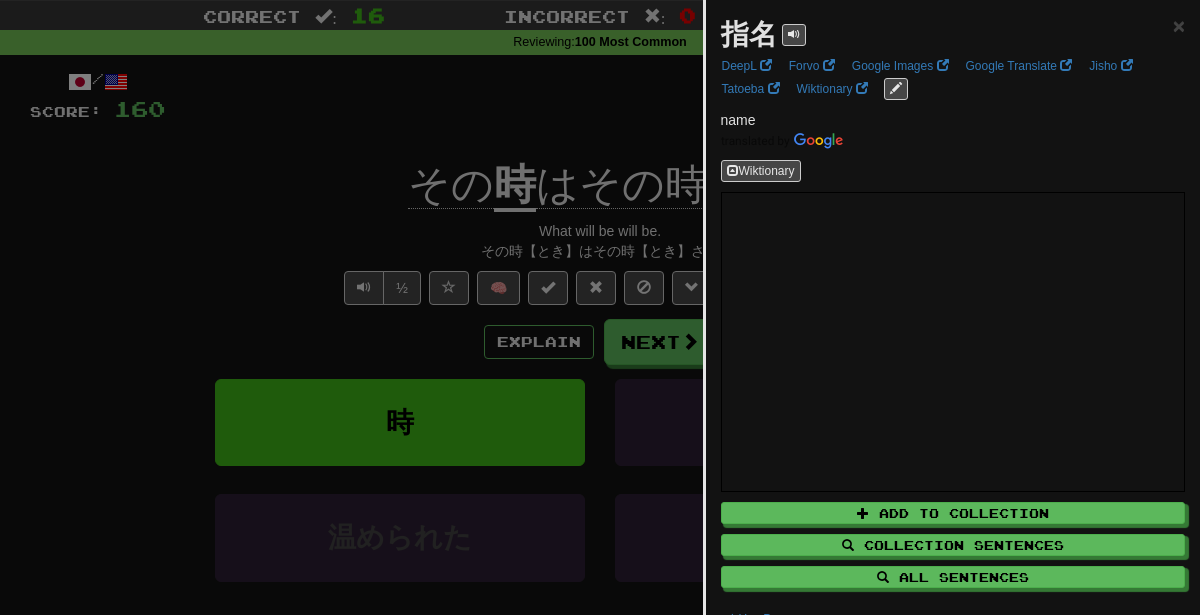 click at bounding box center (600, 307) 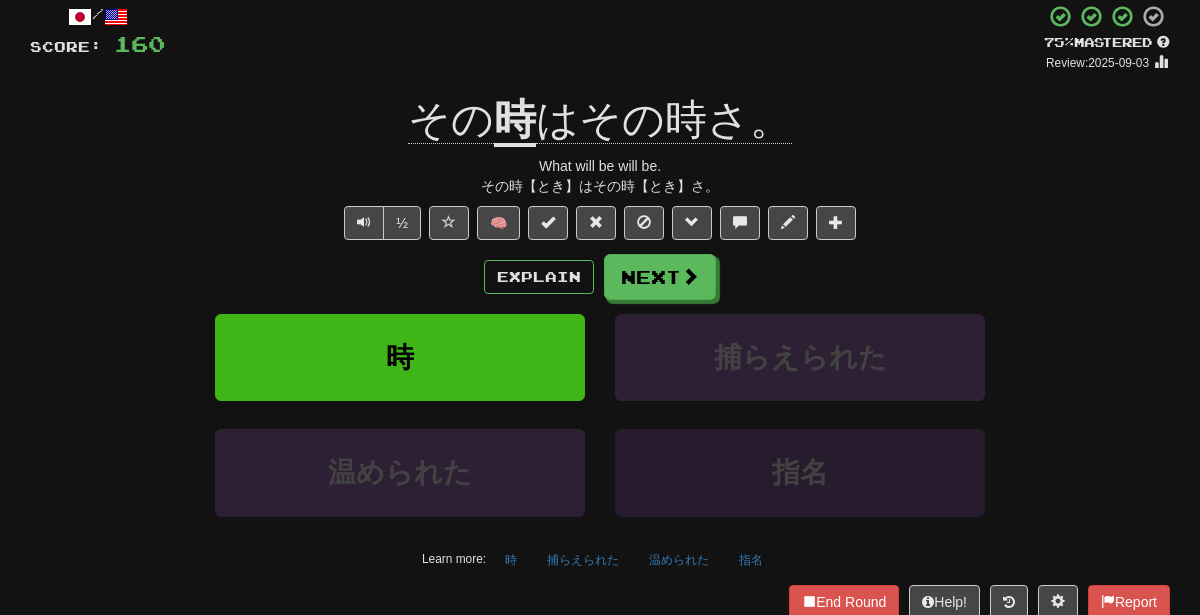 scroll, scrollTop: 124, scrollLeft: 0, axis: vertical 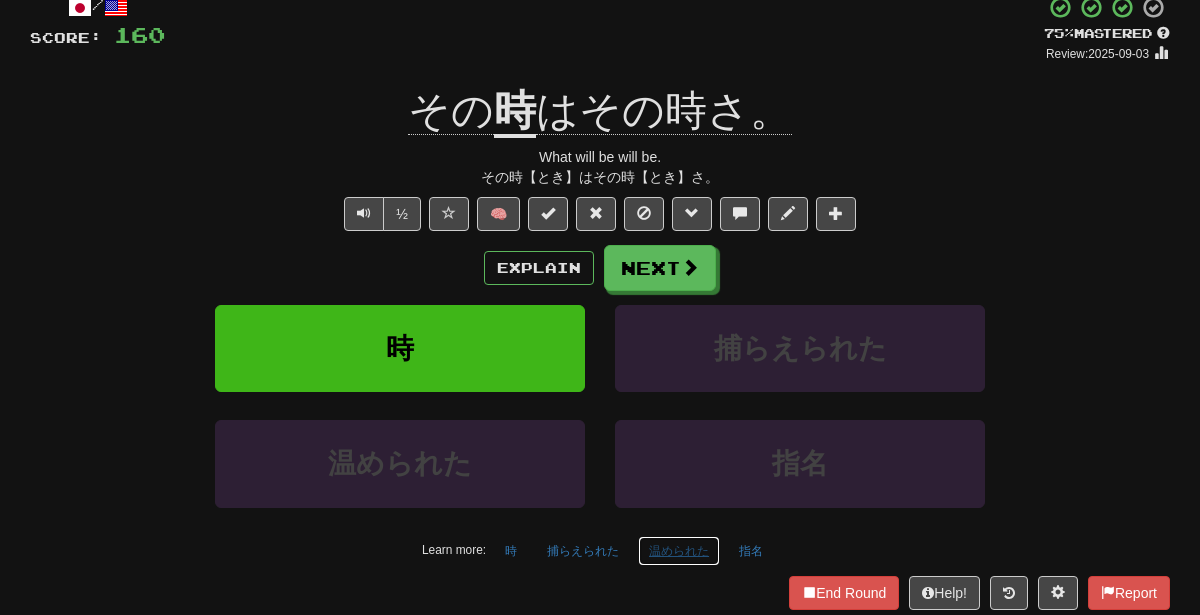 click on "温められた" at bounding box center [679, 551] 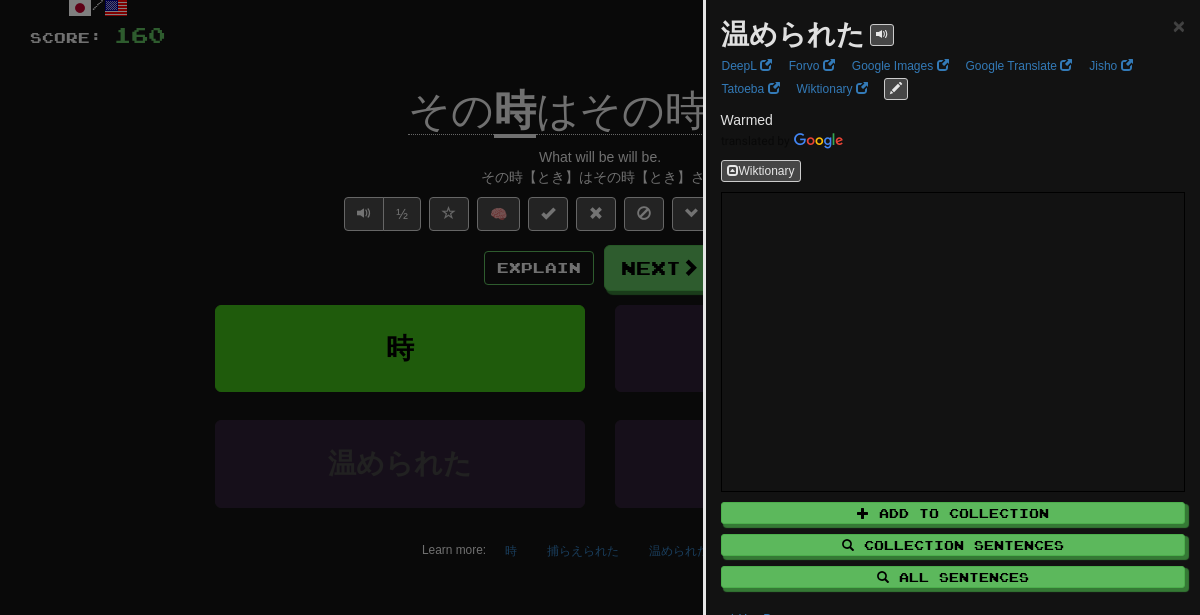 click at bounding box center (600, 307) 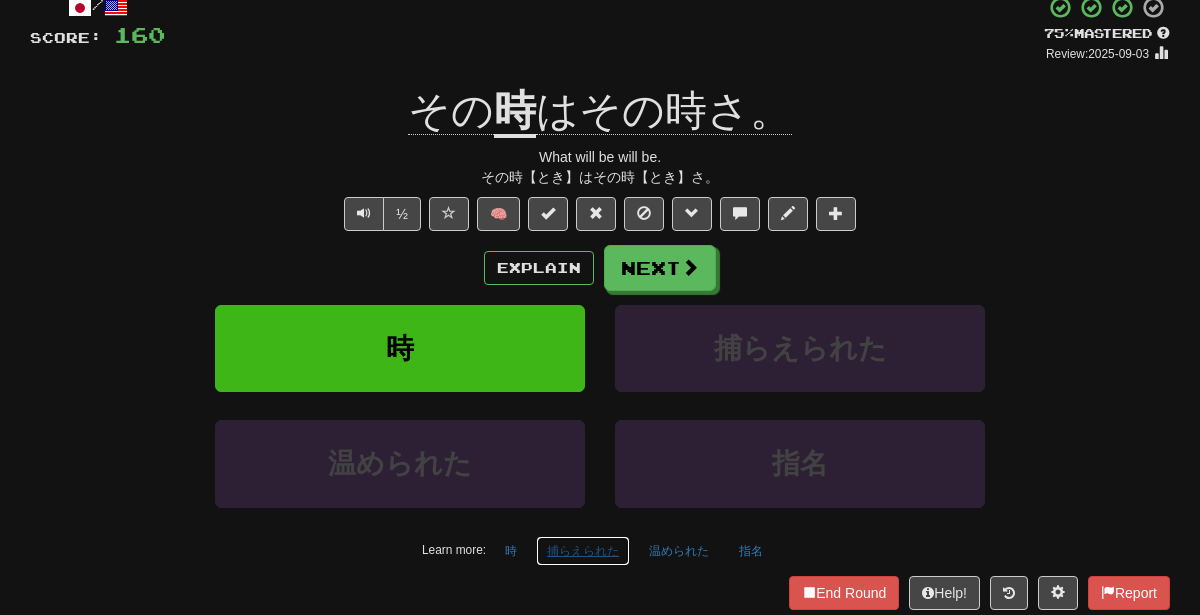 click on "捕らえられた" at bounding box center (583, 551) 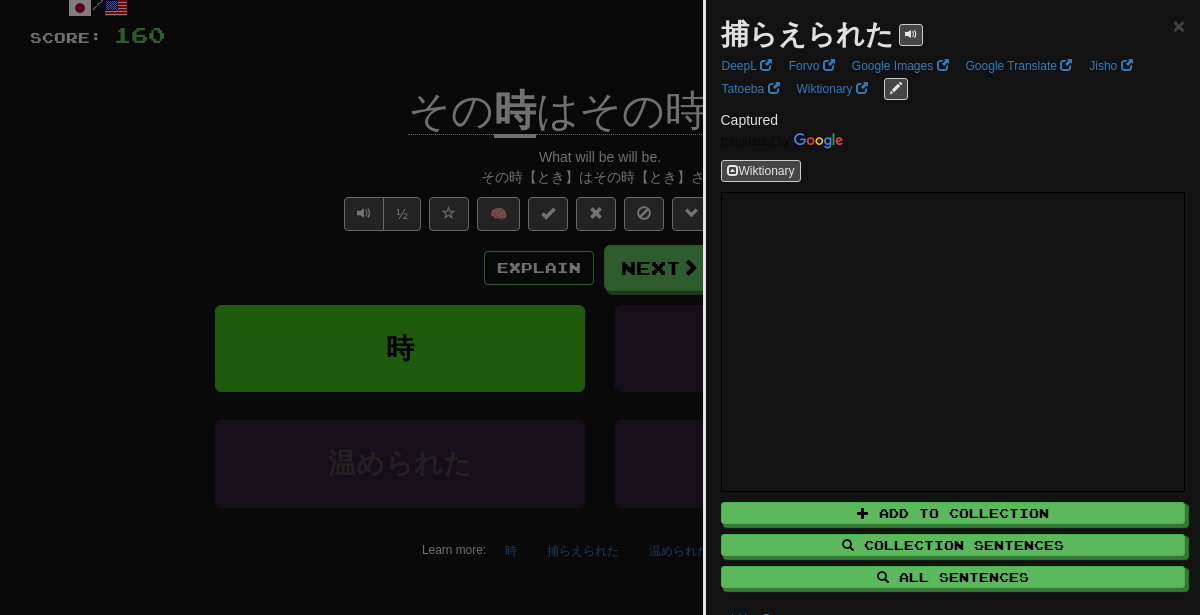 click at bounding box center [600, 307] 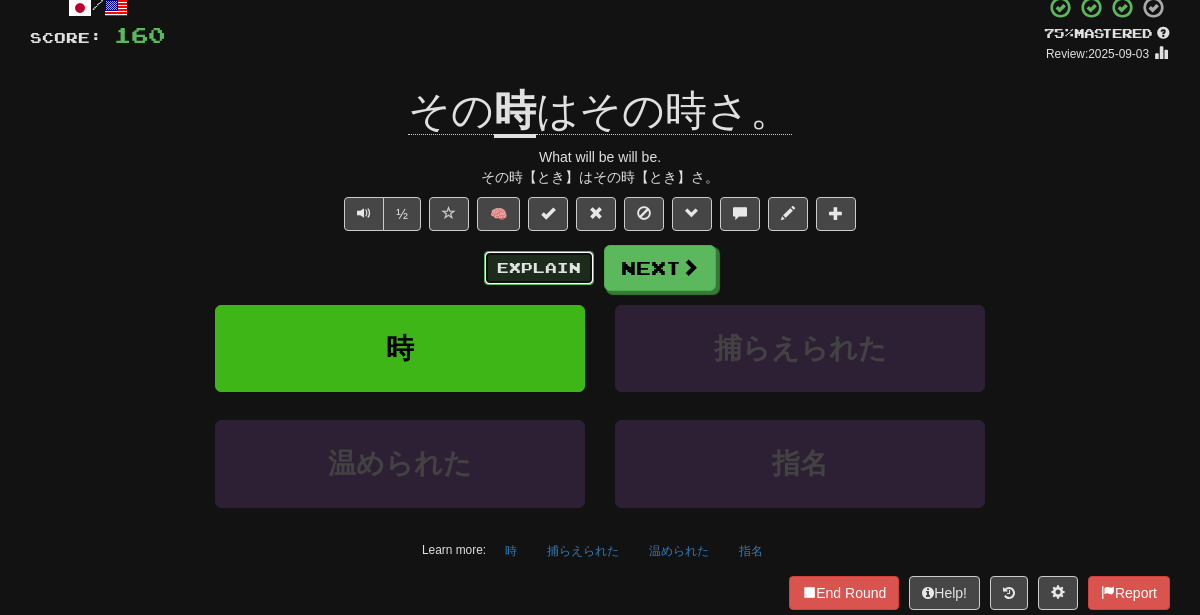click on "Explain" at bounding box center [539, 268] 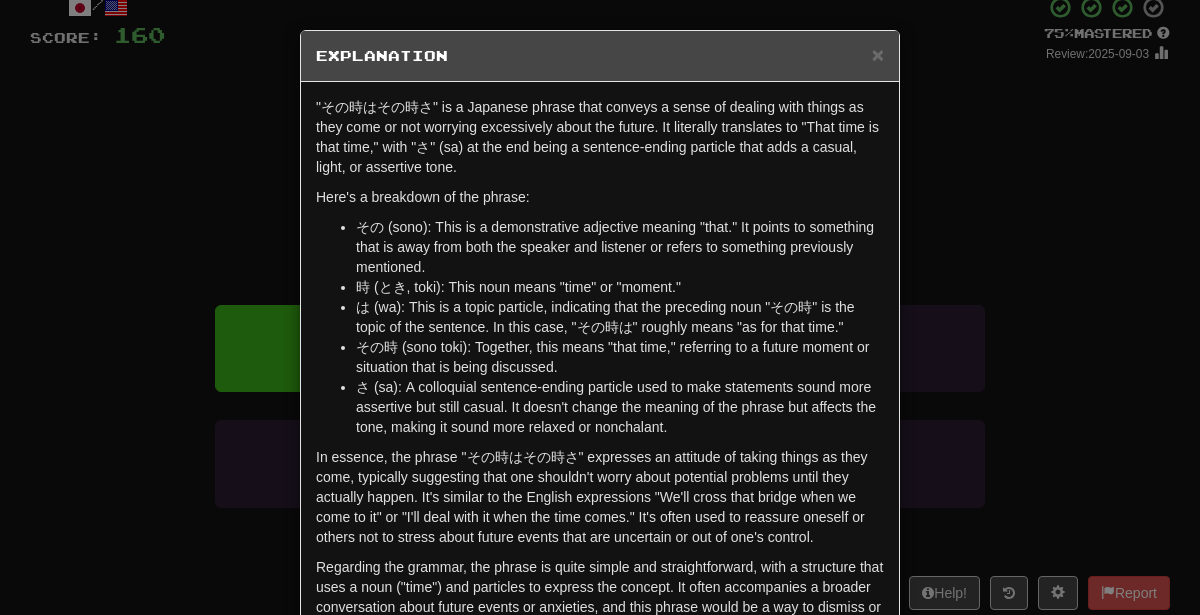 click on "× Explanation "[PHRASE]" is a Japanese phrase that conveys a sense of dealing with things as they come or not worrying excessively about the future. It literally translates to "[TRANSLATION]", with "[PARTICLE]" (sa) at the end being a sentence-ending particle that adds a casual, light, or assertive tone.
Here's a breakdown of the phrase:
[DEMONSTRATIVE] (sono): This is a demonstrative adjective meaning "that." It points to something that is away from both the speaker and listener or refers to something previously mentioned.
[NOUN] (toki): This noun means "time" or "moment."
[PARTICLE] (wa): This is a topic particle, indicating that the preceding noun "[NOUN] [NOUN]" is the topic of the sentence. In this case, "[DEMONSTRATIVE] [PARTICLE]" roughly means "as for that time."
[DEMONSTRATIVE] [NOUN] (sono toki): Together, this means "that time," referring to a future moment or situation that is being discussed.
In beta. Generated by ChatGPT. Like it? Hate it?  Let us know ! Close" at bounding box center (600, 307) 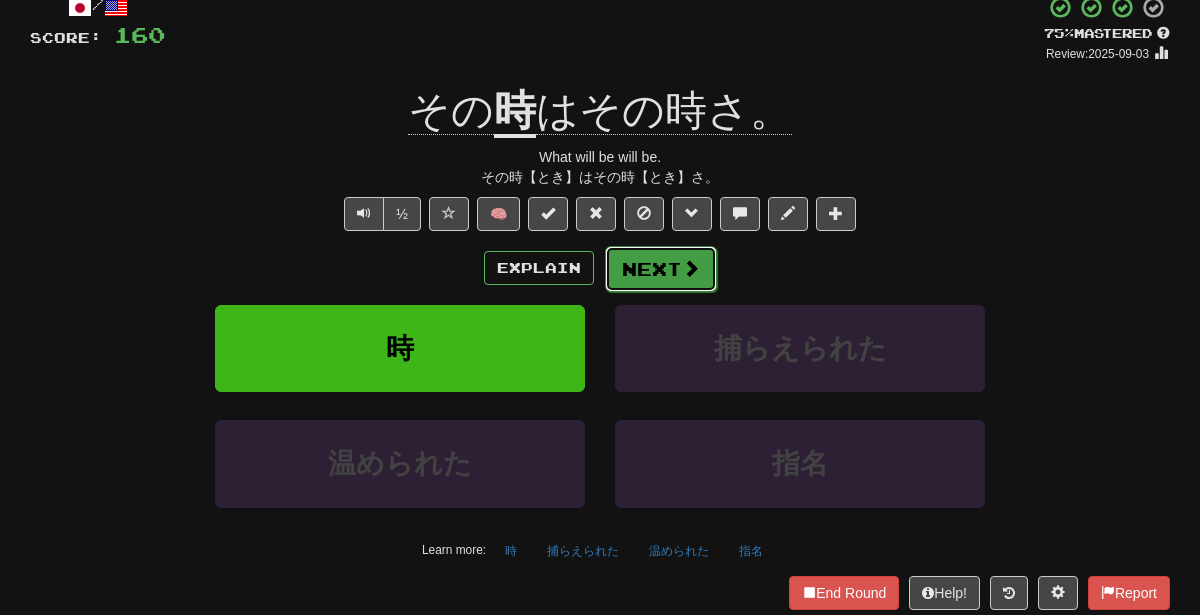 click on "Next" at bounding box center (661, 269) 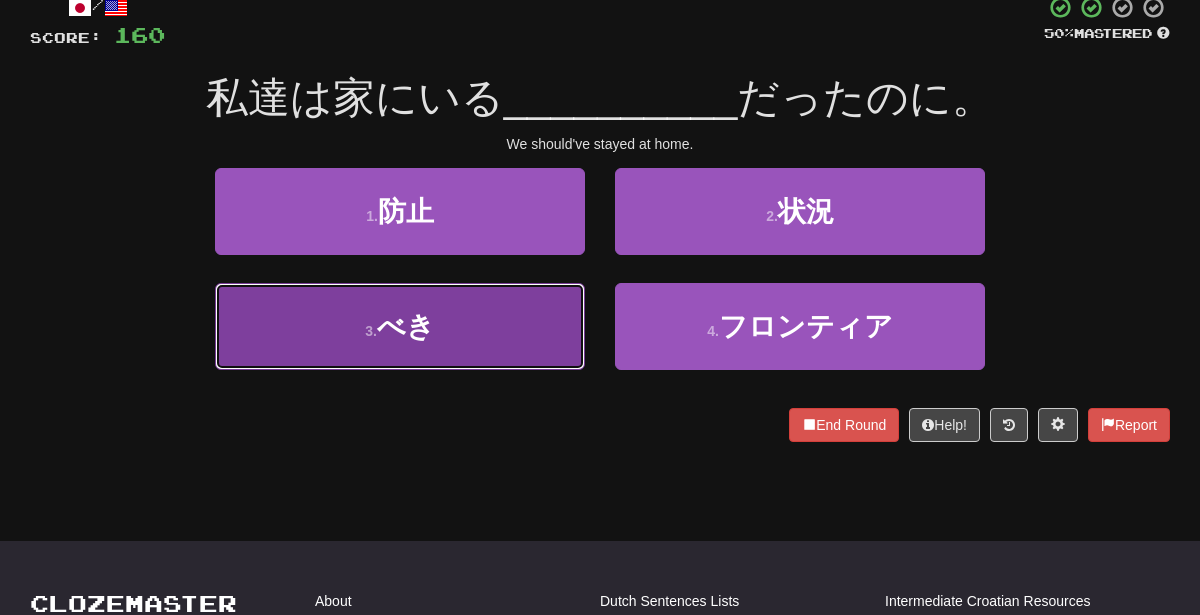 click on "3 .  べき" at bounding box center (400, 326) 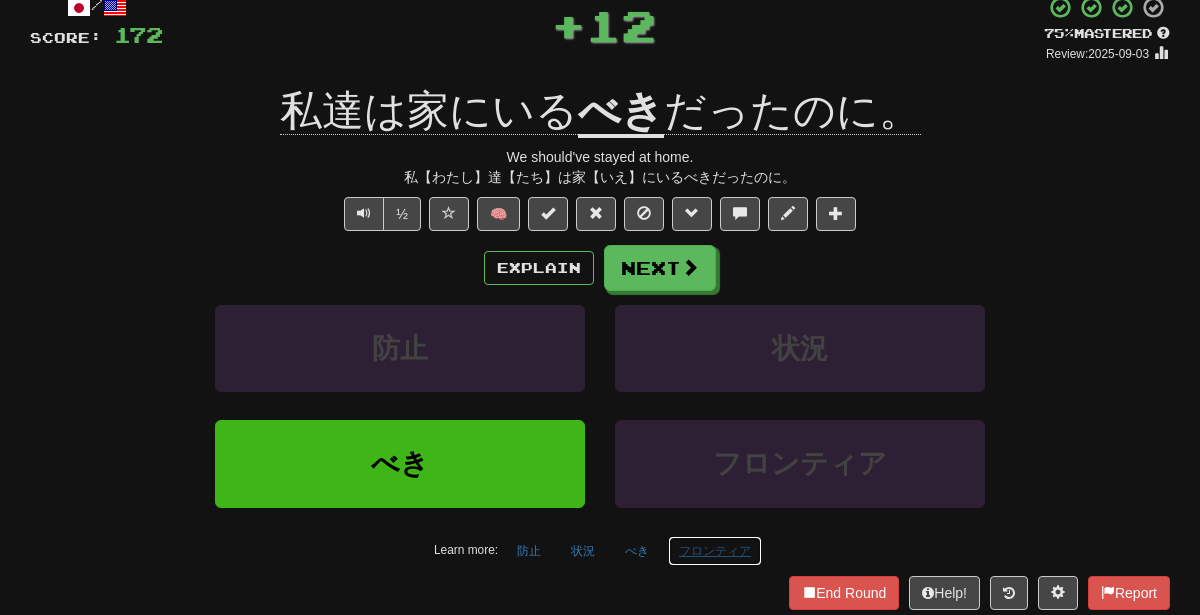 click on "フロンティア" at bounding box center (715, 551) 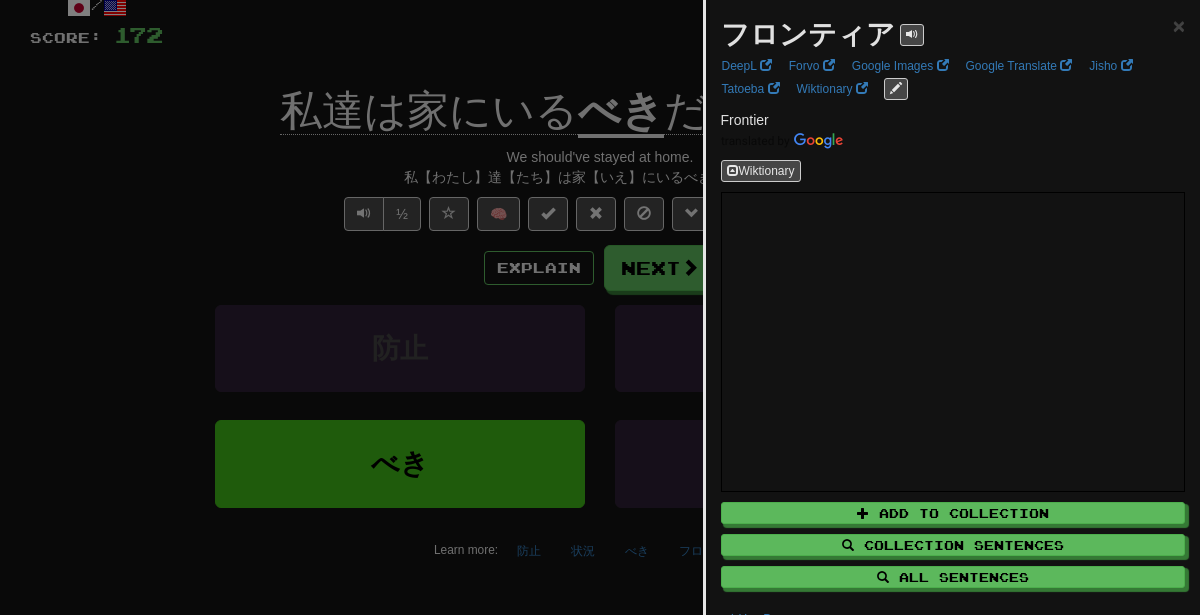 click at bounding box center (600, 307) 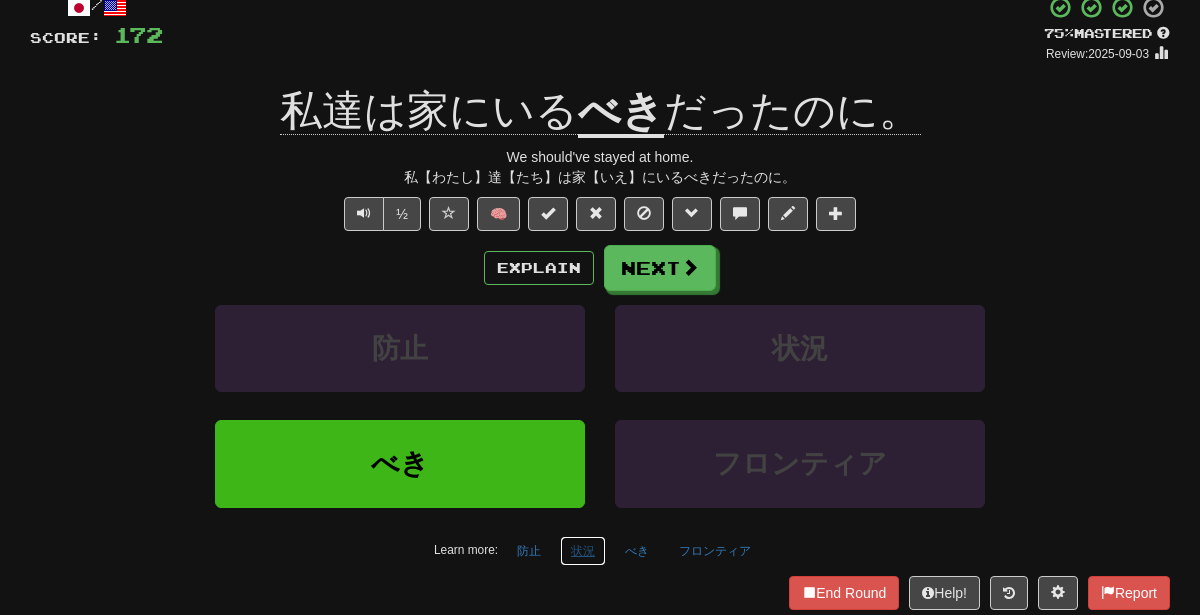 click on "状況" at bounding box center (583, 551) 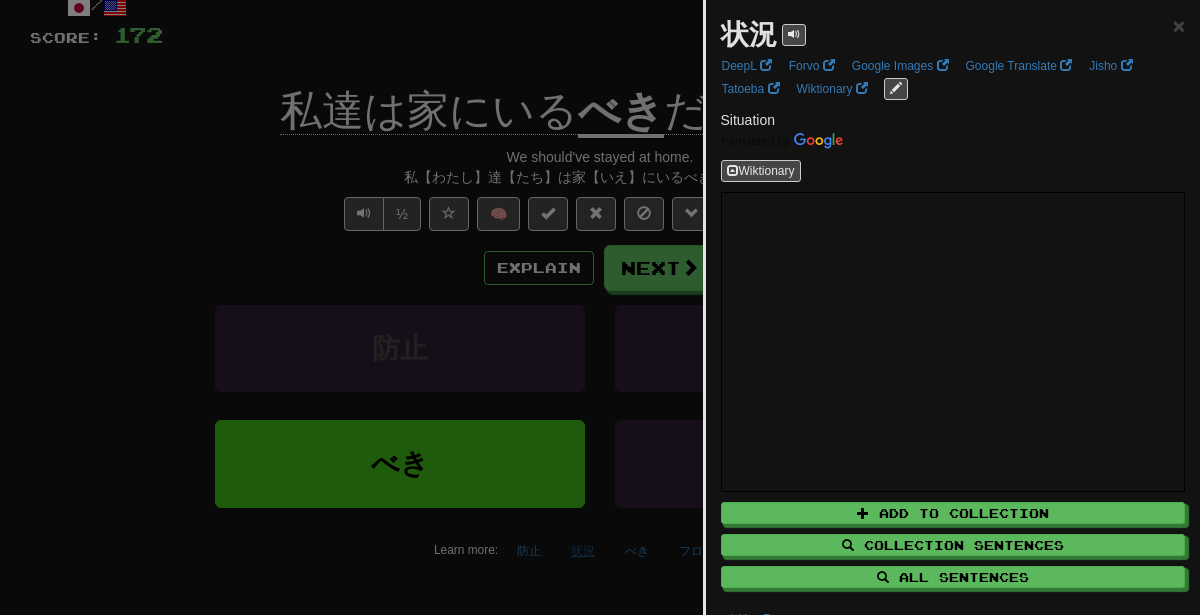 click at bounding box center (600, 307) 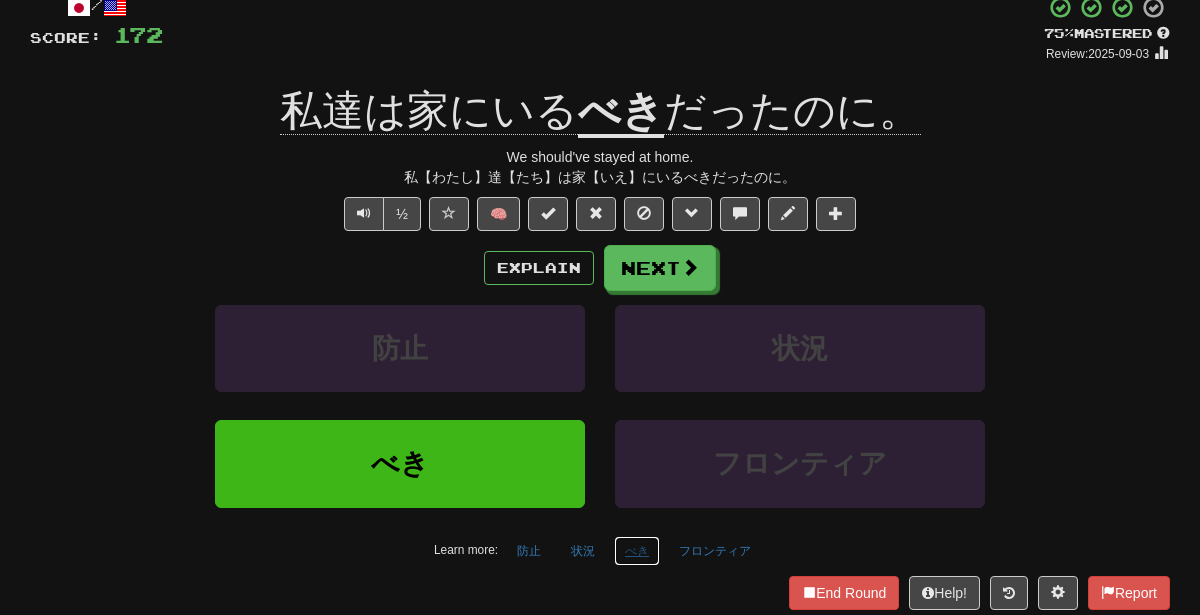 click on "べき" at bounding box center (637, 551) 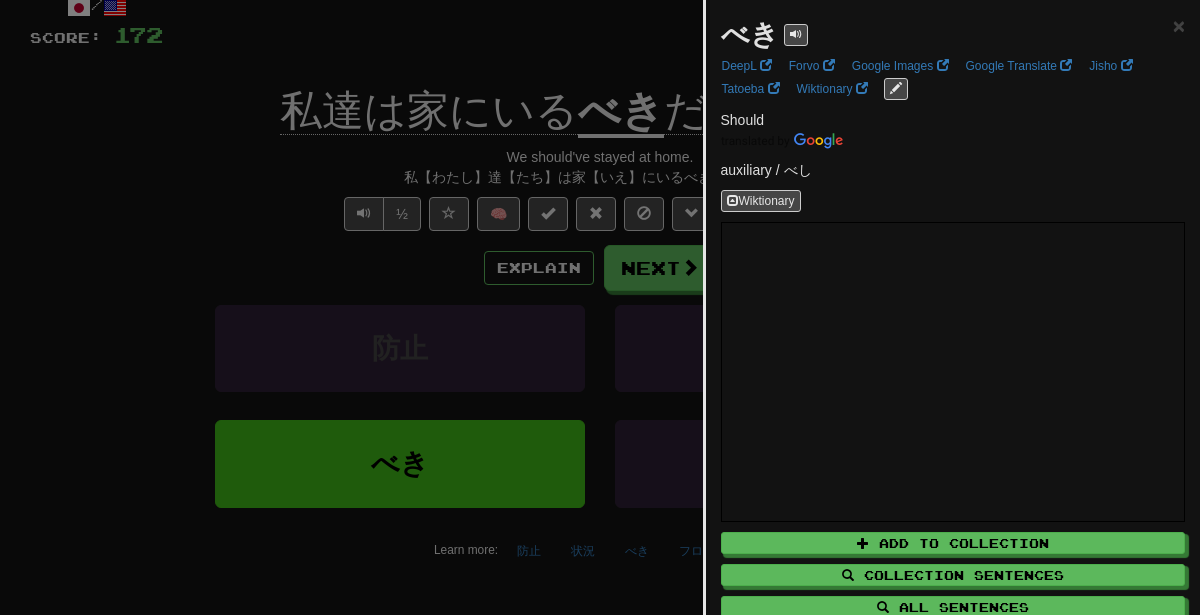 click at bounding box center [600, 307] 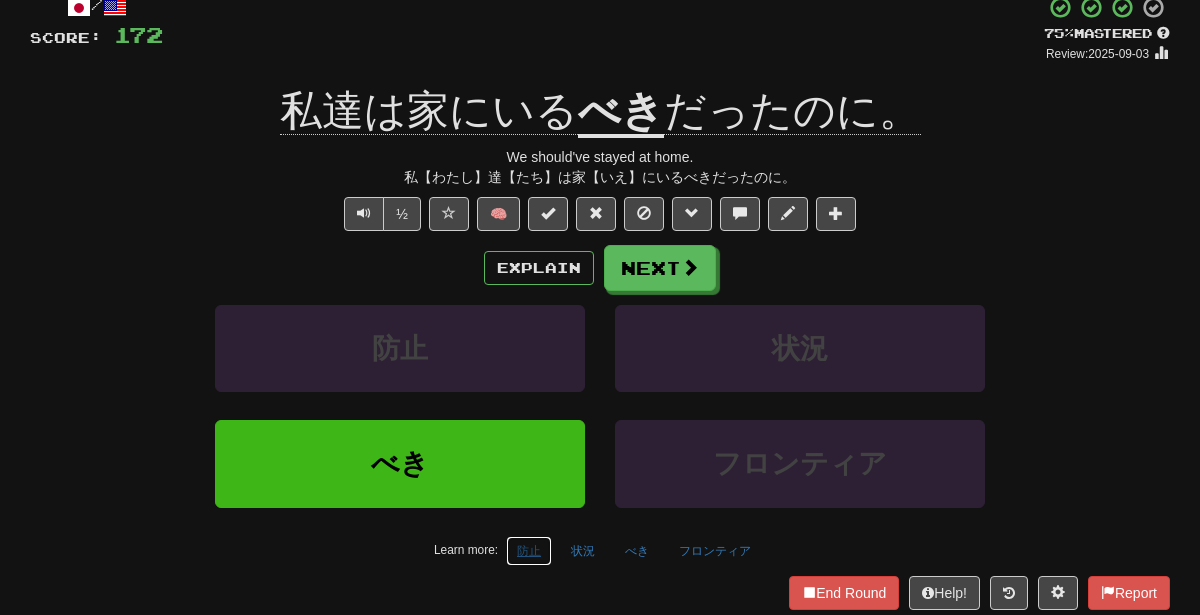 click on "防止" at bounding box center [529, 551] 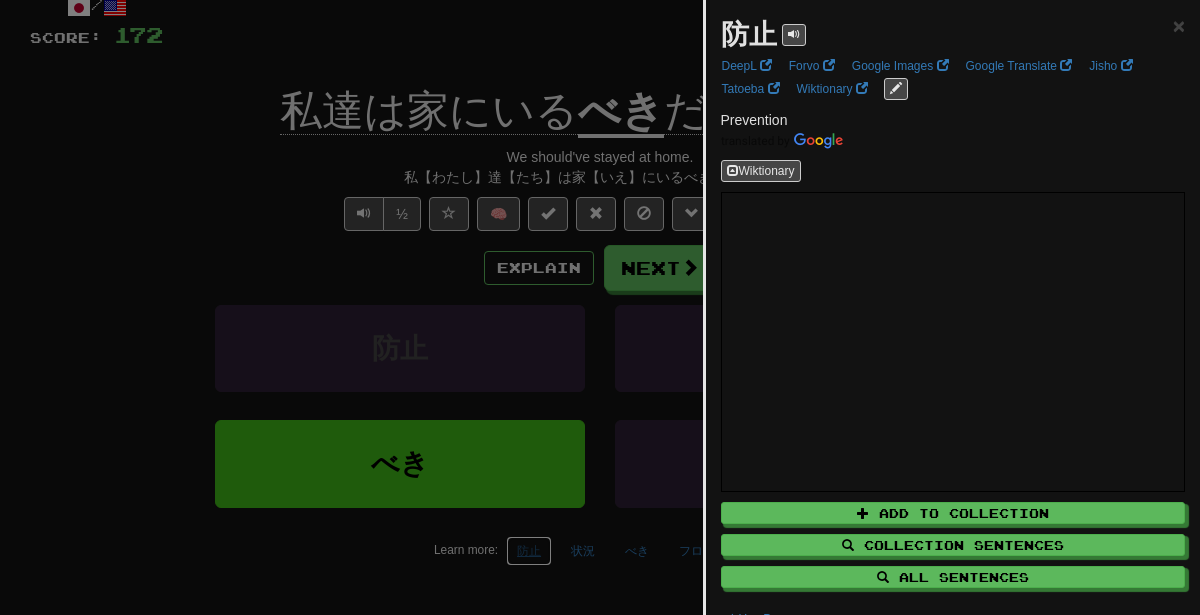 scroll, scrollTop: 120, scrollLeft: 0, axis: vertical 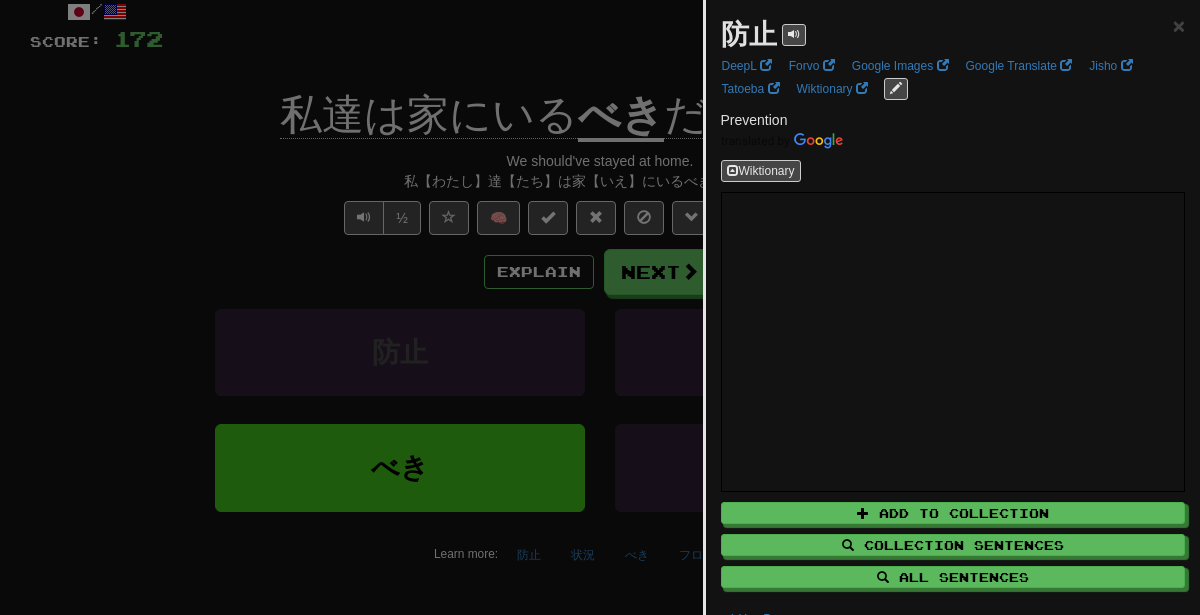 click at bounding box center [600, 307] 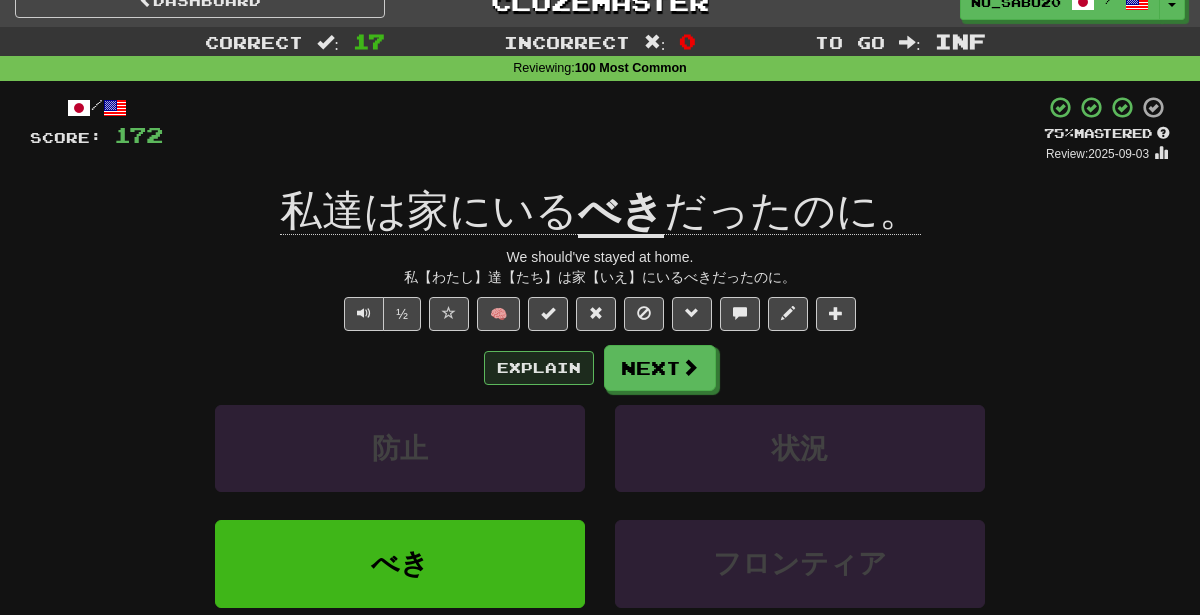scroll, scrollTop: 19, scrollLeft: 0, axis: vertical 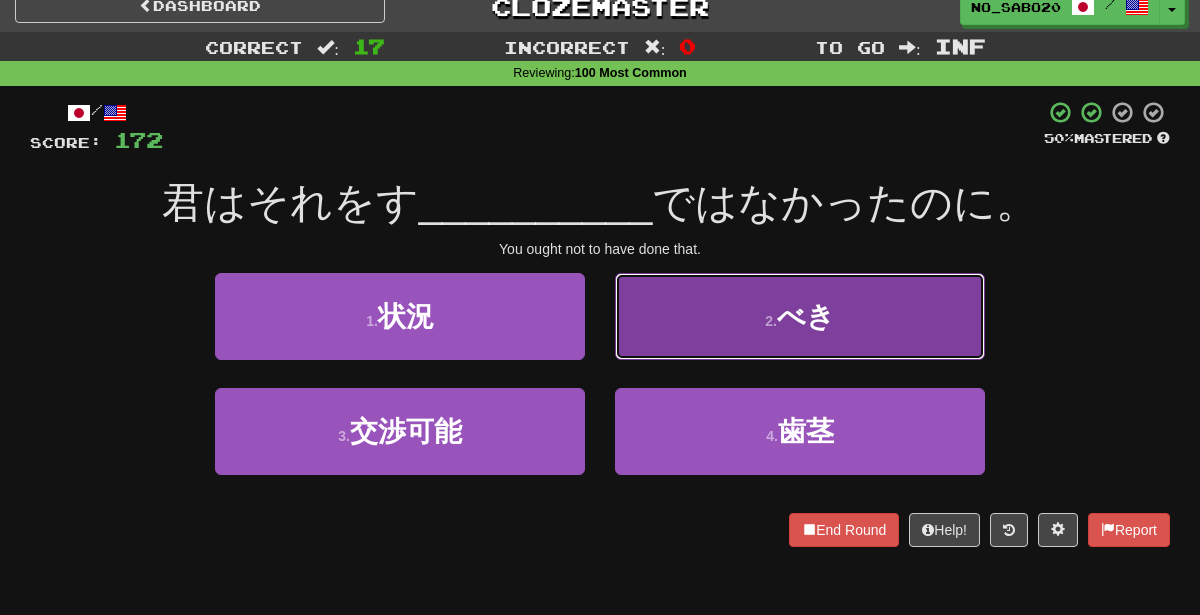 click on "2 .  べき" at bounding box center [800, 316] 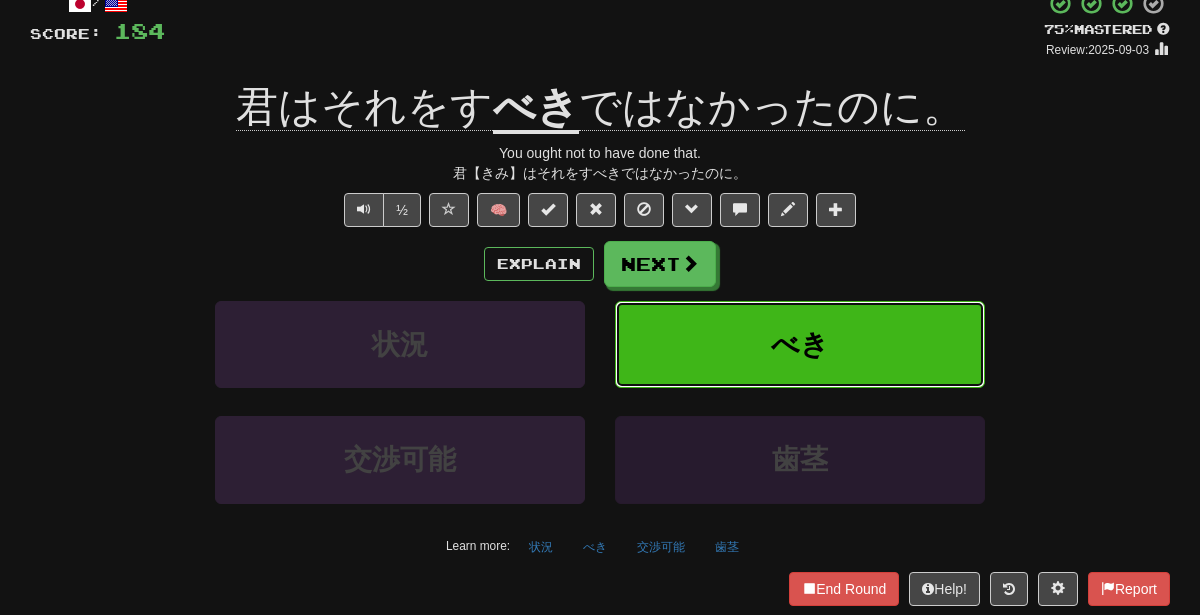 scroll, scrollTop: 145, scrollLeft: 0, axis: vertical 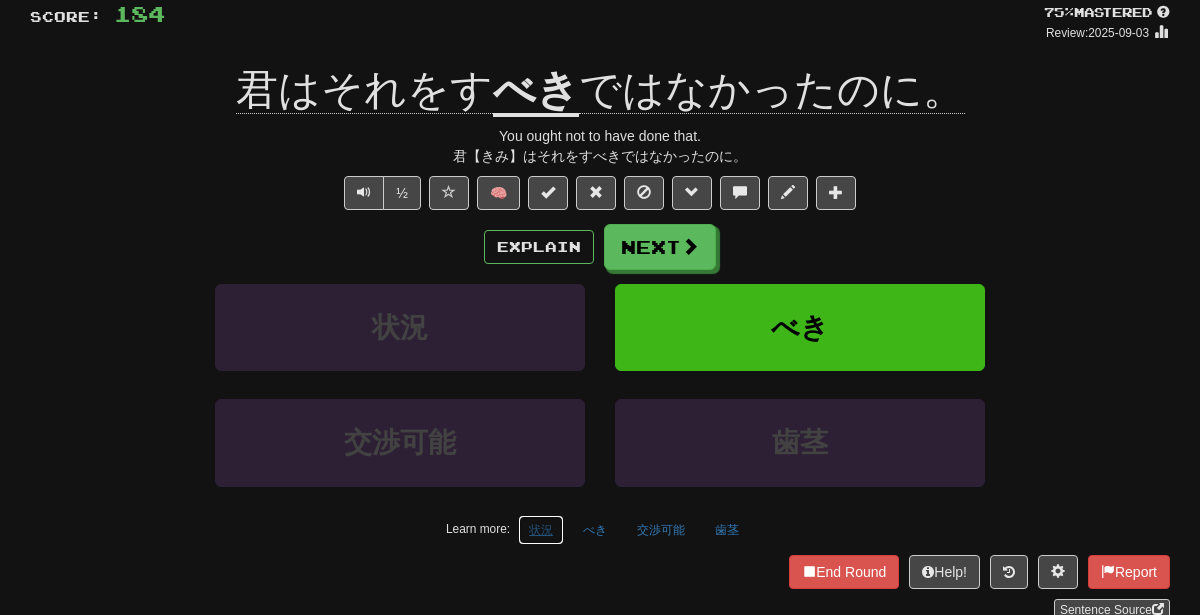 click on "状況" at bounding box center (541, 530) 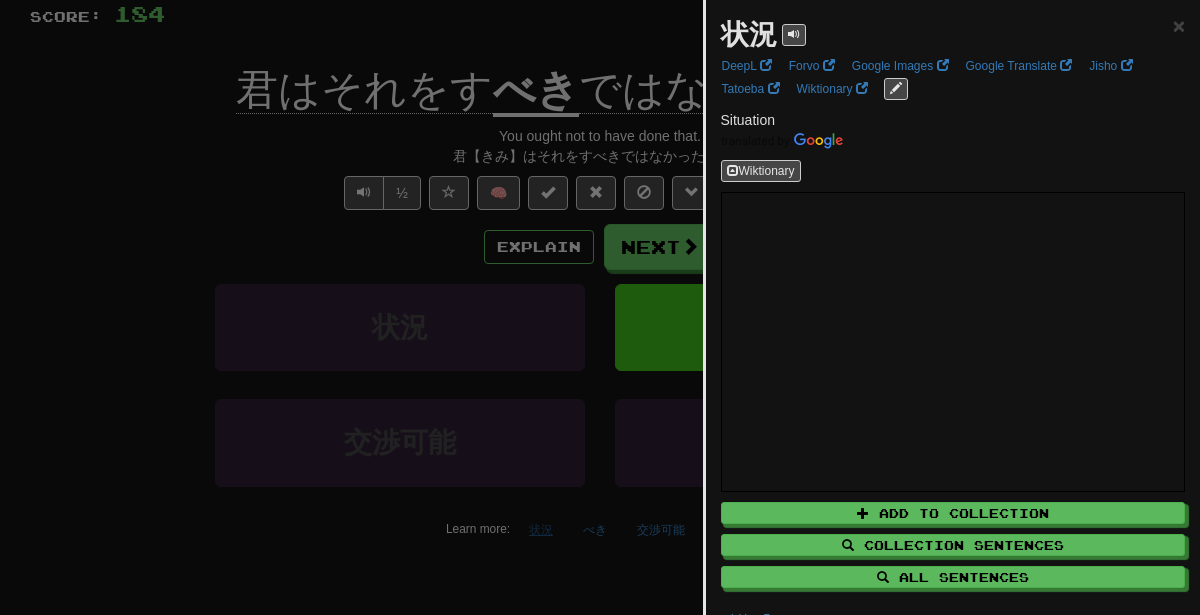 click at bounding box center [600, 307] 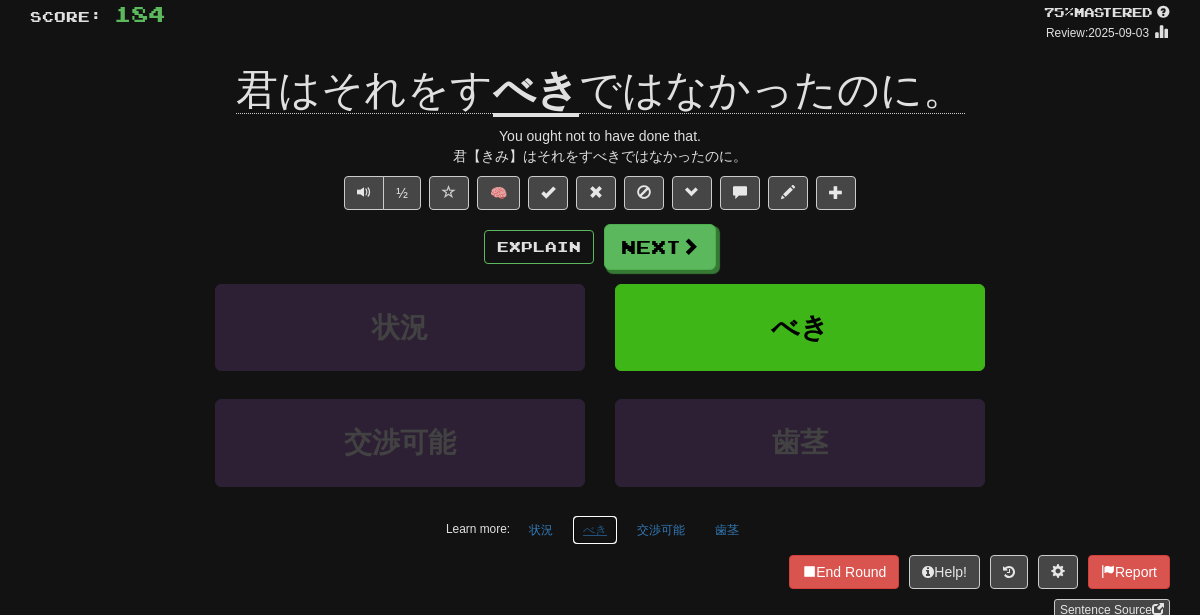click on "べき" at bounding box center [595, 530] 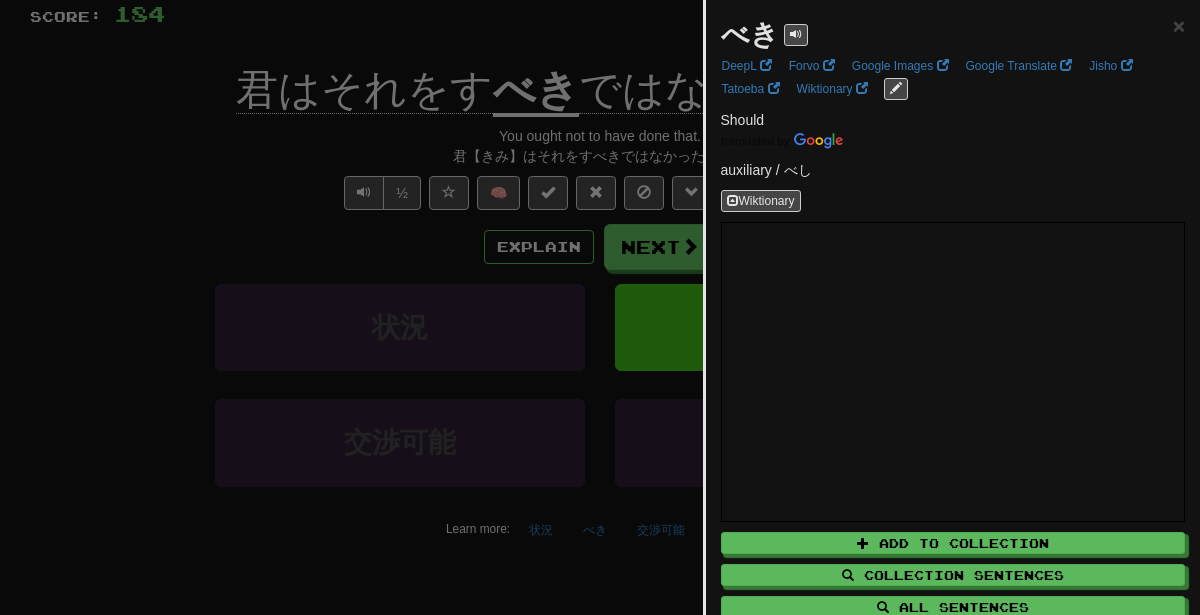 click at bounding box center [600, 307] 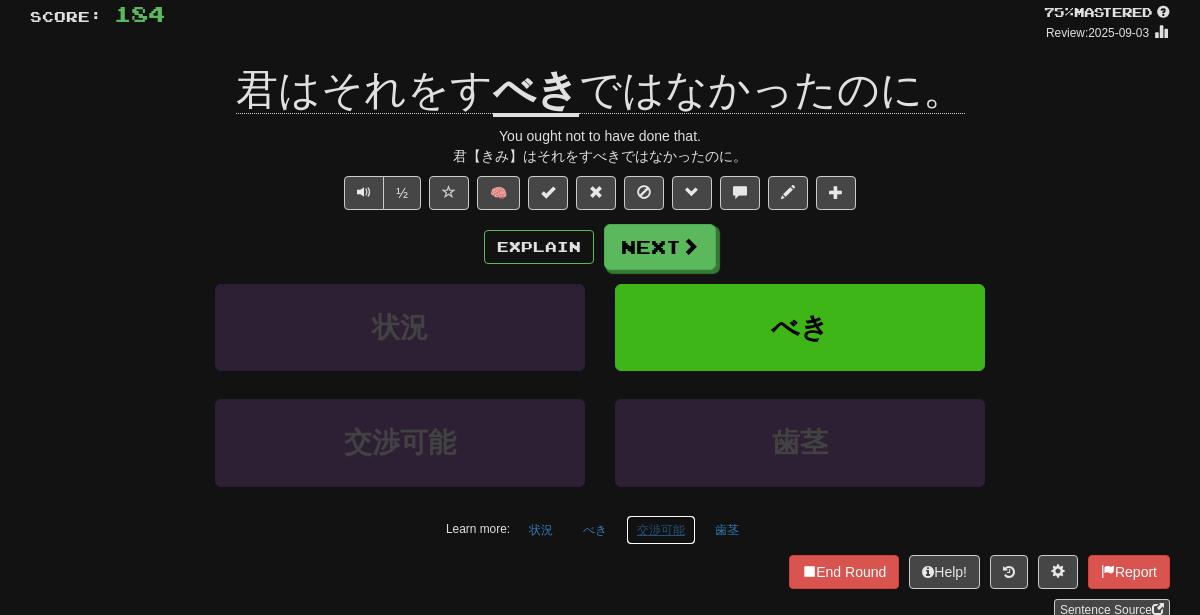 click on "交渉可能" at bounding box center (661, 530) 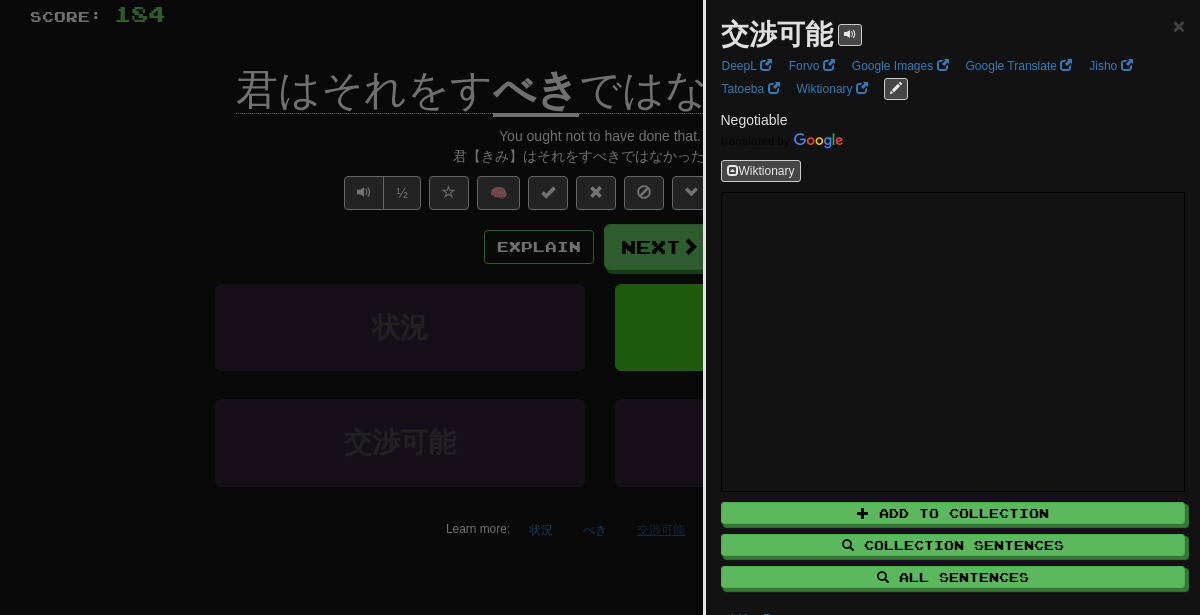 click at bounding box center (600, 307) 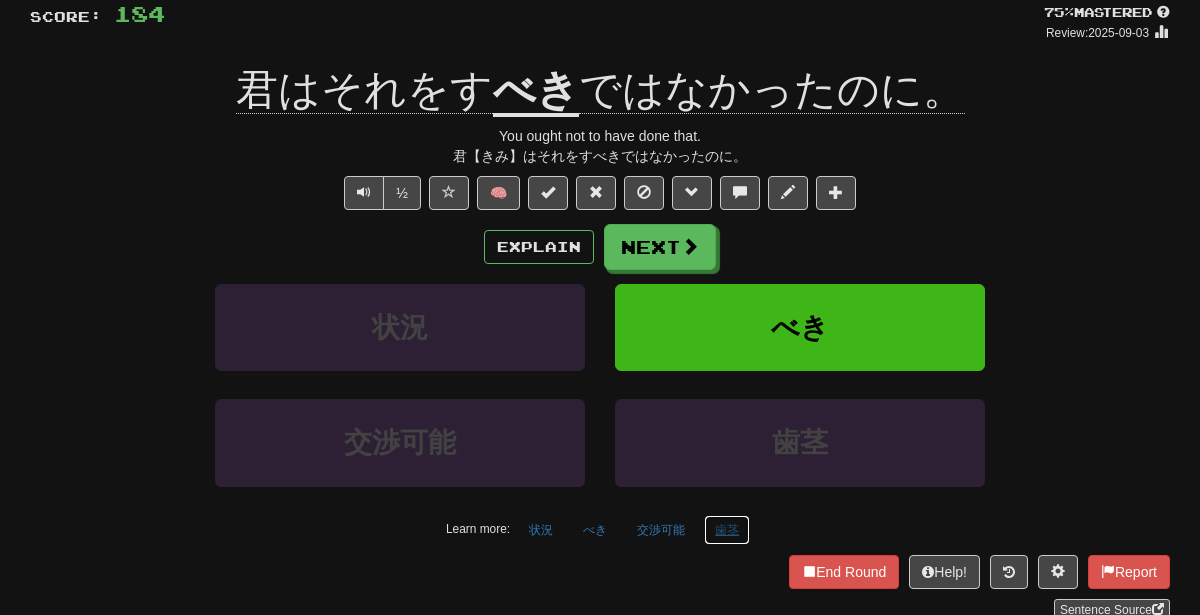 click on "歯茎" at bounding box center [727, 530] 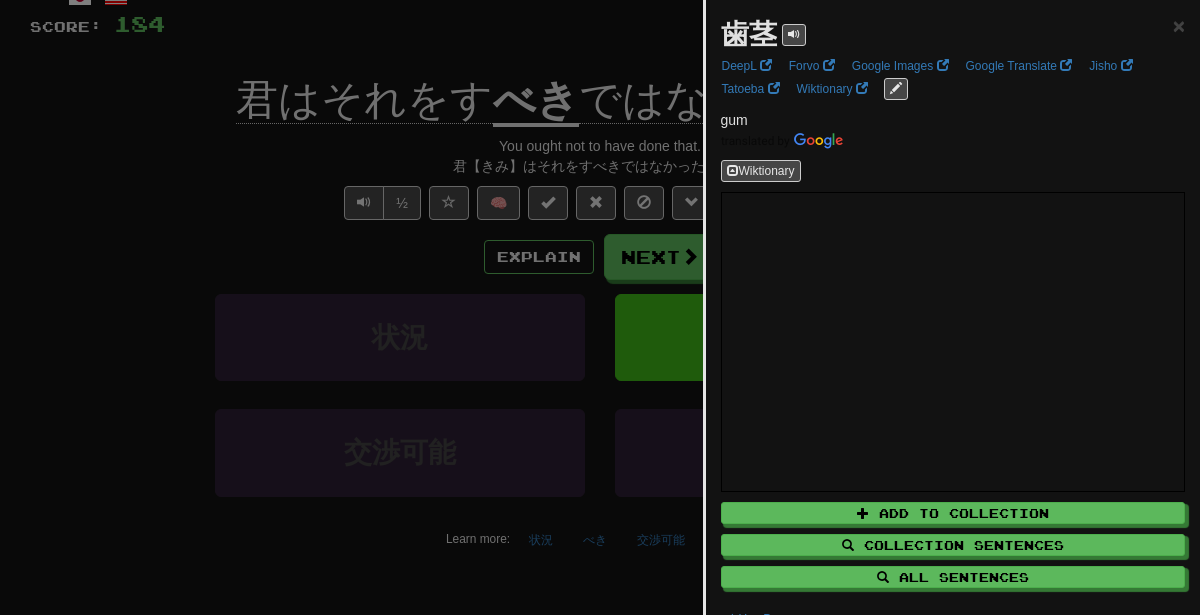 scroll, scrollTop: 133, scrollLeft: 0, axis: vertical 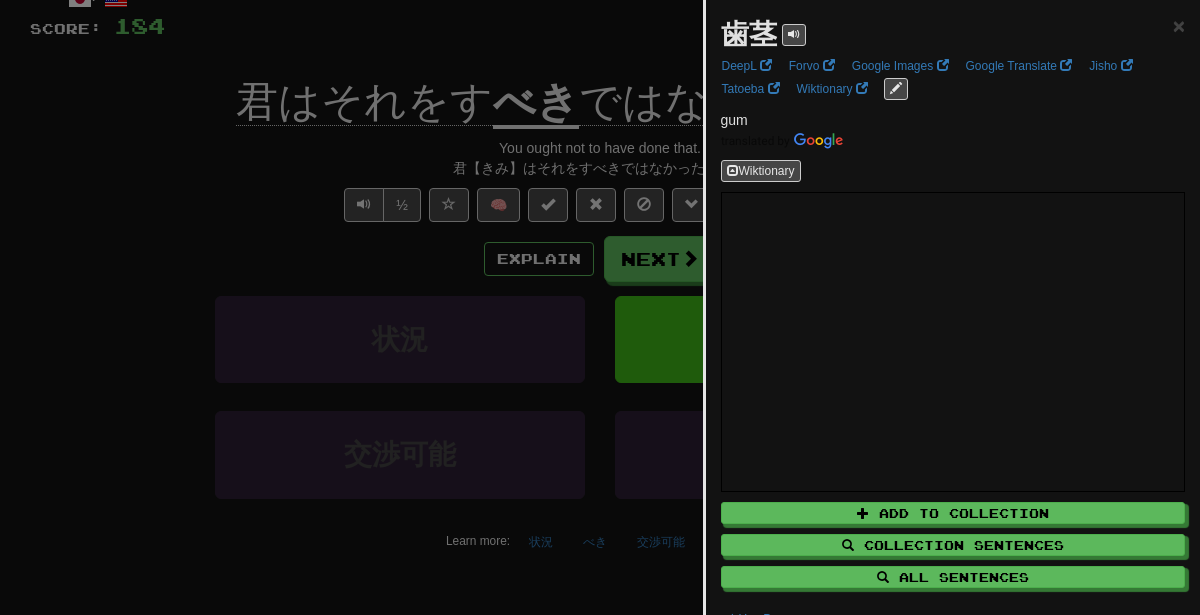 click at bounding box center [600, 307] 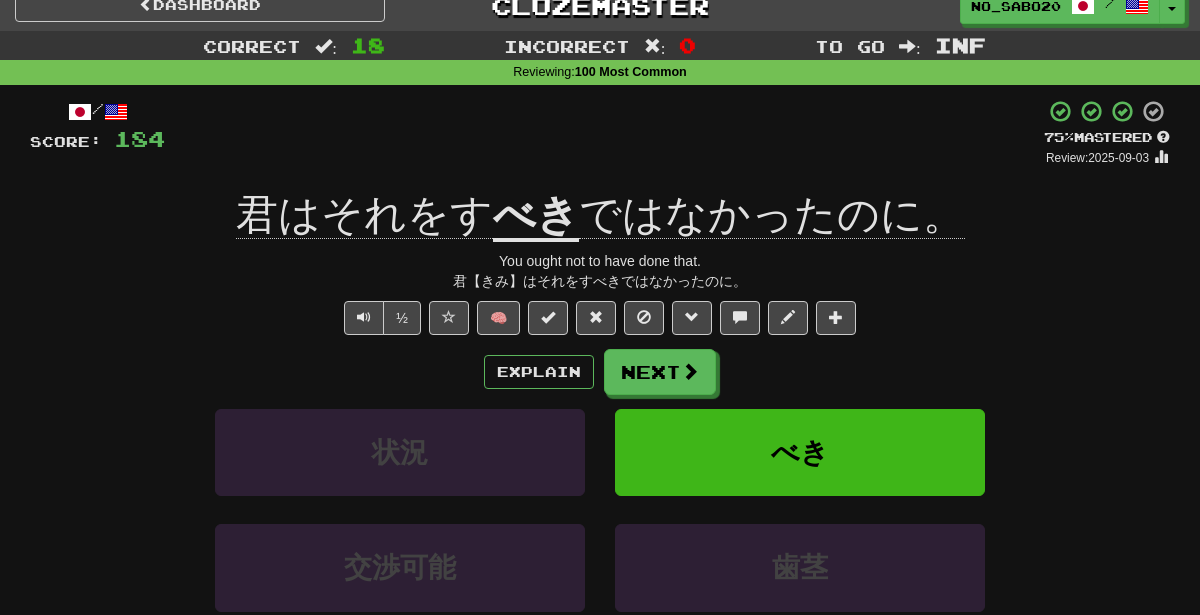 scroll, scrollTop: 0, scrollLeft: 0, axis: both 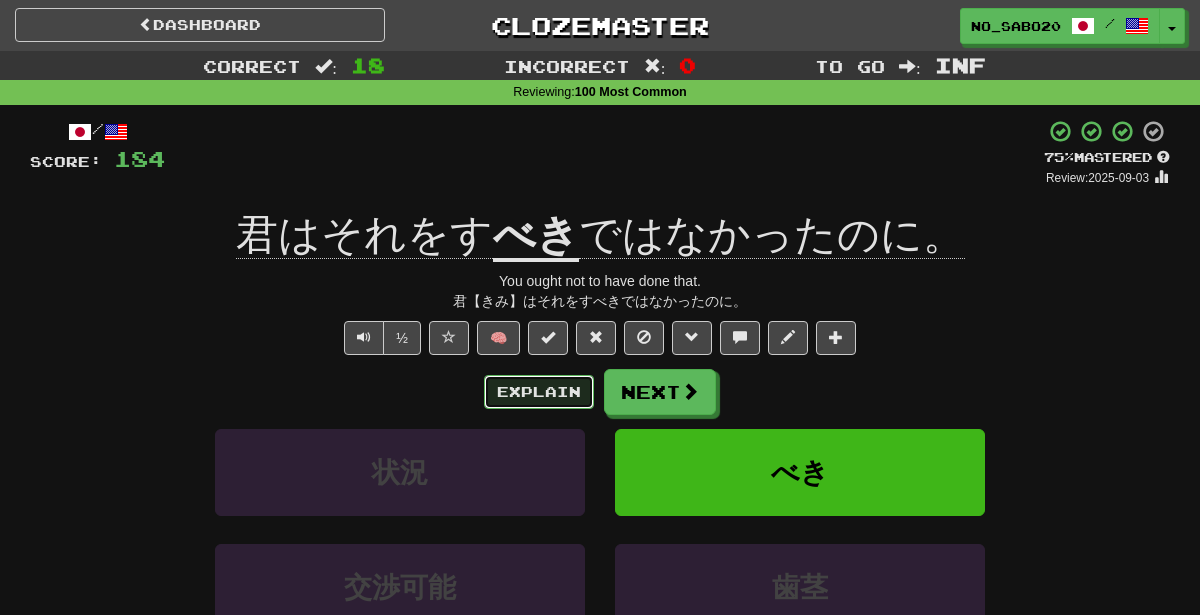 click on "Explain" at bounding box center [539, 392] 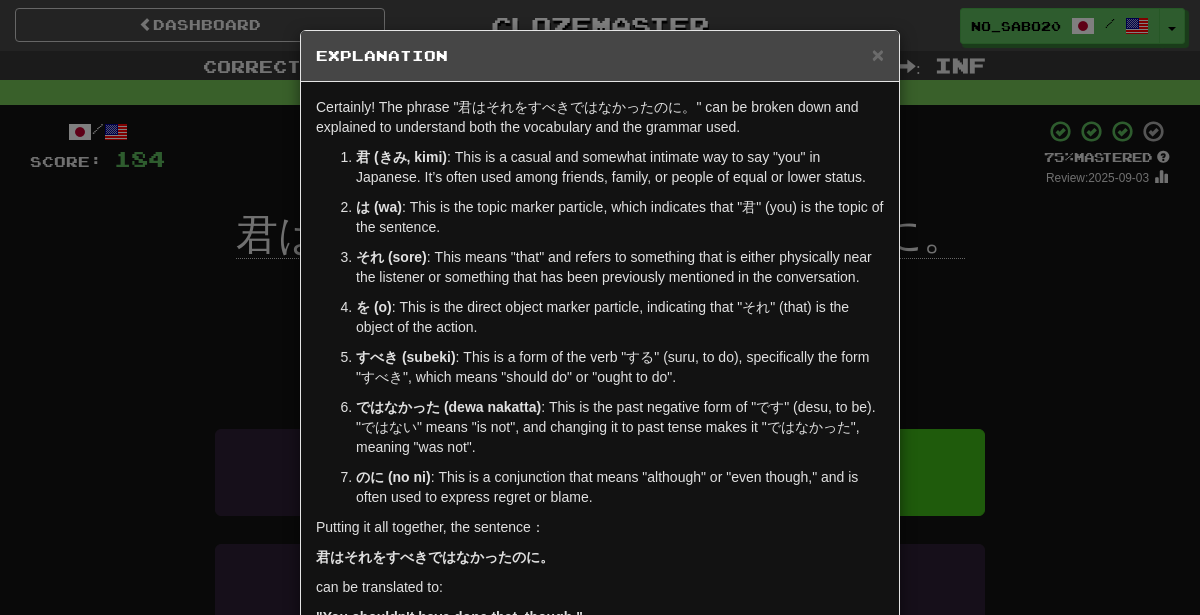 click on "× Explanation "君はそれをすべきではなかったのに。" can be broken down and explained to understand both the vocabulary and the grammar used.
君 (きみ, kimi) : This is a casual and somewhat intimate way to say "you" in Japanese. It’s often used among friends, family, or people of equal or lower status.
は (wa) : This is the topic marker particle, which indicates that "君" (you) is the topic of the sentence.
それ (sore) : This means "that" and refers to something that is either physically near the listener or something that has been previously mentioned in the conversation.
を (o) : This is the direct object marker particle, indicating that "それ" (that) is the object of the action.
すべき (subeki) : This is a form of the verb "する" (suru, to do), specifically the form "すべき", which means "should do" or "ought to do".
ではなかった (dewa nakatta)
のに (no ni)
can be translated to:" at bounding box center [600, 307] 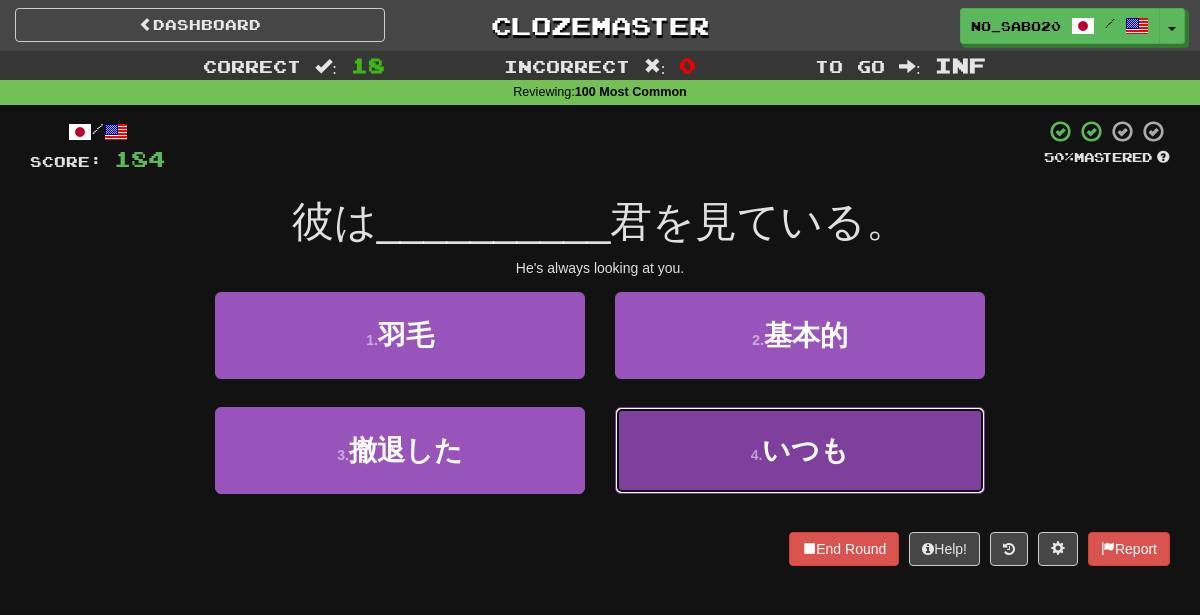 click on "4 .  いつも" at bounding box center [800, 450] 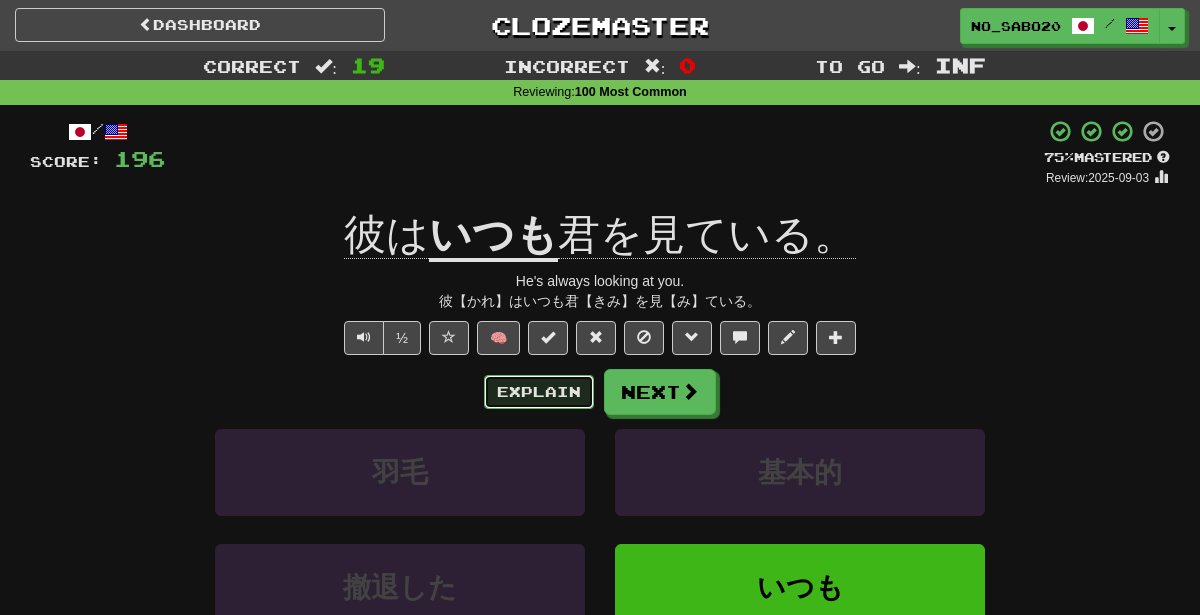 click on "Explain" at bounding box center (539, 392) 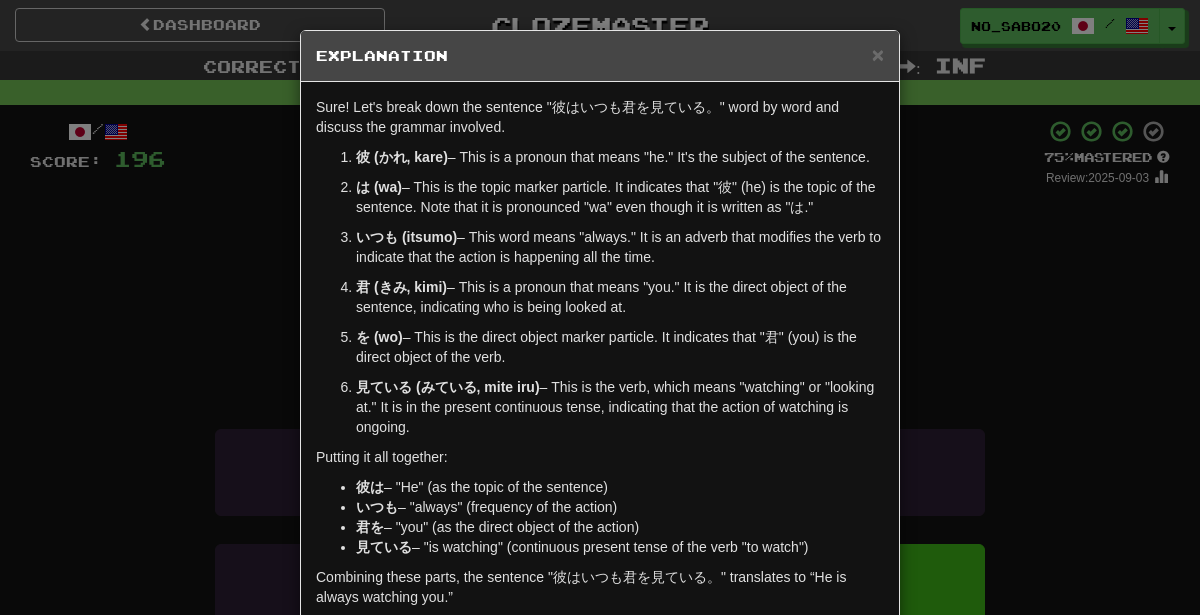 click on "× Explanation Sure! Let's break down the sentence "彼はいつも君を見ている。" word by word and discuss the grammar involved.
彼 (かれ, kare)  – This is a pronoun that means "he." It's the subject of the sentence.
は (wa)  – This is the topic marker particle. It indicates that "彼" (he) is the topic of the sentence. Note that it is pronounced "wa" even though it is written as "は."
いつも (itsumo)  – This word means "always." It is an adverb that modifies the verb to indicate that the action is happening all the time.
君 (きみ, kimi)  – This is a pronoun that means "you." It is the direct object of the sentence, indicating who is being looked at.
を (wo)  – This is the direct object marker particle. It indicates that "君" (you) is the direct object of the verb.
見ている (みている, mite iru)
Putting it all together:
彼は  – "He" (as the topic of the sentence)
いつも  – "always" (frequency of the action)
君を" at bounding box center (600, 307) 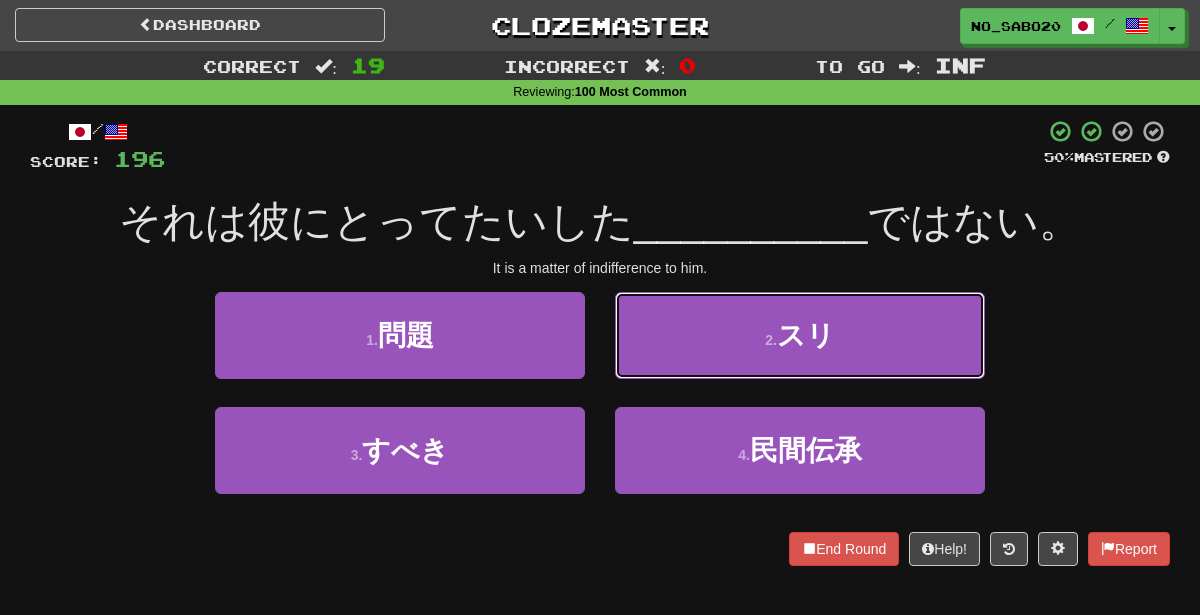 drag, startPoint x: 731, startPoint y: 330, endPoint x: 676, endPoint y: 229, distance: 115.00435 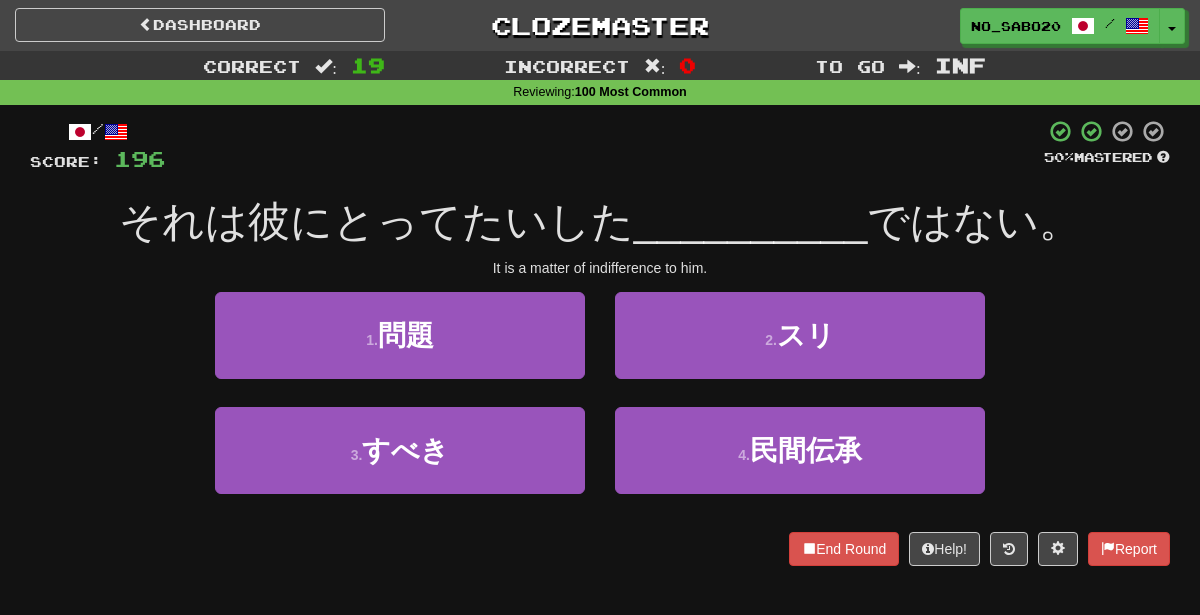 click on "__________" at bounding box center (751, 221) 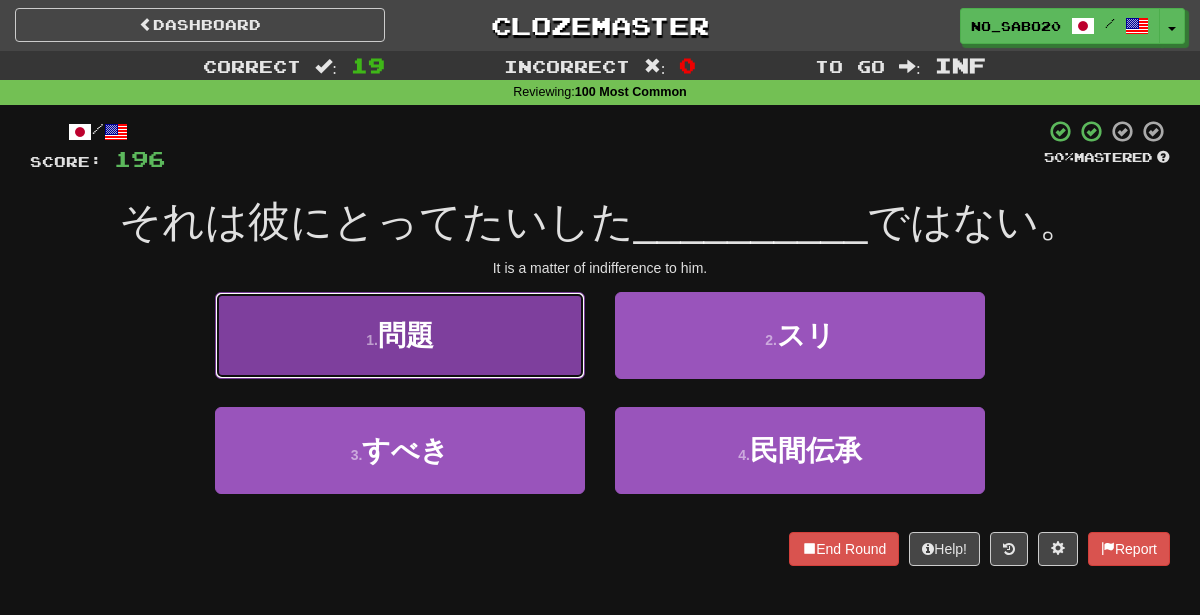 click on "1 .  問題" at bounding box center [400, 335] 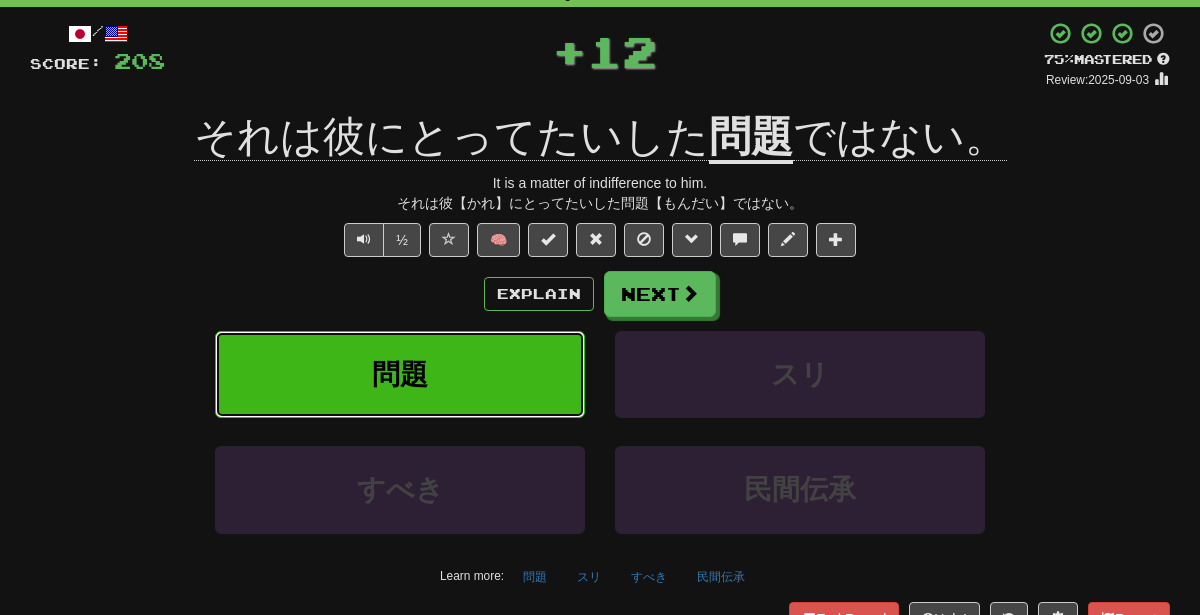 scroll, scrollTop: 106, scrollLeft: 0, axis: vertical 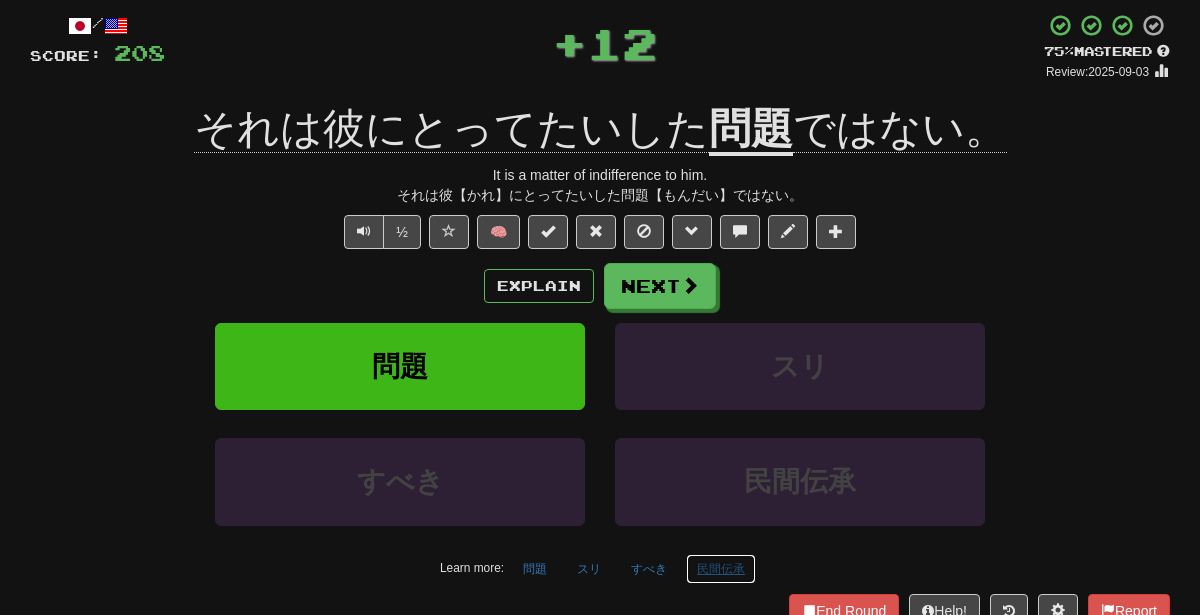 click on "民間伝承" at bounding box center [721, 569] 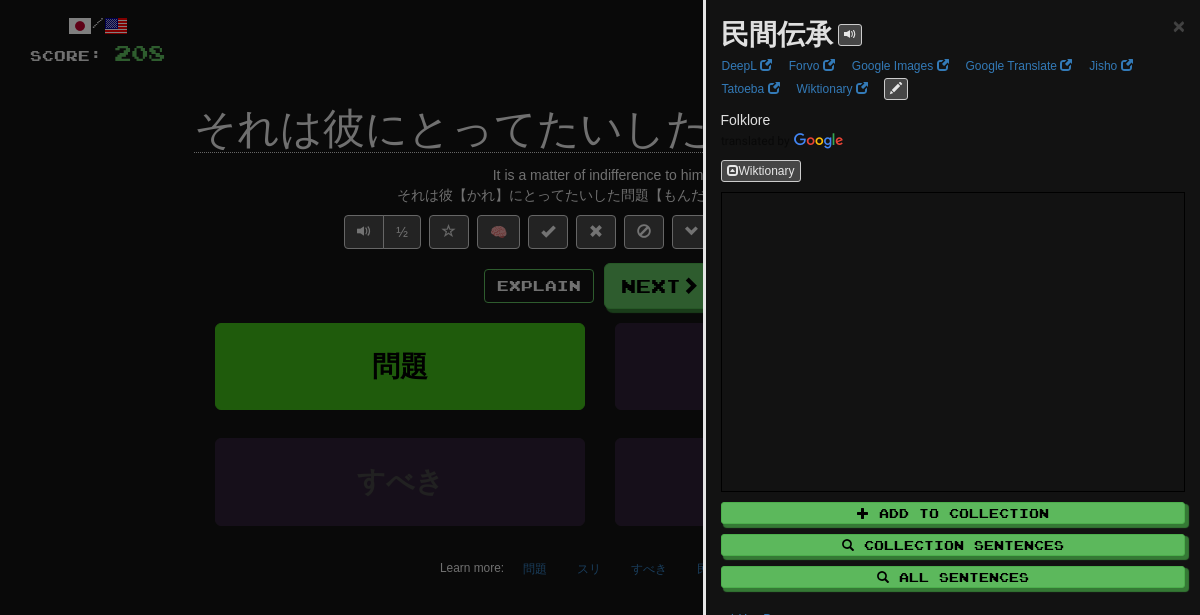 click at bounding box center [600, 307] 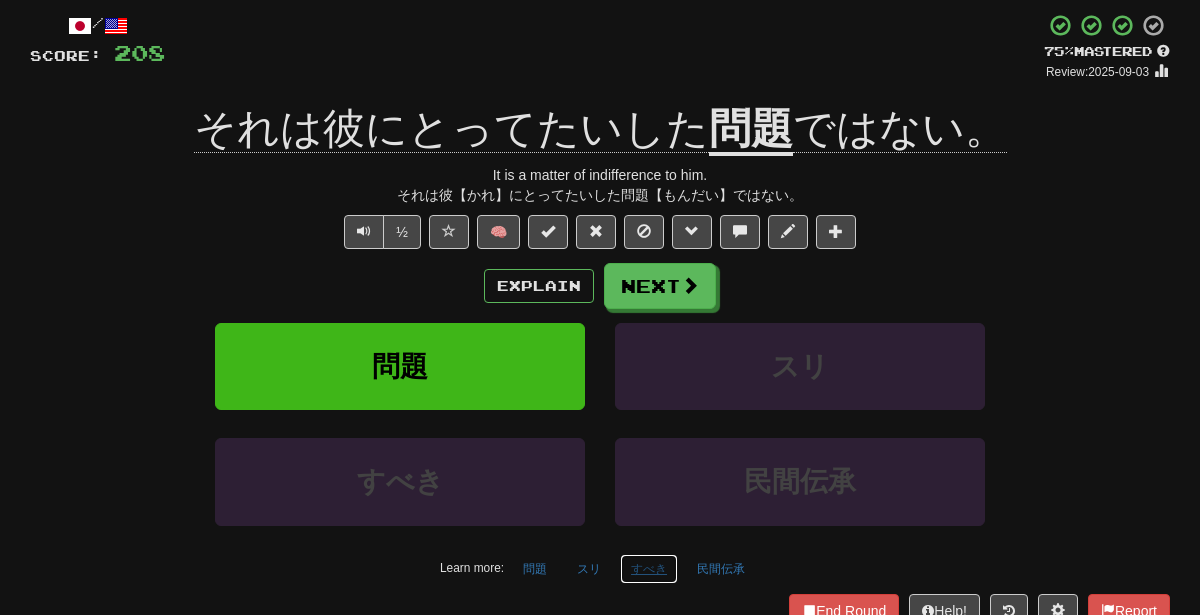 click on "すべき" at bounding box center [649, 569] 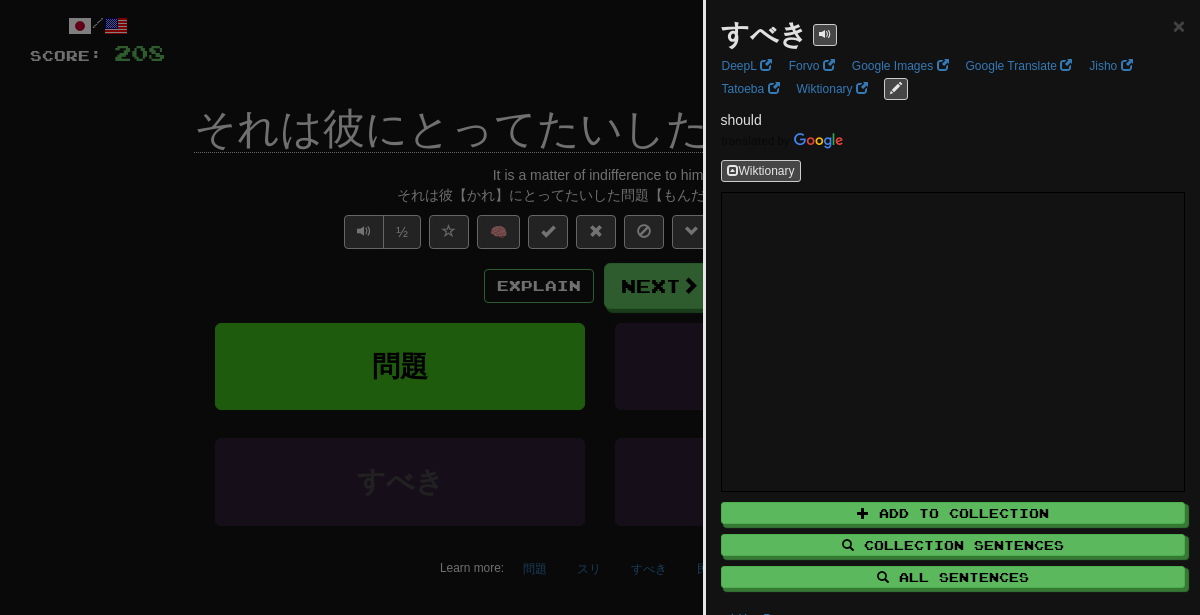 click at bounding box center [600, 307] 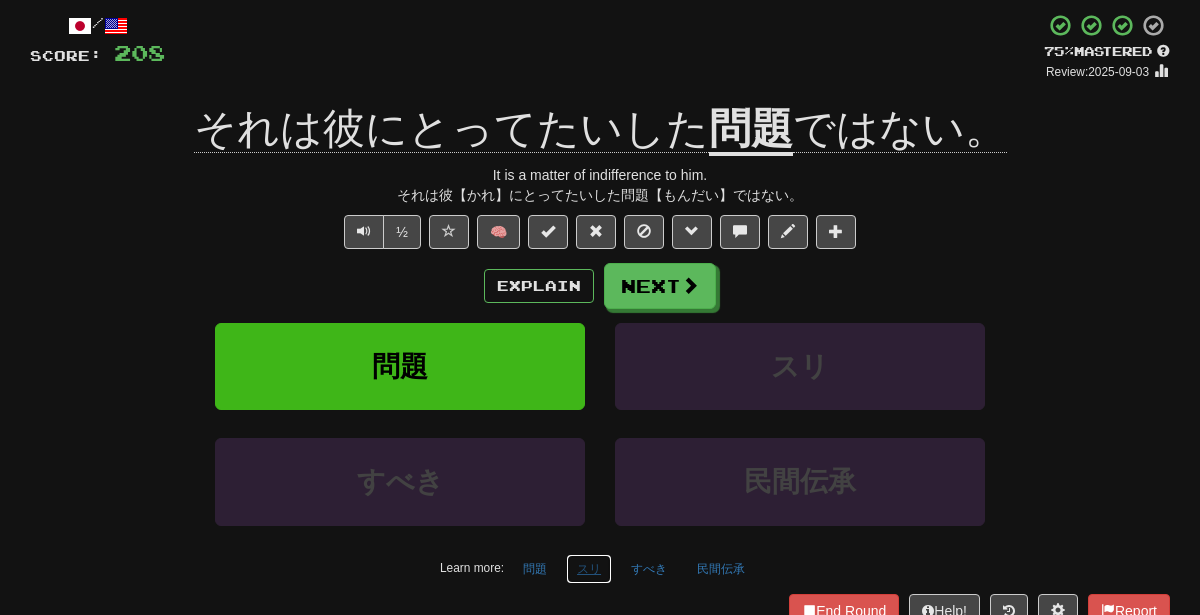 click on "スリ" at bounding box center (589, 569) 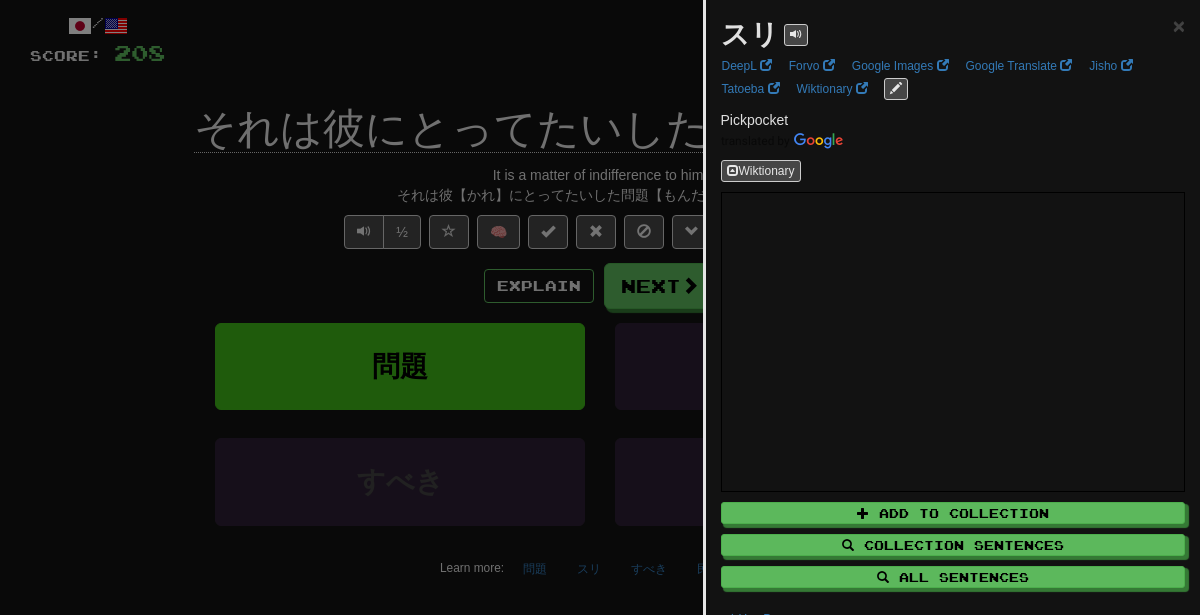 click at bounding box center (600, 307) 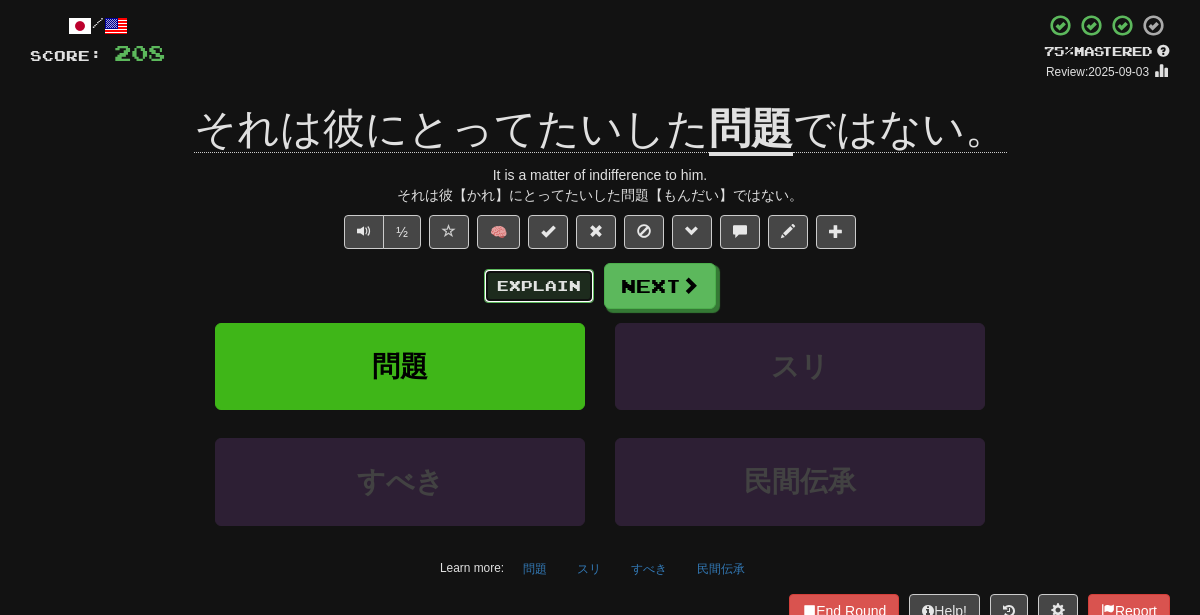 click on "Explain" at bounding box center (539, 286) 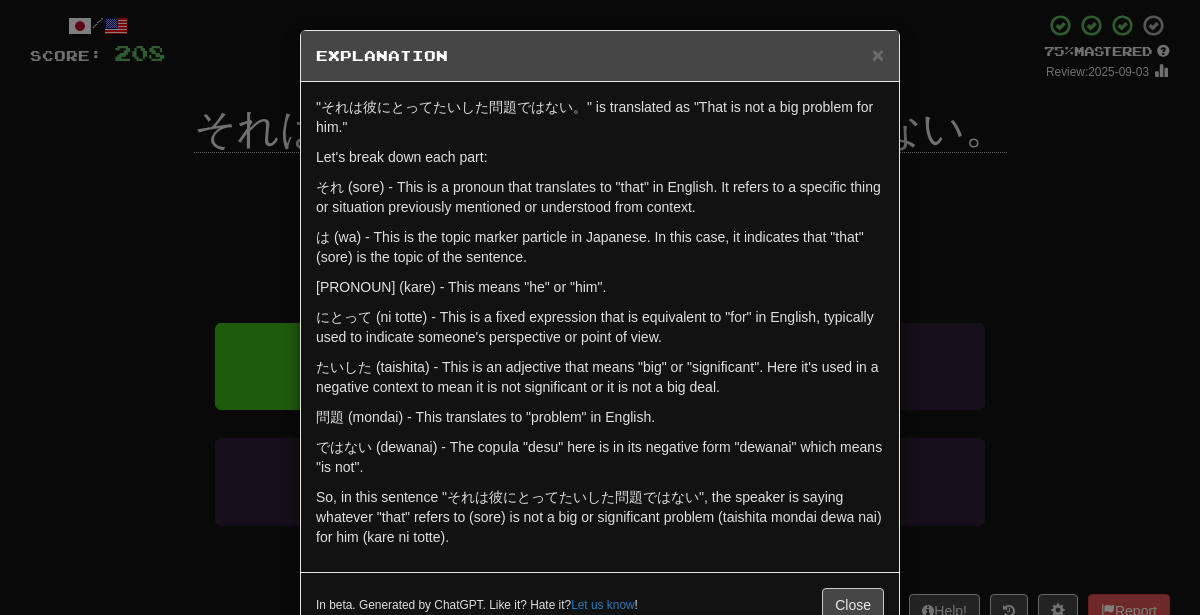 click on "× Explanation "それは彼にとってたいした問題ではない。" is translated as "That is not a big problem for him."
Let's break down each part:
それ (sore) - This is a pronoun that translates to "that" in English. It refers to a specific thing or situation previously mentioned or understood from context.
は (wa) - This is the topic marker particle in Japanese. In this case, it indicates that "that" (sore) is the topic of the sentence.
彼 (kare) - This means "he" or "him".
にとって (ni totte) - This is a fixed expression that is equivalent to "for" in English, typically used to indicate someone's perspective or point of view.
たいした (taishita) - This is an adjective that means "big" or "significant". Here it's used in a negative context to mean it is not significant or it is not a big deal.
問題 (mondai) - This translates to "problem" in English.
ではない (dewanai) - The copula "desu" here is in its negative form "dewanai" which means "is not".
Let us know !" at bounding box center (600, 307) 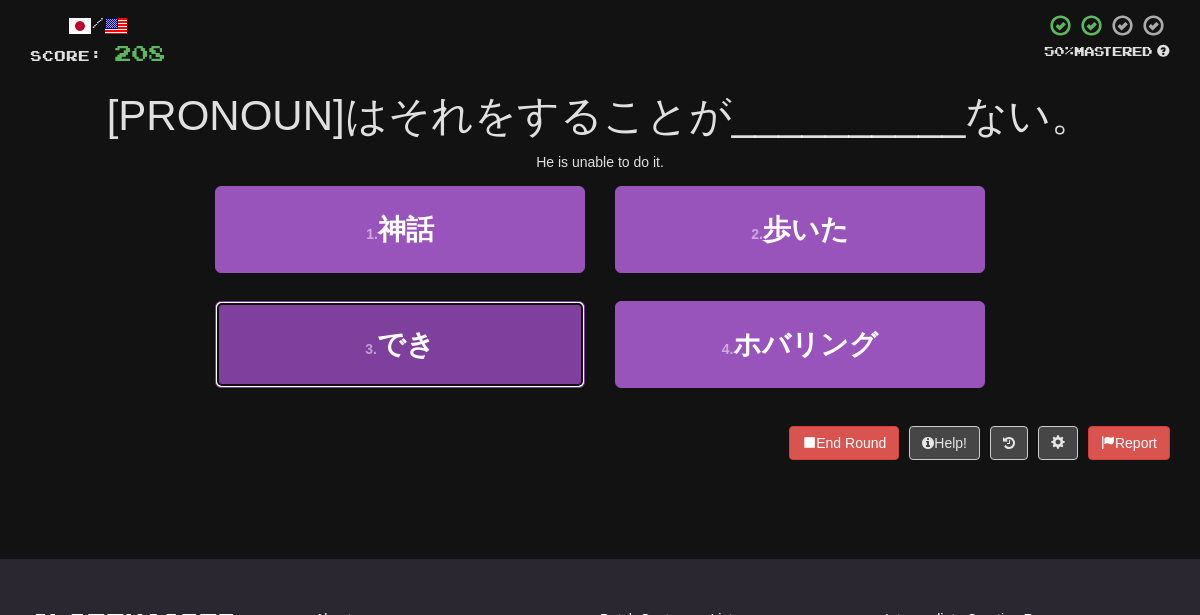 click on "3 .  でき" at bounding box center [400, 344] 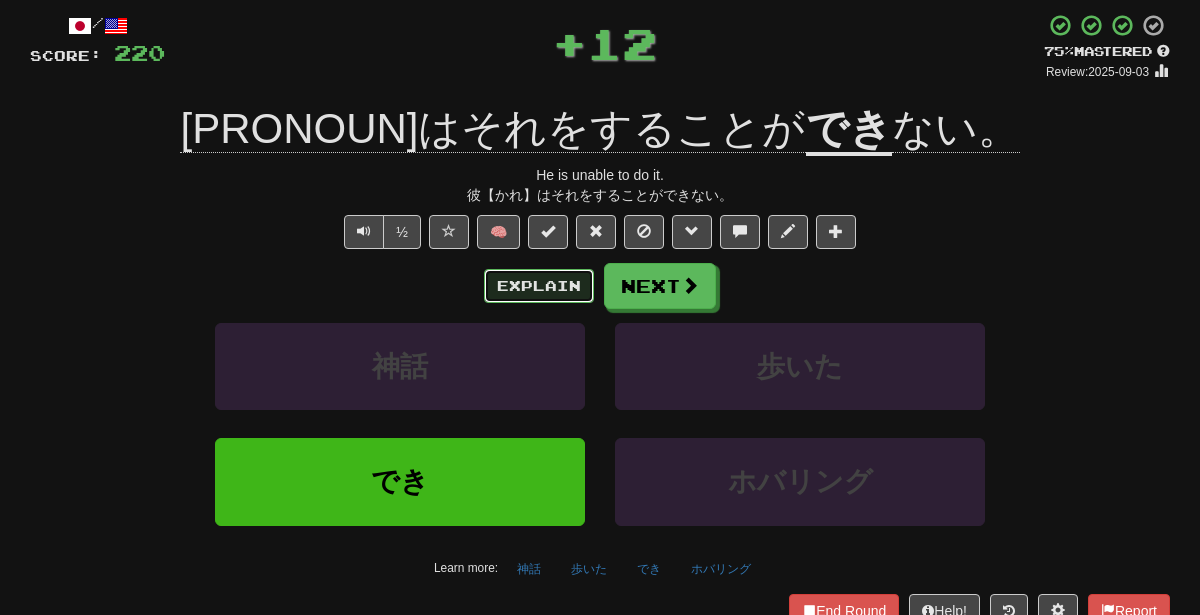 click on "Explain" at bounding box center [539, 286] 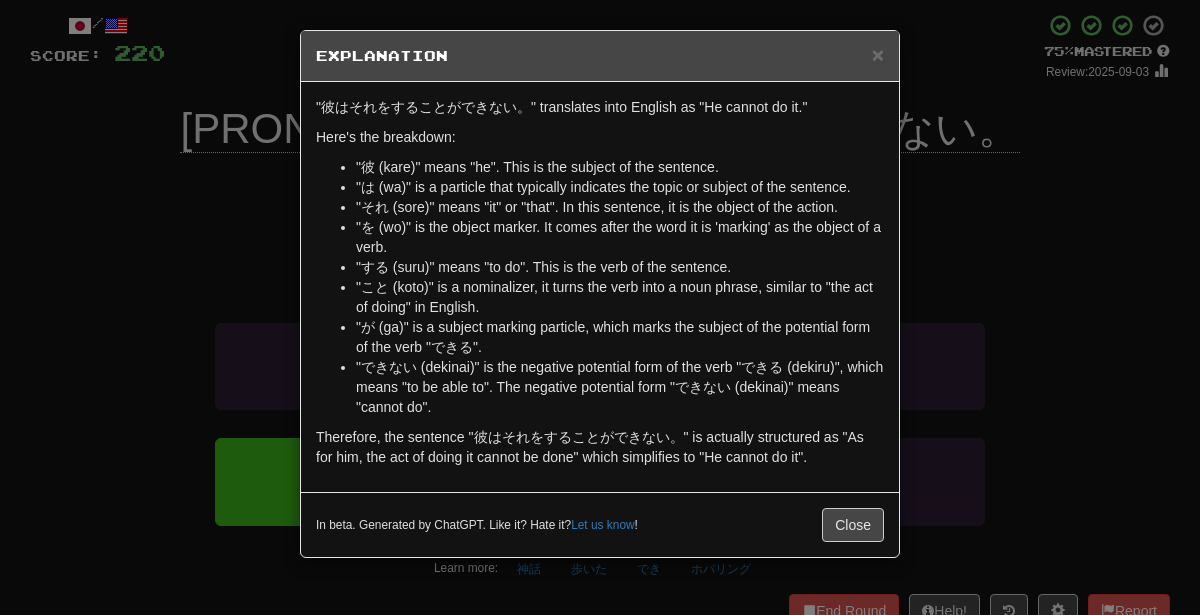 click on "× Explanation "彼はそれをすることができない。" translates into English as "He cannot do it."
Here's the breakdown:
"彼 (kare)" means "he". This is the subject of the sentence.
"は (wa)" is a particle that typically indicates the topic or subject of the sentence.
"それ (sore)" means "it" or "that". In this sentence, it is the object of the action.
"を (wo)" is the object marker. It comes after the word it is 'marking' as the object of a verb.
"する (suru)" means "to do". This is the verb of the sentence.
"こと (koto)" is a nominalizer, it turns the verb into a noun phrase, similar to "the act of doing" in English.
"が (ga)" is a subject marking particle, which marks the subject of the potential form of the verb "できる".
"できない (dekinai)" is the negative potential form of the verb "できる (dekiru)", which means "to be able to". The negative potential form "できない (dekinai)" means "cannot do".
In beta. Generated by ChatGPT. Like it? Hate it?" at bounding box center [600, 307] 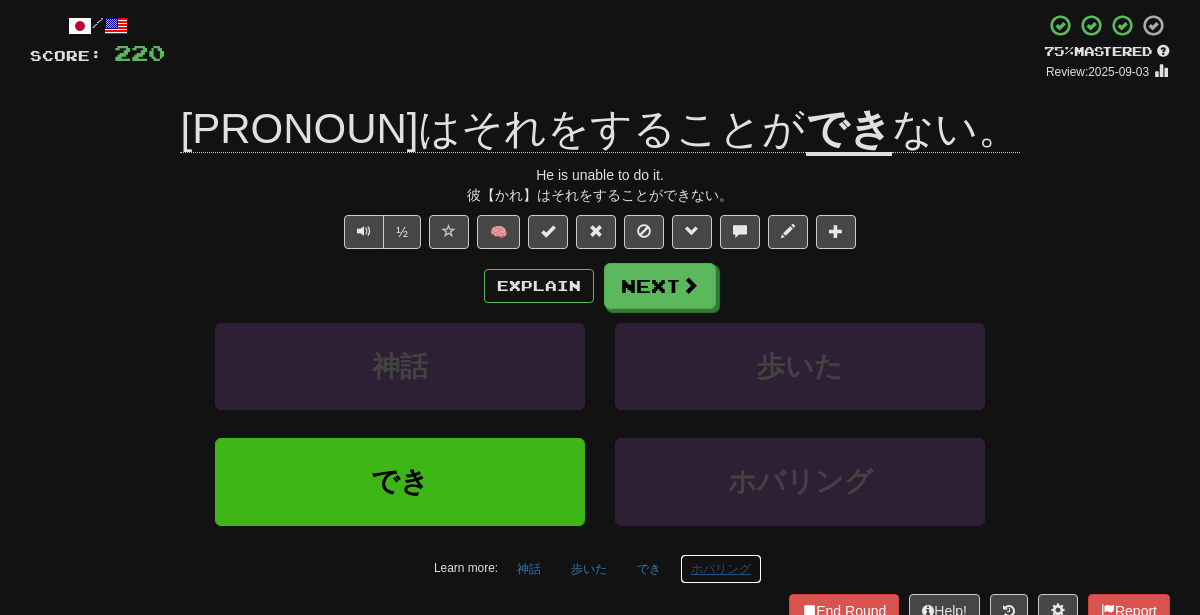 click on "ホバリング" at bounding box center (721, 569) 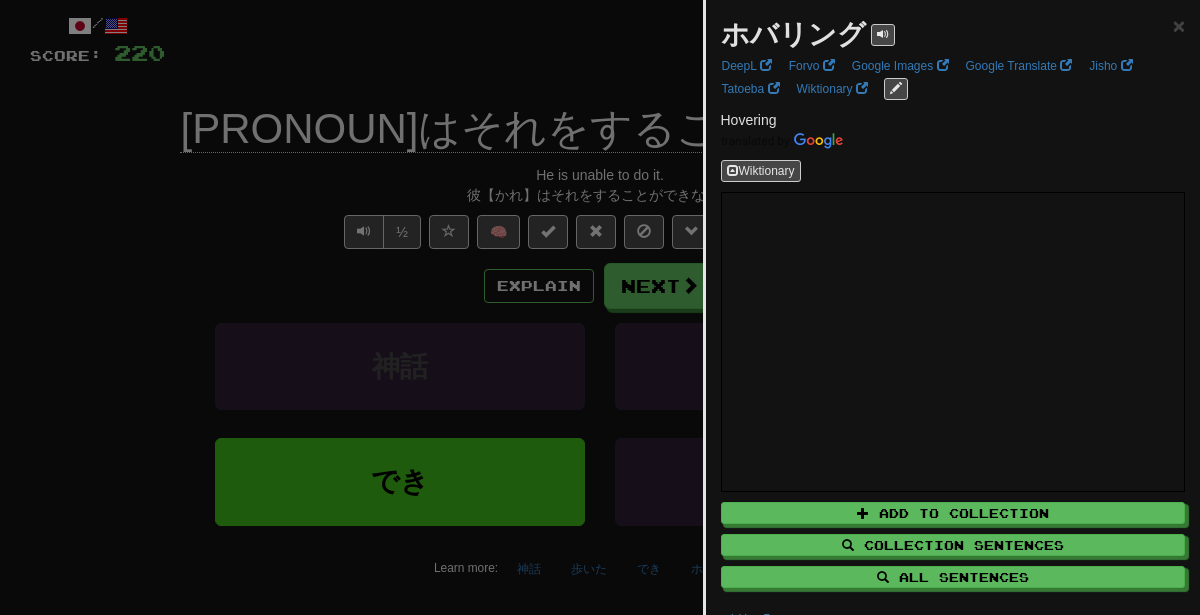 click at bounding box center [600, 307] 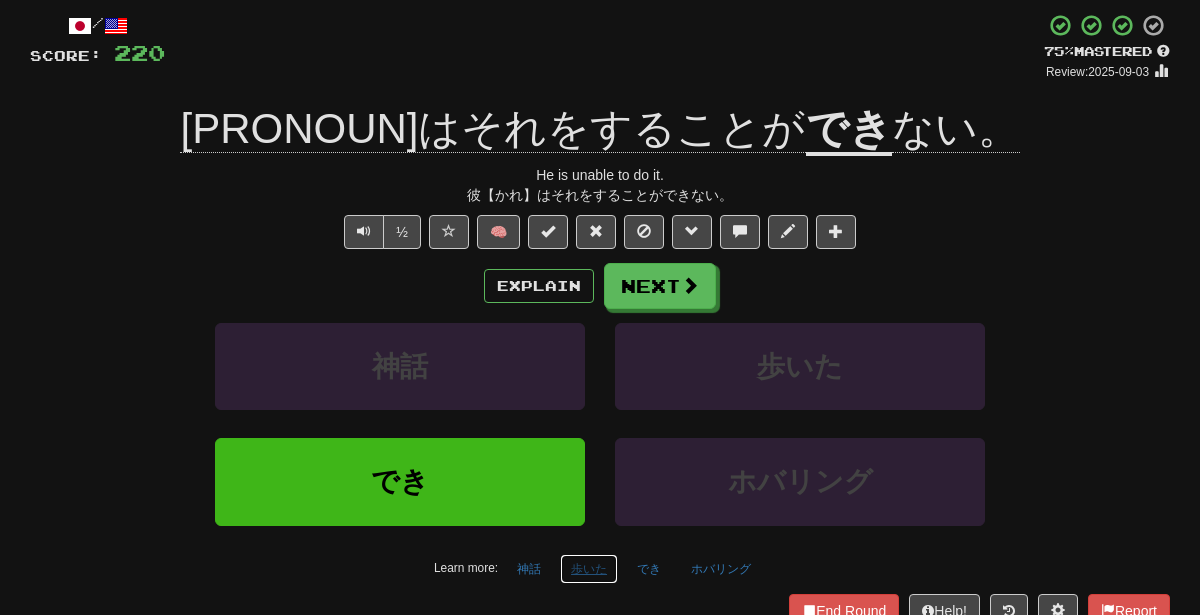 click on "歩いた" at bounding box center (589, 569) 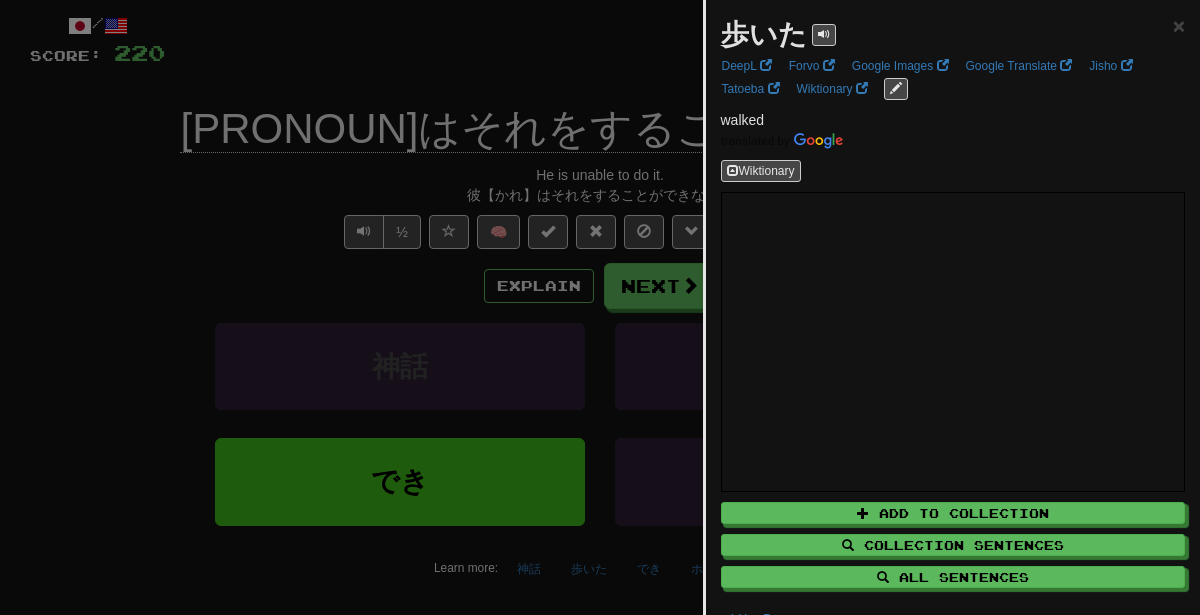 click at bounding box center (600, 307) 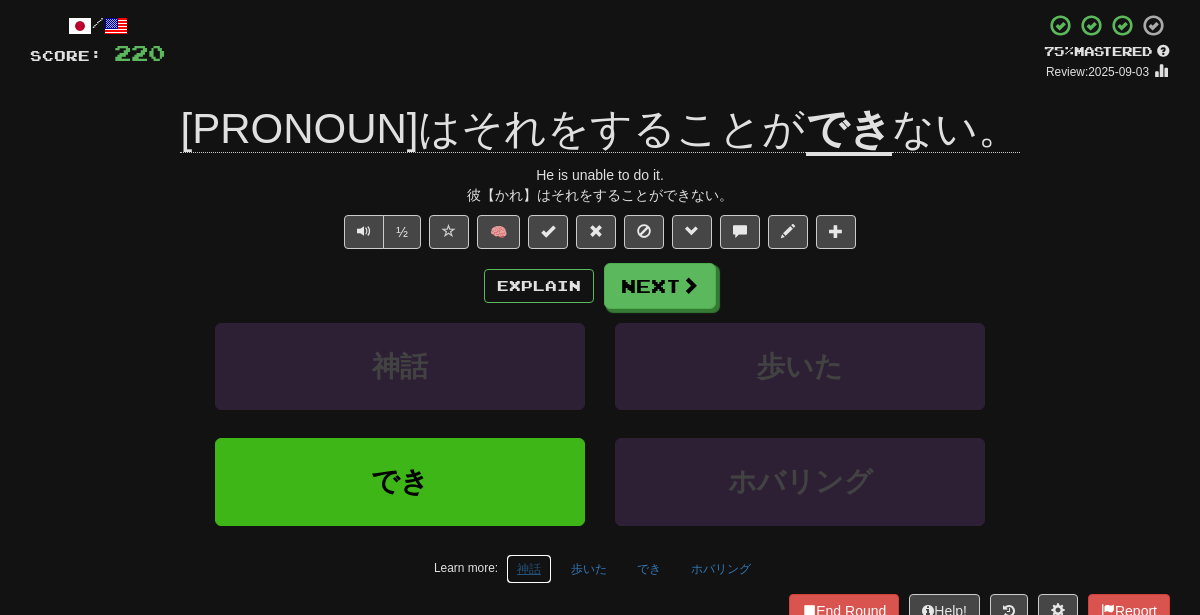 click on "神話" at bounding box center (529, 569) 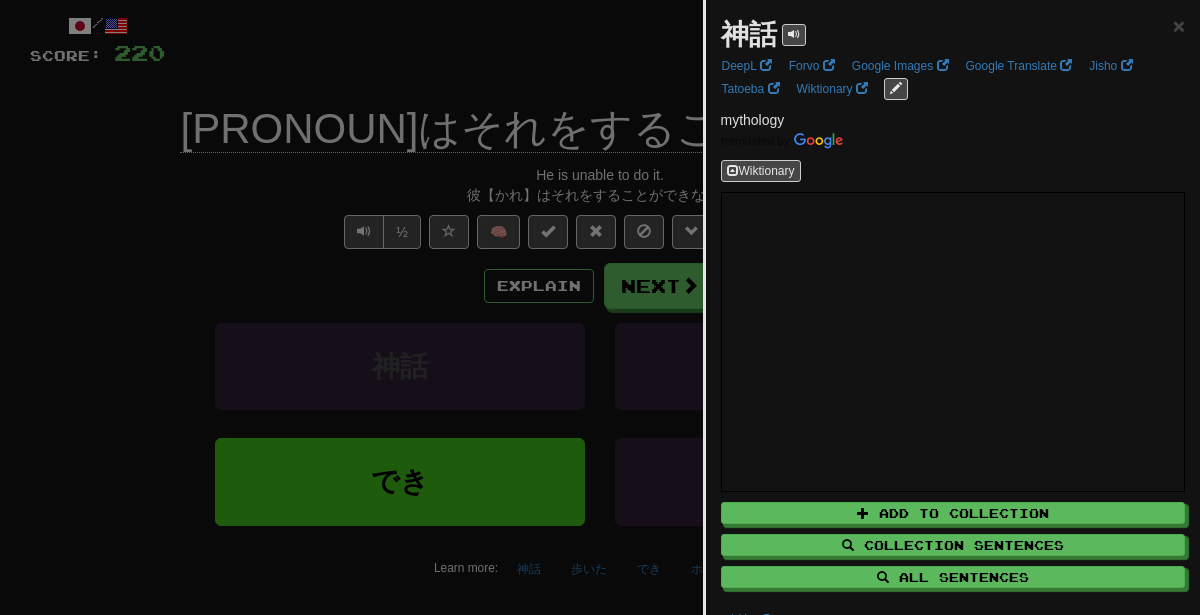 click at bounding box center [600, 307] 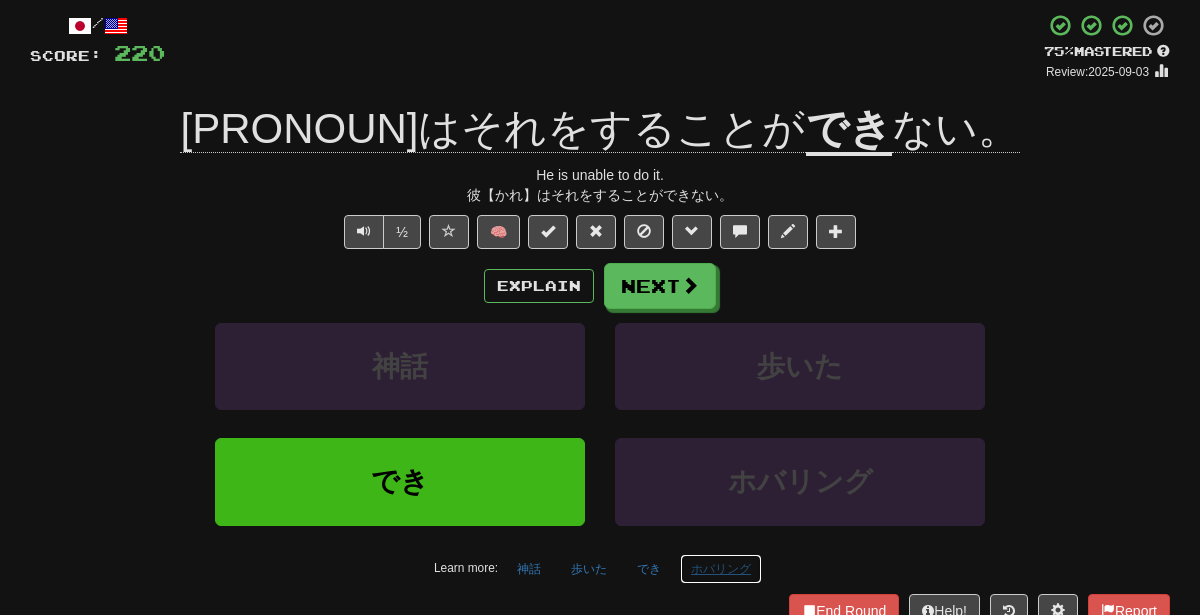 click on "ホバリング" at bounding box center [721, 569] 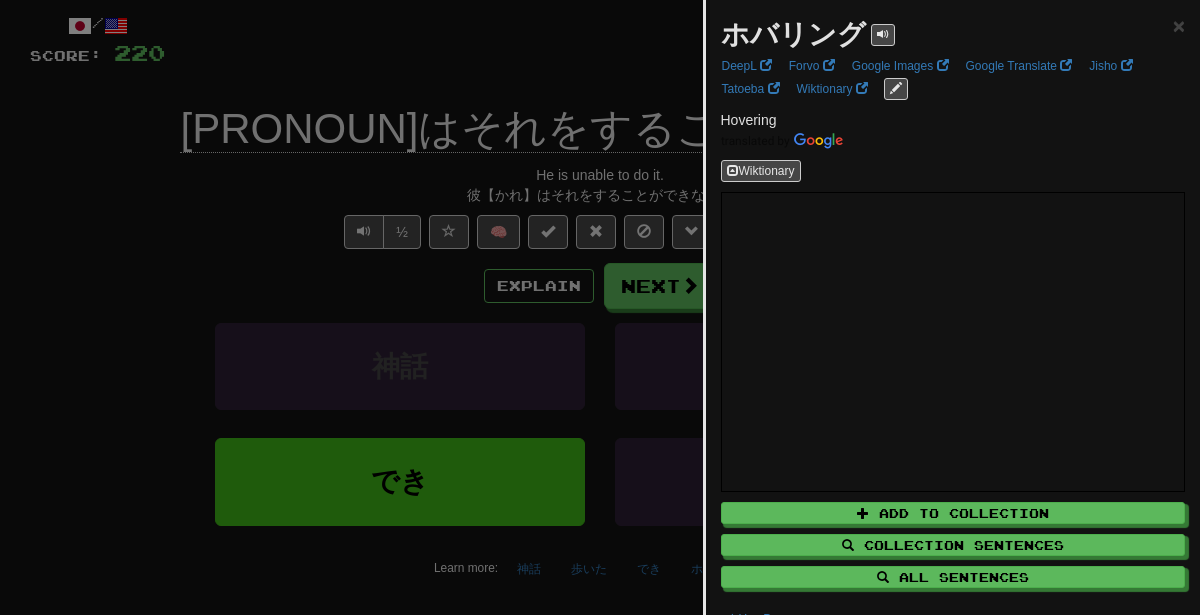 click at bounding box center [600, 307] 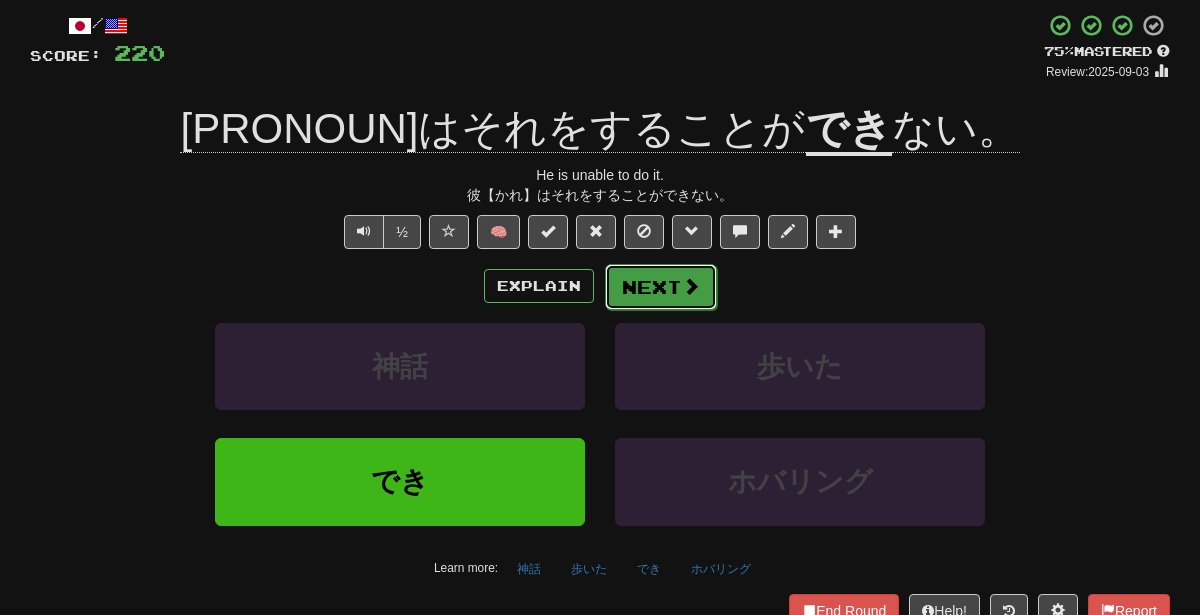 click on "Next" at bounding box center [661, 287] 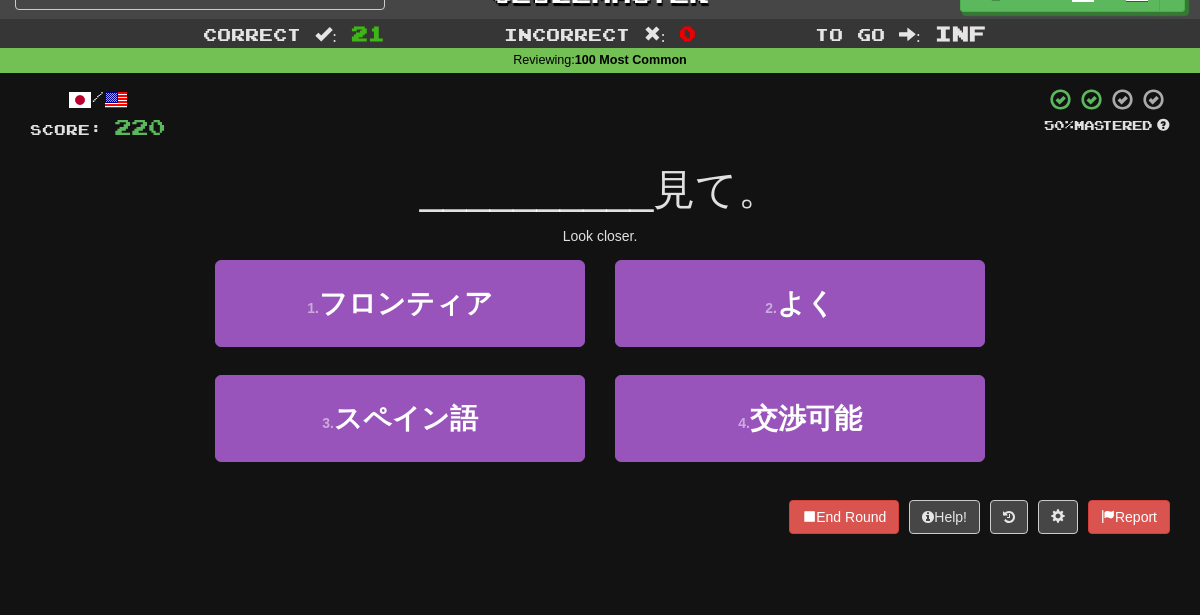 scroll, scrollTop: 24, scrollLeft: 0, axis: vertical 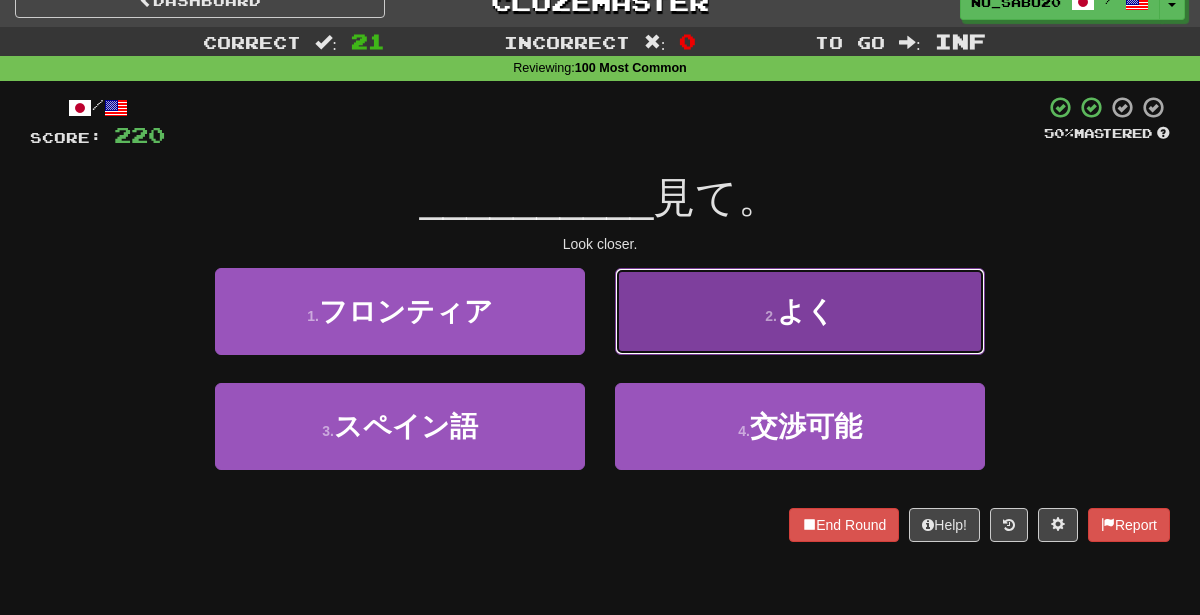 click on "2 .  よく" at bounding box center (800, 311) 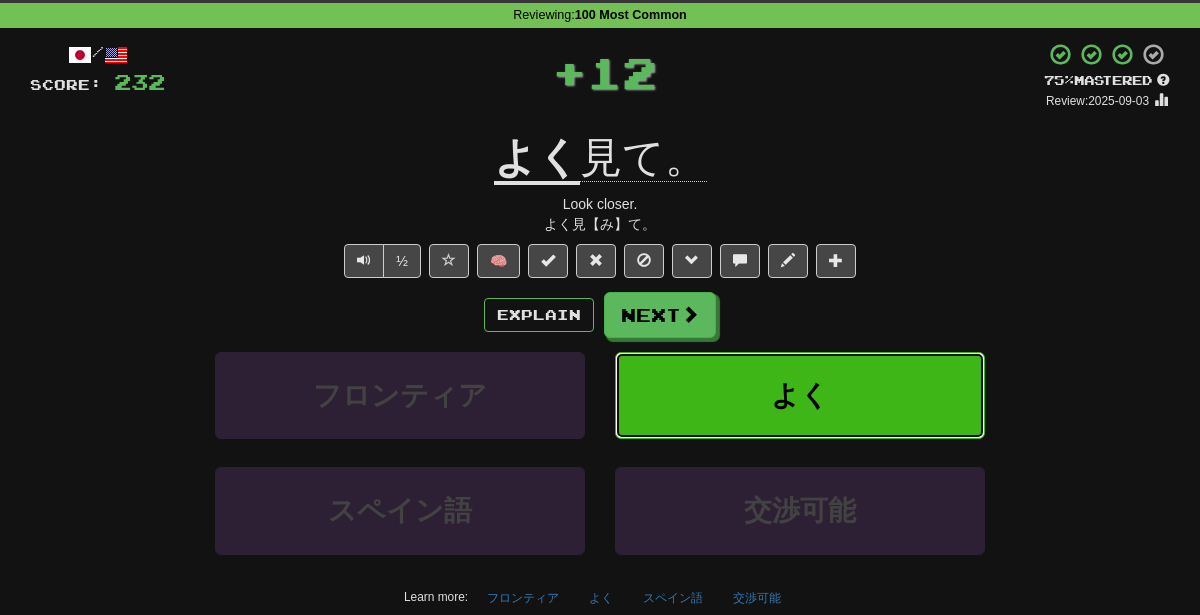 scroll, scrollTop: 91, scrollLeft: 0, axis: vertical 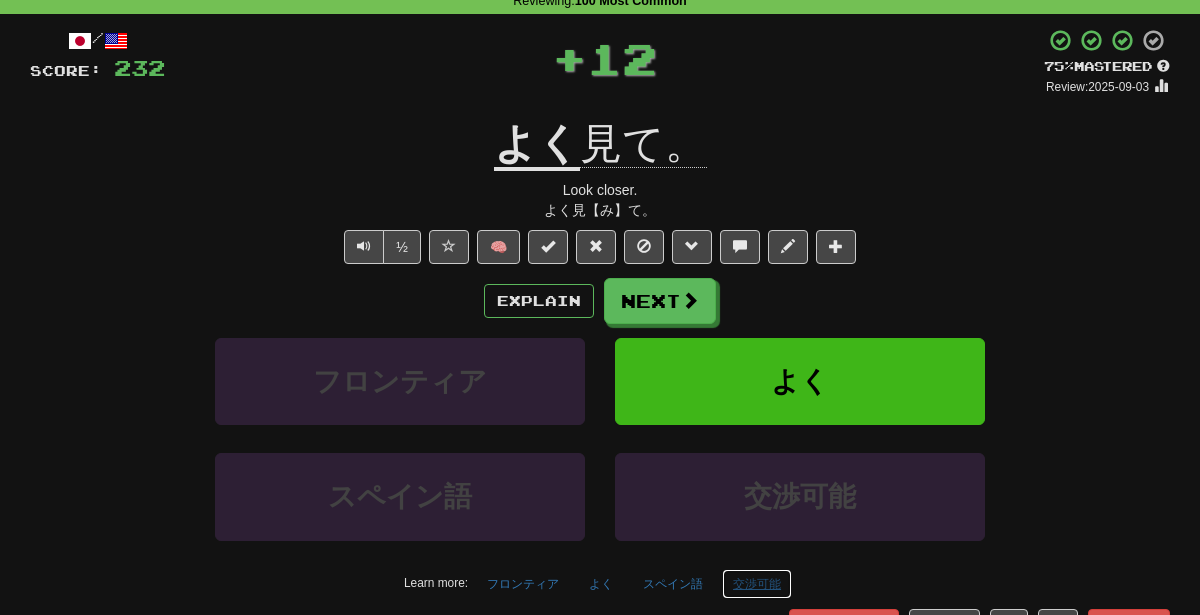 click on "交渉可能" at bounding box center (757, 584) 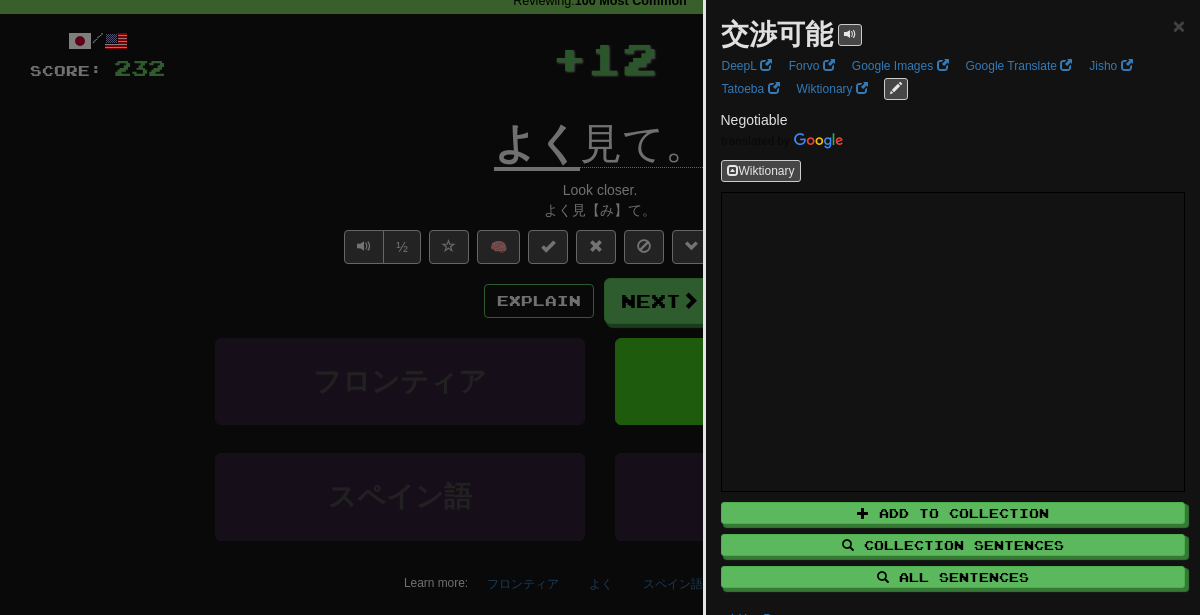 click at bounding box center (600, 307) 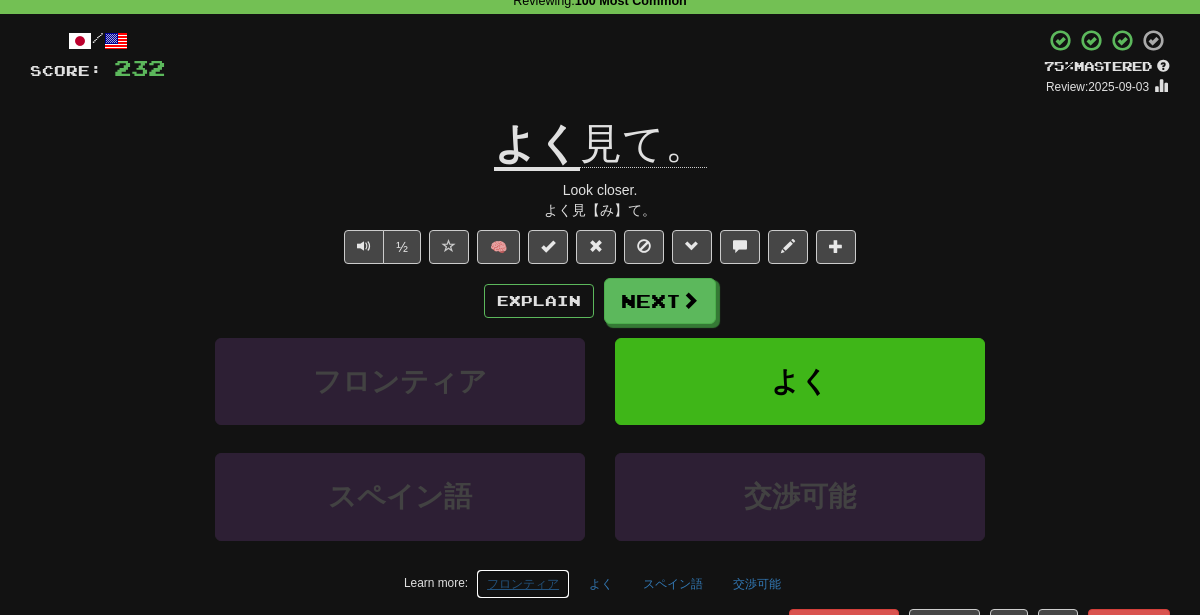 click on "フロンティア" at bounding box center [523, 584] 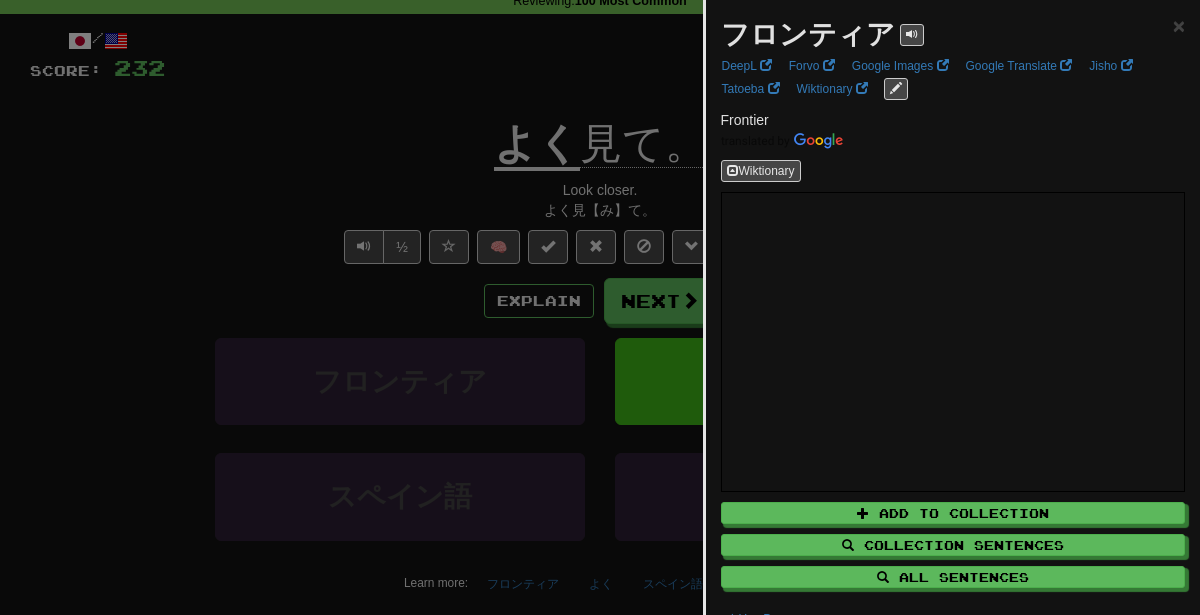 click at bounding box center (600, 307) 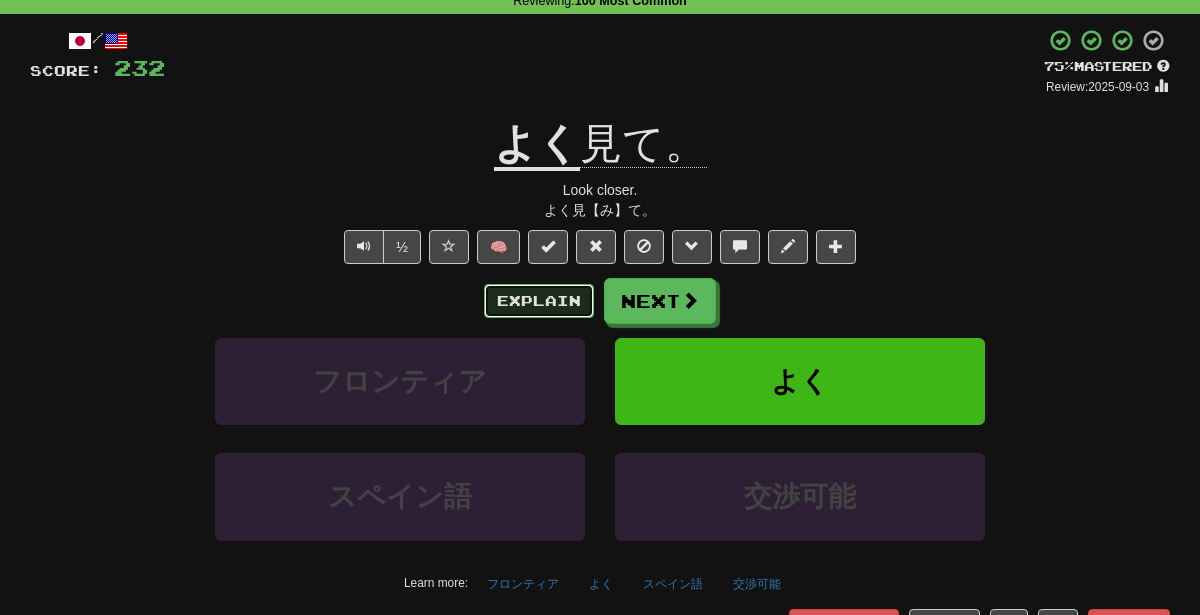 click on "Explain" at bounding box center [539, 301] 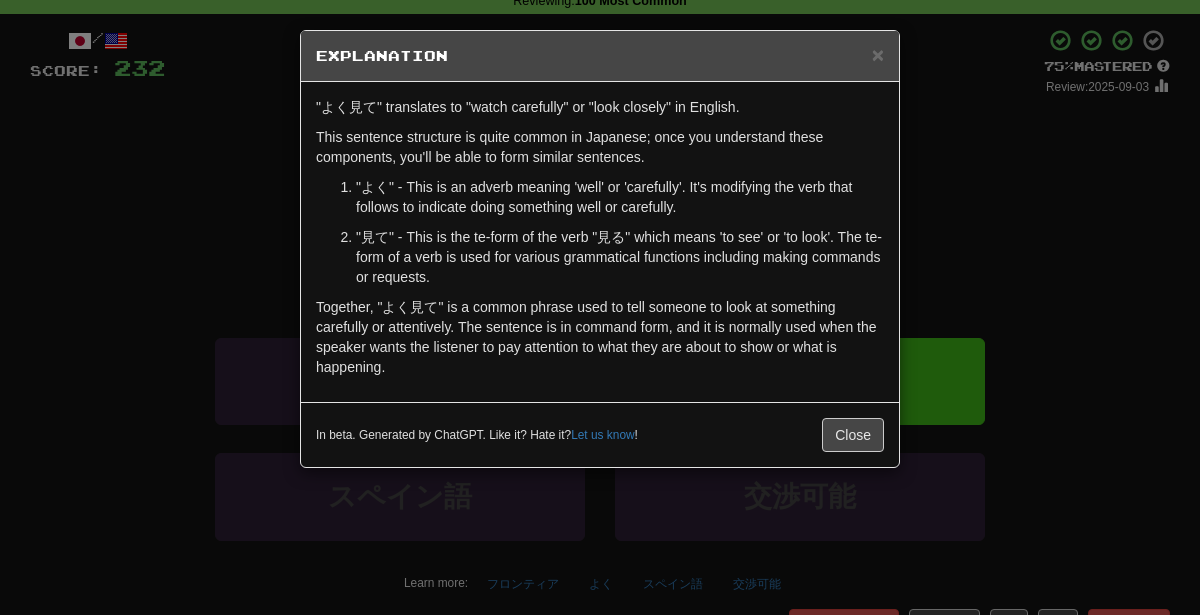 click on "× Explanation "よく見て" translates to "watch carefully" or "look closely" in English.
This phrase consists of two parts:
"よく" - This is an adverb meaning 'well' or 'carefully'. It's modifying the verb that follows to indicate doing something well or carefully.
"見て" - This is the te-form of the verb "見る" which means 'to see' or 'to look'. The te-form of a verb is used for various grammatical functions including making commands or requests.
Together, "よく見て" is a common phrase used to tell someone to look at something carefully or attentively. The sentence is in command form, and it is normally used when the speaker wants the listener to pay attention to what they are about to show or what is happening. In beta. Generated by ChatGPT. Like it? Hate it?  Let us know ! Close" at bounding box center (600, 307) 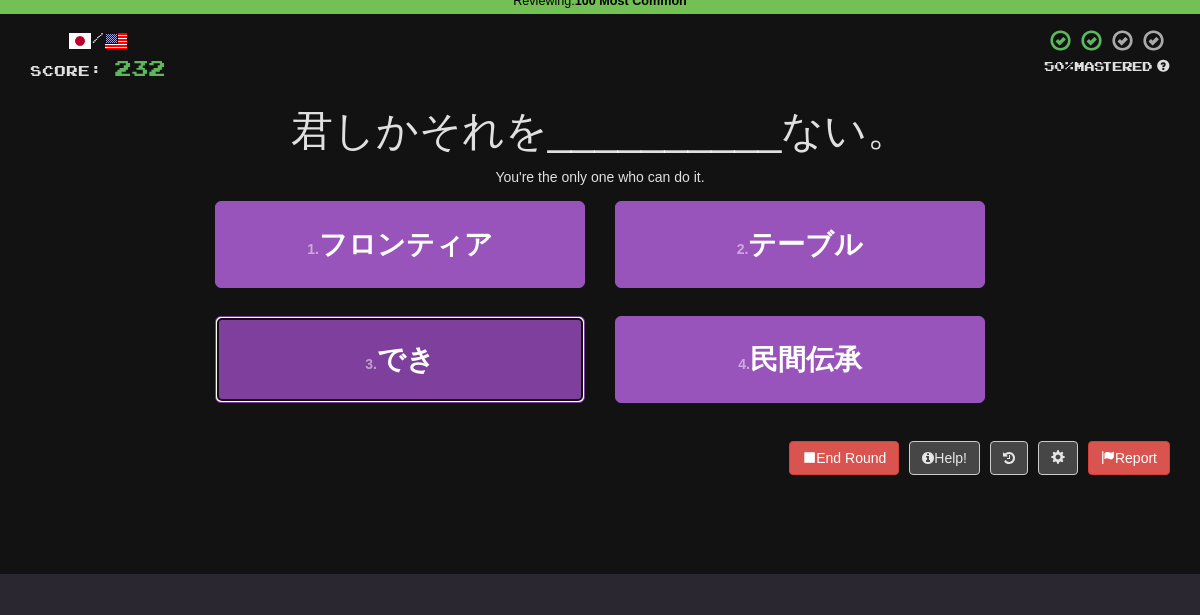 click on "3 .  でき" at bounding box center (400, 359) 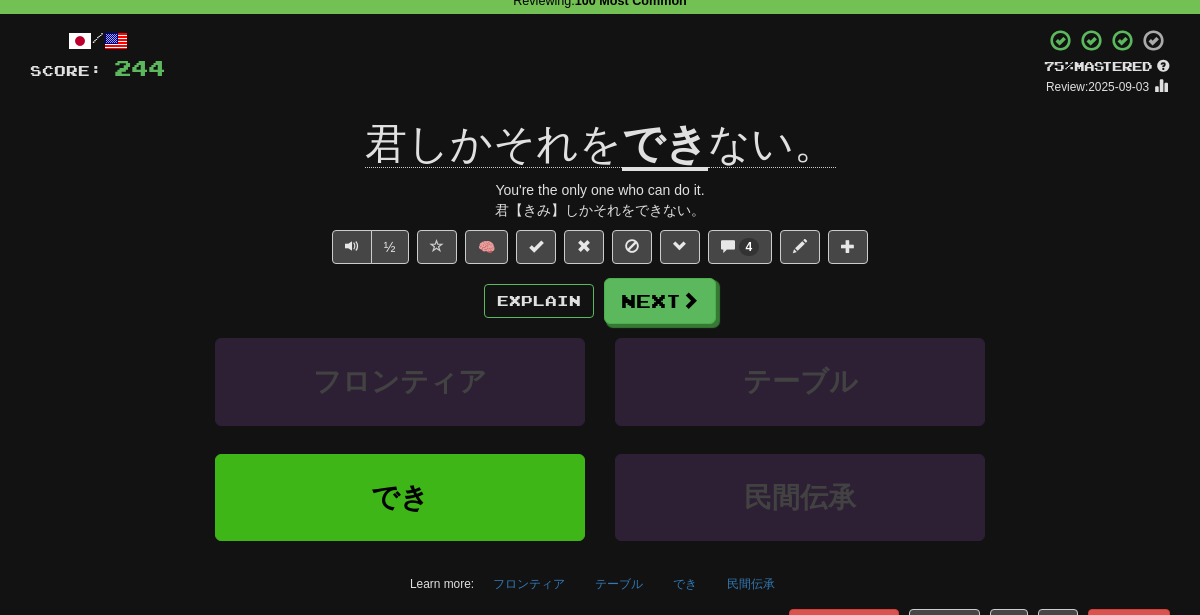 click on "/  Score:   244 + 12 75 %  Mastered Review:  2025-09-03 [NAME]しかそれをでき ない。 You're the only one who can do it. [NAME]しかそれをできない。 ½ 🧠 4 Explain Next フロンティア テーブル でき 民間伝承 Learn more: フロンティア テーブル でき 民間伝承  End Round  Help!  Report Sentence Source" at bounding box center (600, 351) 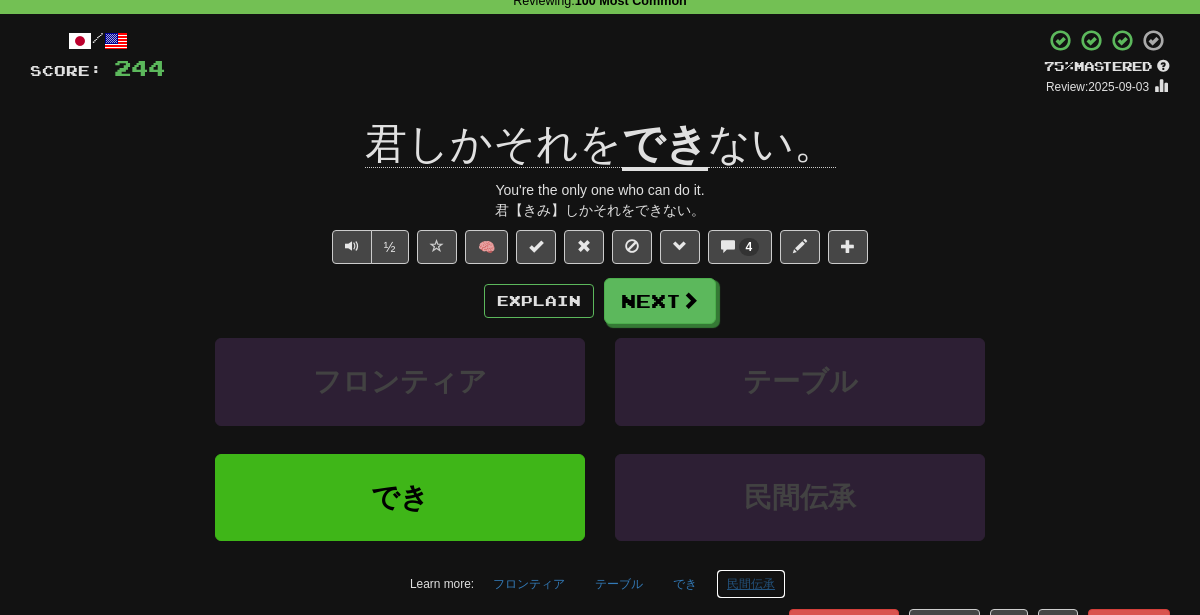 click on "民間伝承" at bounding box center (751, 584) 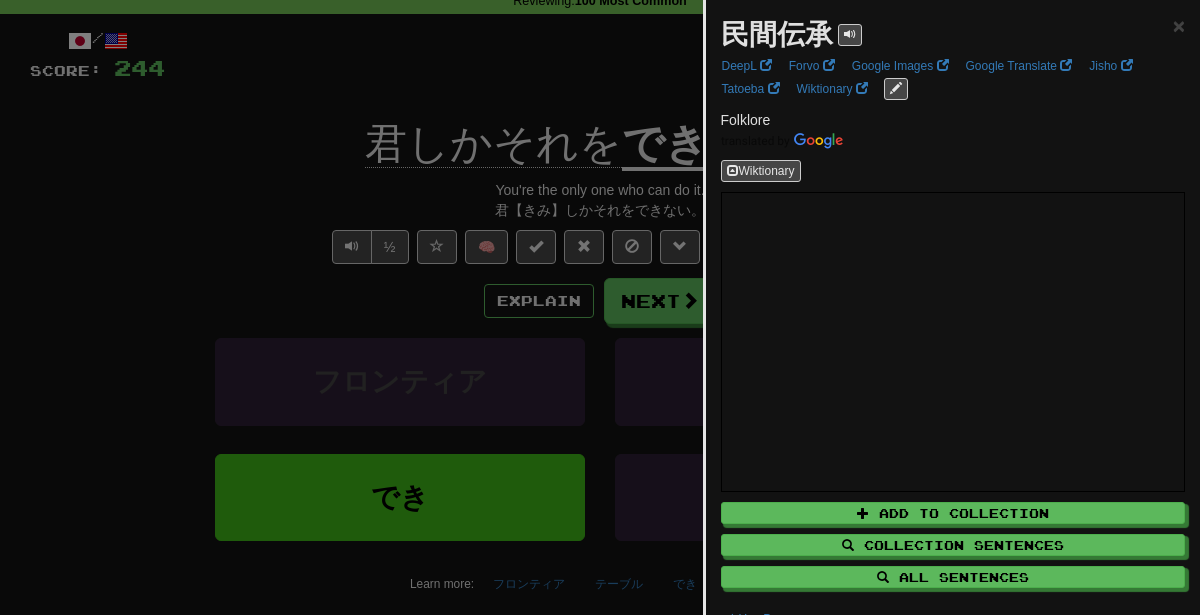 click on "民間伝承 × DeepL   Forvo   Google Images   Google Translate   Jisho   Tatoeba   Wiktionary   Folklore  Wiktionary   Add to Collection   Collection Sentences   All Sentences  Use Popover" at bounding box center [953, 322] 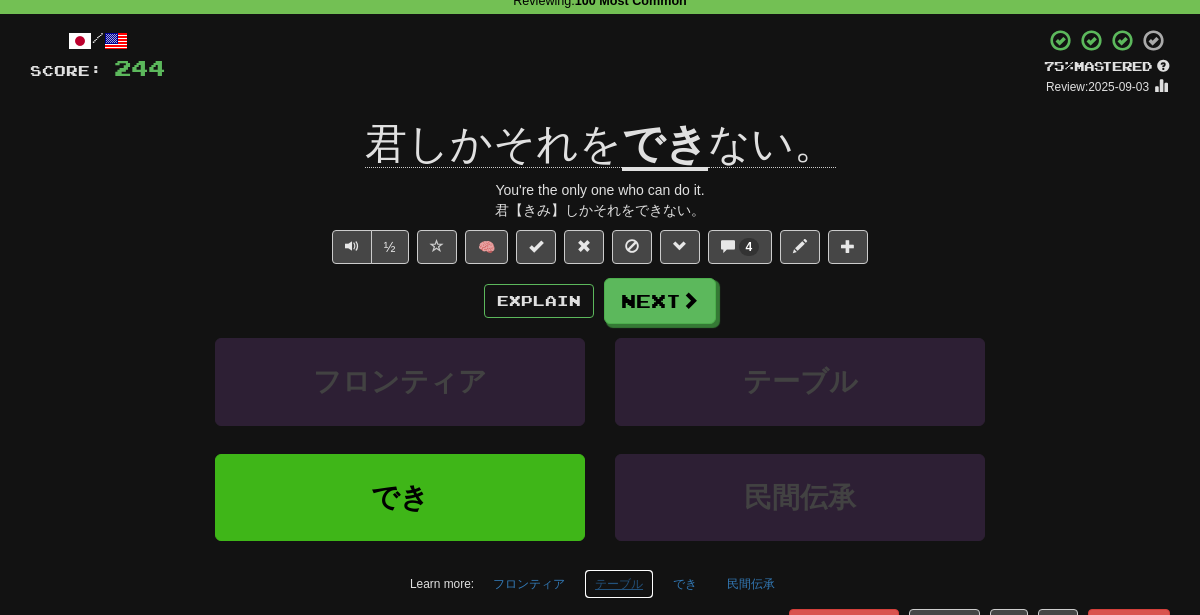 click on "テーブル" at bounding box center (619, 584) 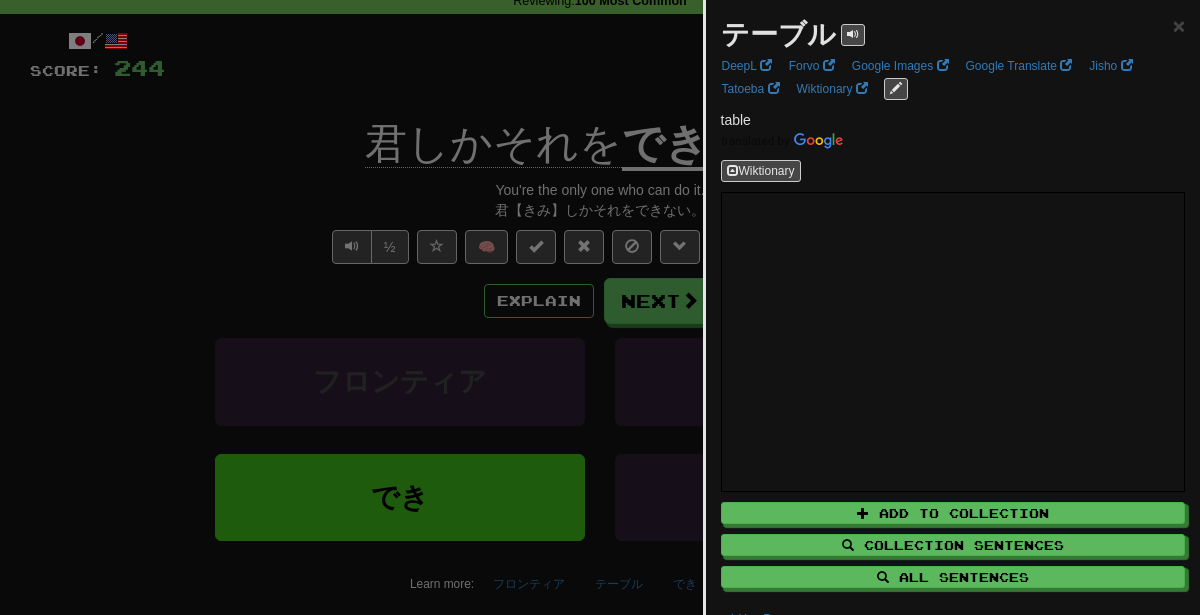 click at bounding box center [600, 307] 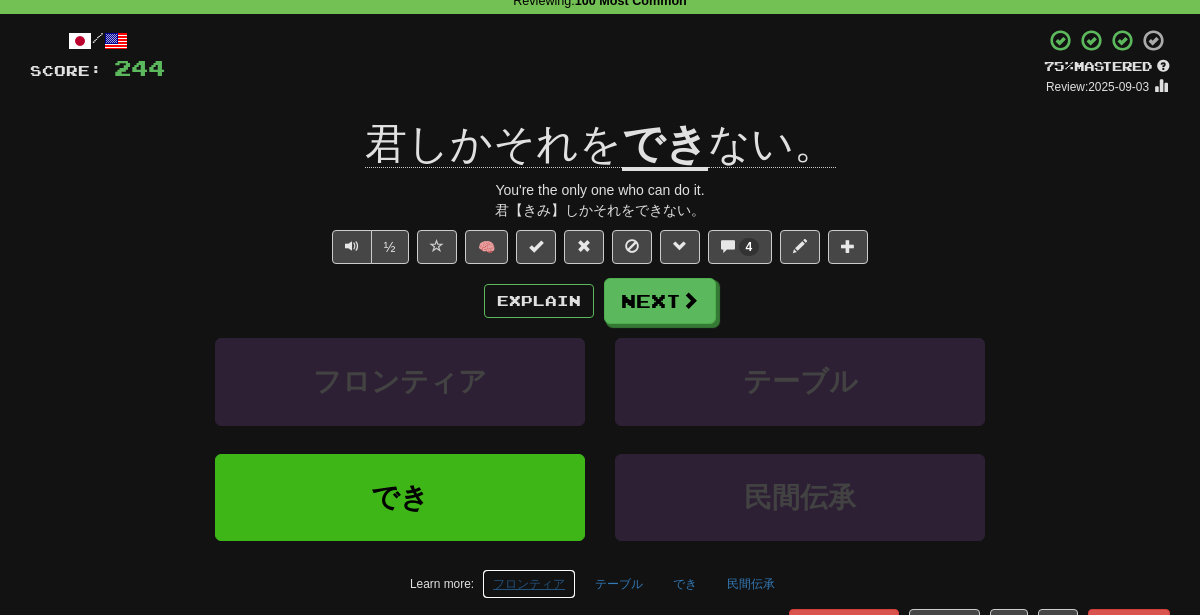 click on "フロンティア" at bounding box center (529, 584) 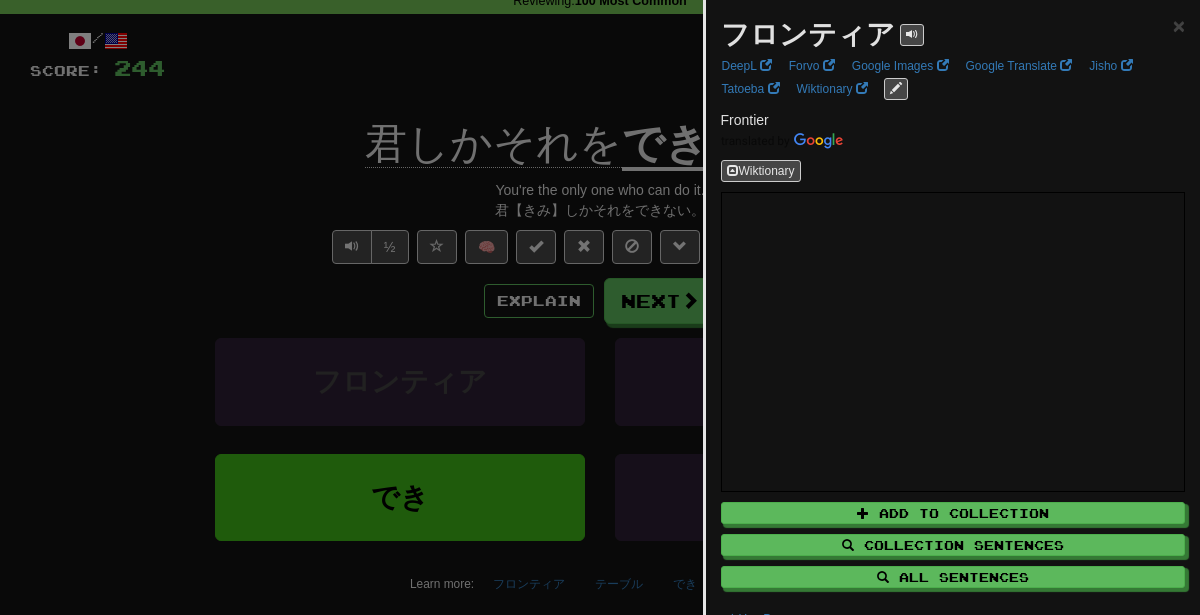 click at bounding box center (600, 307) 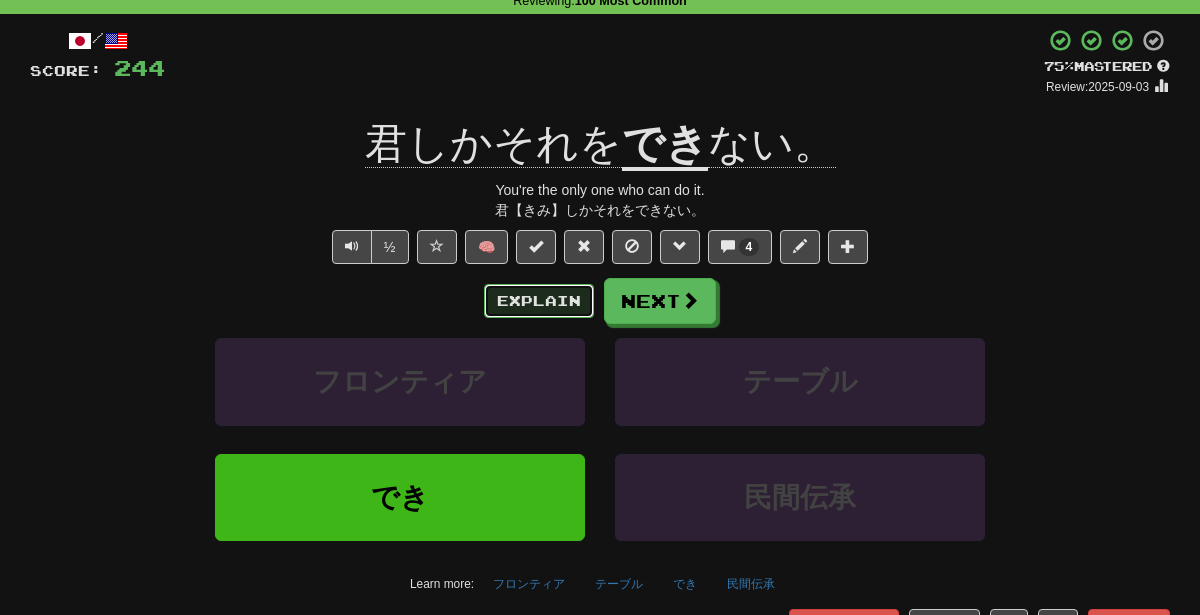 click on "Explain" at bounding box center [539, 301] 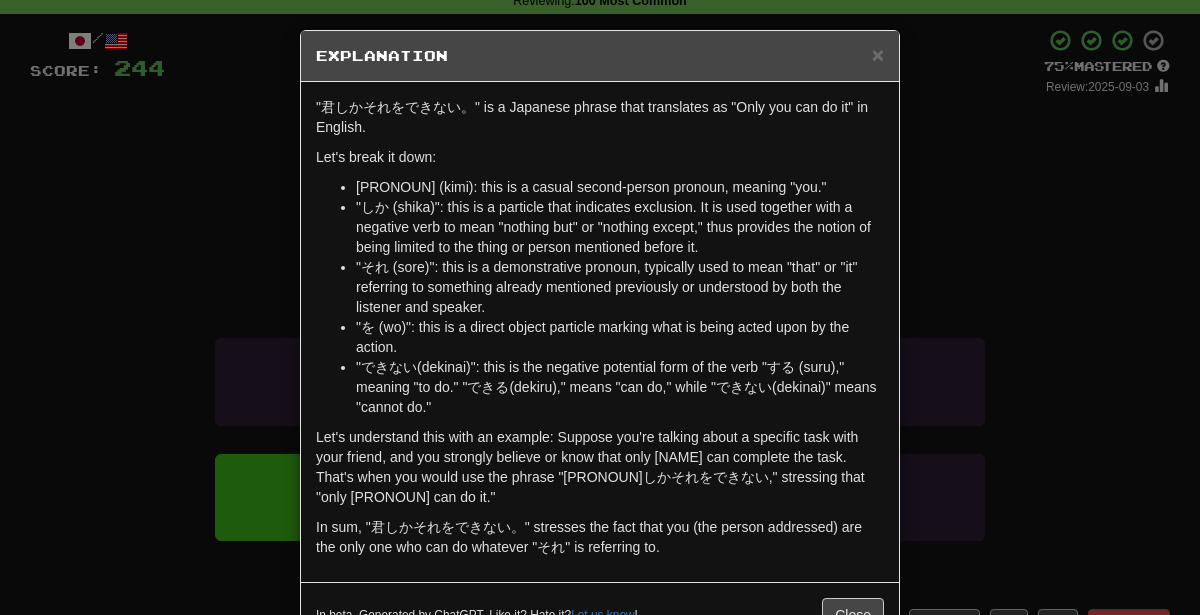 click on ""君しかそれをできない。" is a Japanese phrase that translates as "Only you can do it" in English.
Let's break it down:
"君 (kimi)": this is a casual second-person pronoun, meaning "you."
"しか (shika)": this is a particle that indicates exclusion. It is used together with a negative verb to mean "nothing but" or "nothing except," thus provides the notion of being limited to the thing or person mentioned before it.
"それ (sore)": this is a demonstrative pronoun, typically used to mean "that" or "it" referring to something already mentioned previously or understood by both the listener and speaker.
"を (wo)": this is a direct object particle marking what is being acted upon by the action.
"できない(dekinai)": this is the negative potential form of the verb "する (suru)," meaning "to do." "できる(dekiru)," means "can do," while "できない(dekinai)" means "cannot do."
In beta. Generated by ChatGPT. Like it? Hate it?  Let us know ! Close" at bounding box center [600, 307] 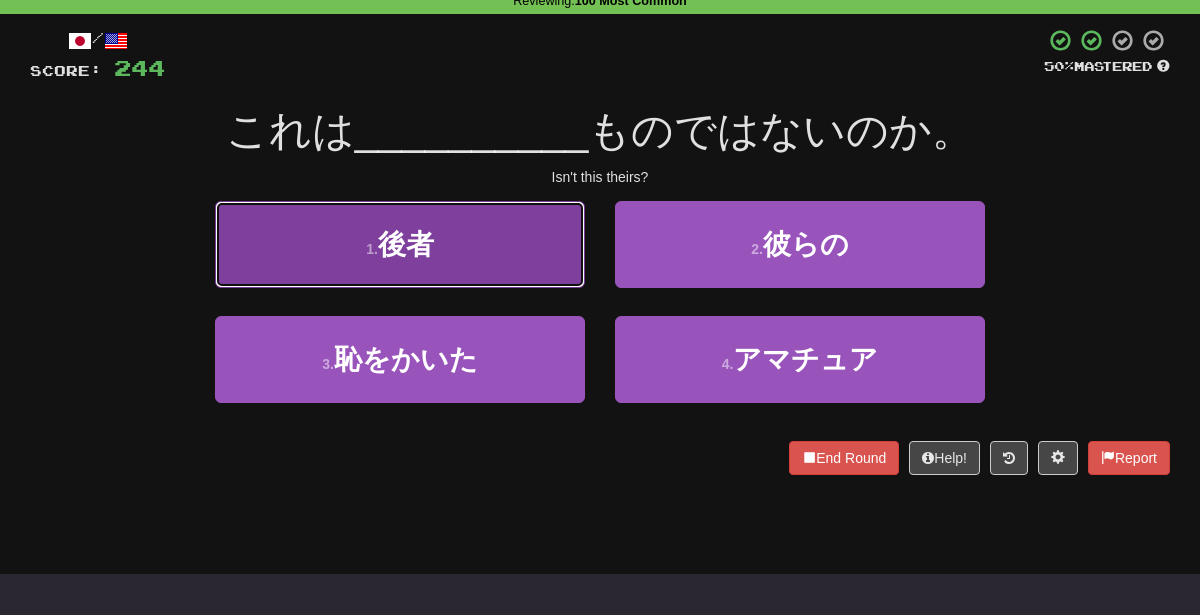 click on "1 .  後者" at bounding box center (400, 244) 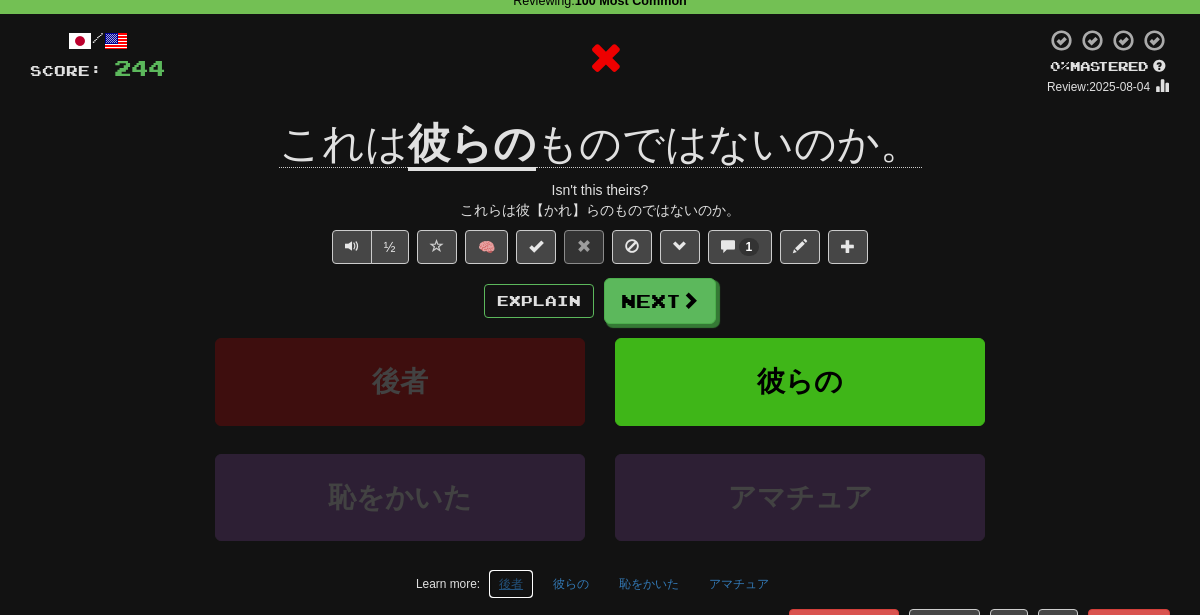 click on "後者" at bounding box center [511, 584] 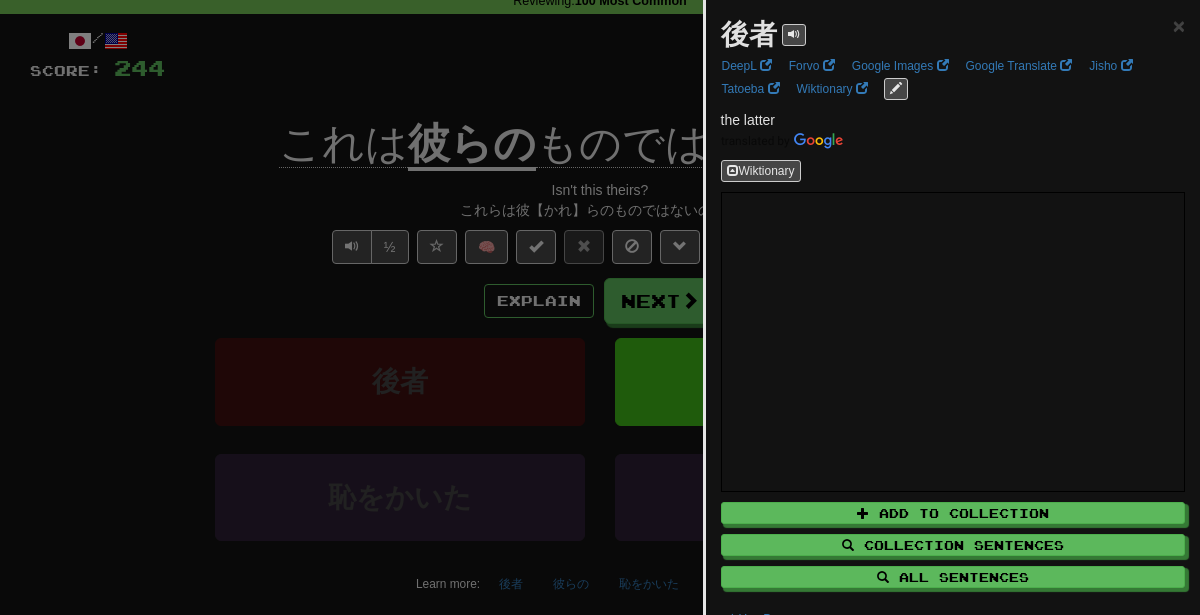 click at bounding box center [600, 307] 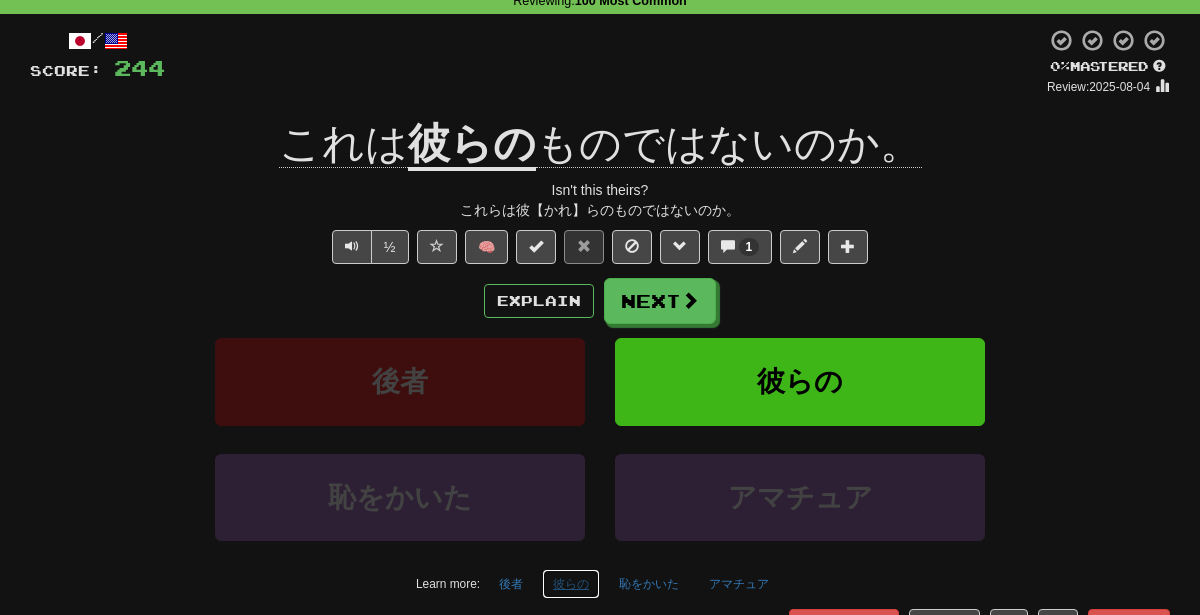 click on "彼らの" at bounding box center [571, 584] 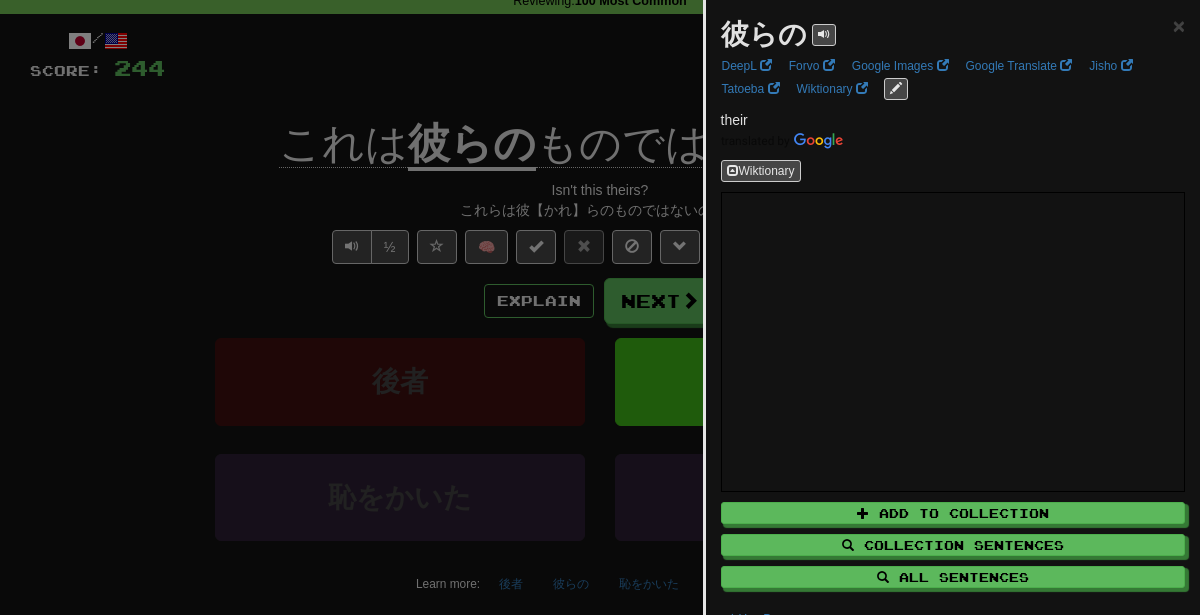 click at bounding box center [600, 307] 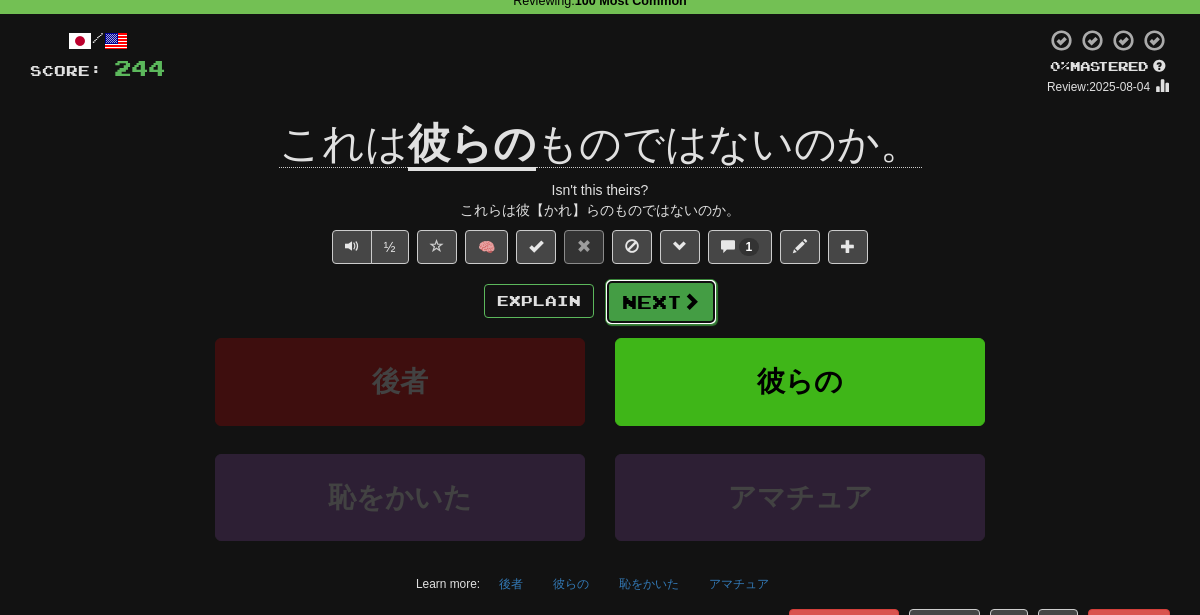 click on "Next" at bounding box center [661, 302] 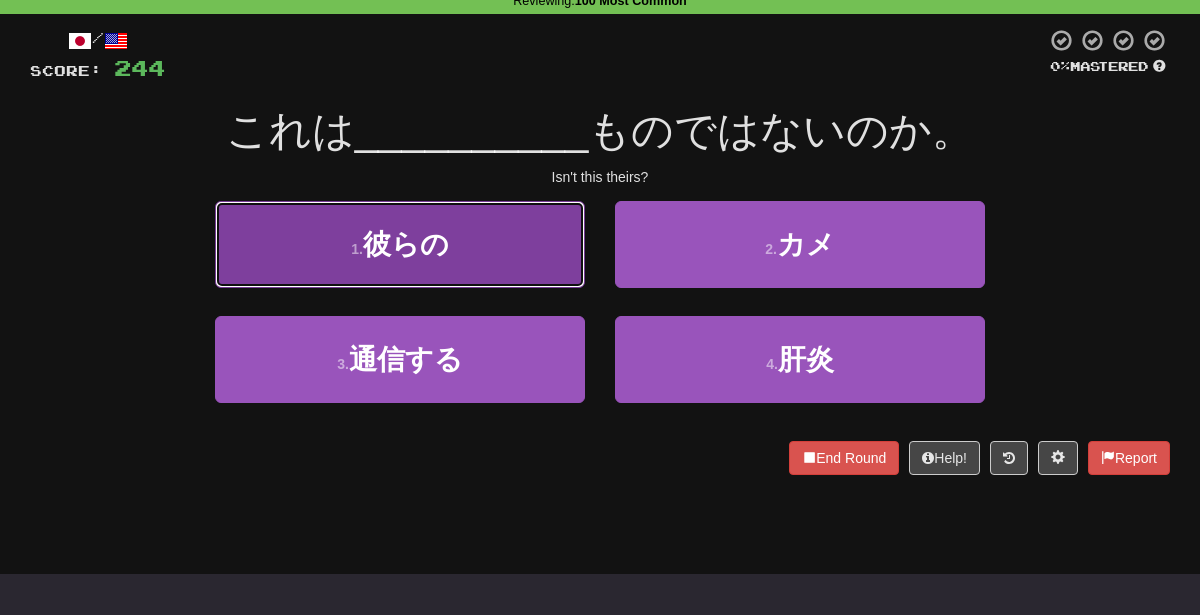 click on "1 .  彼らの" at bounding box center (400, 244) 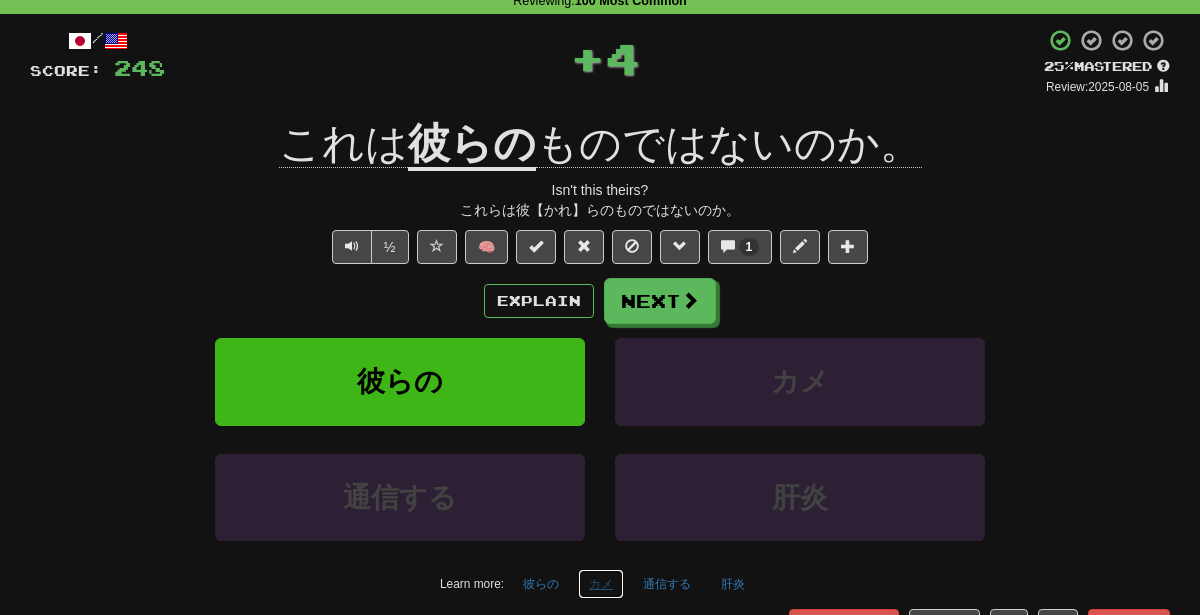 click on "カメ" at bounding box center (601, 584) 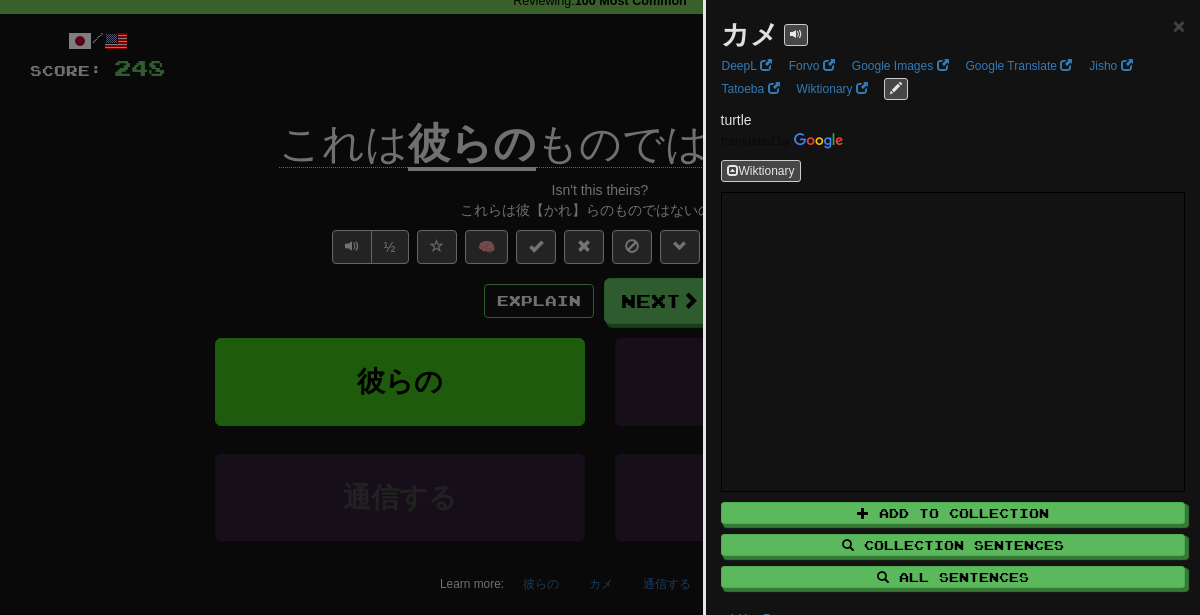 click at bounding box center [600, 307] 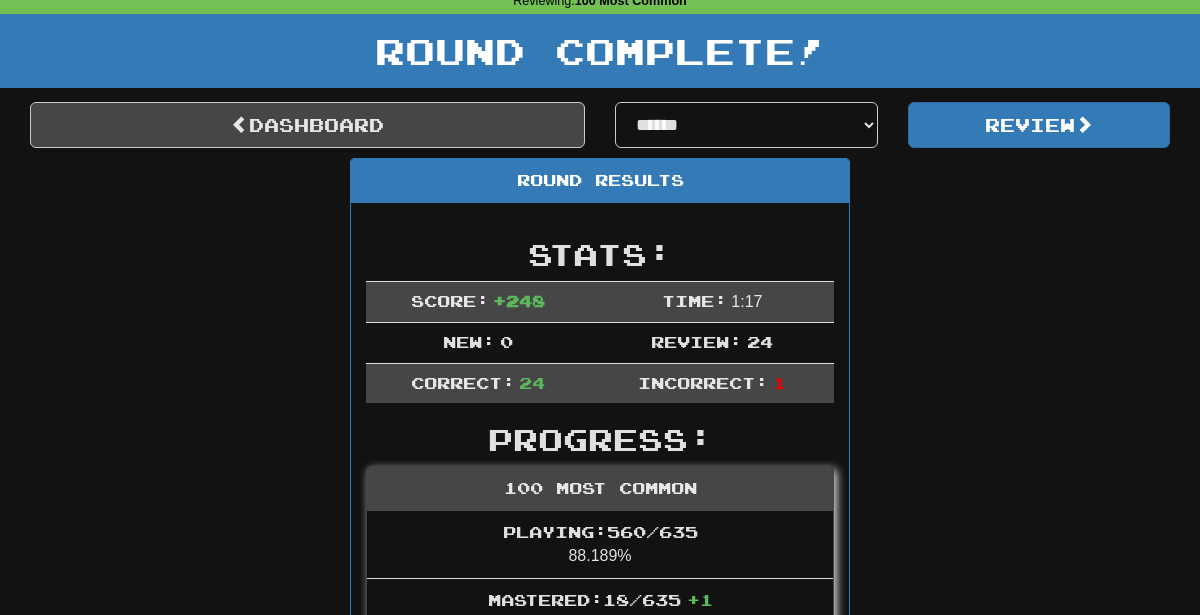 scroll, scrollTop: 0, scrollLeft: 0, axis: both 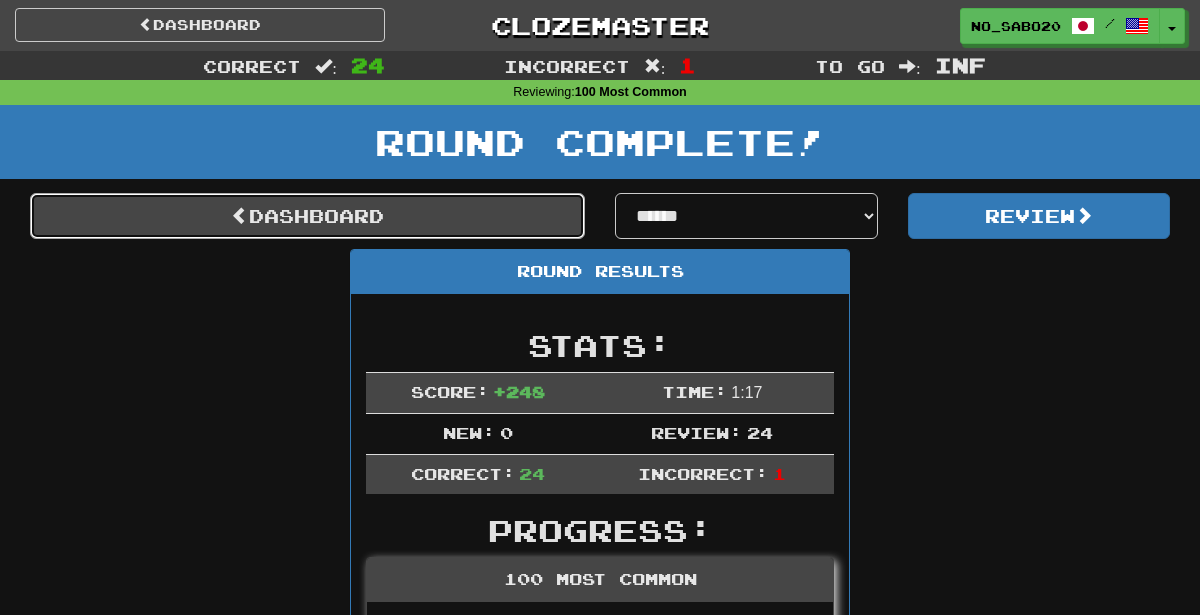 click on "Dashboard" at bounding box center [307, 216] 